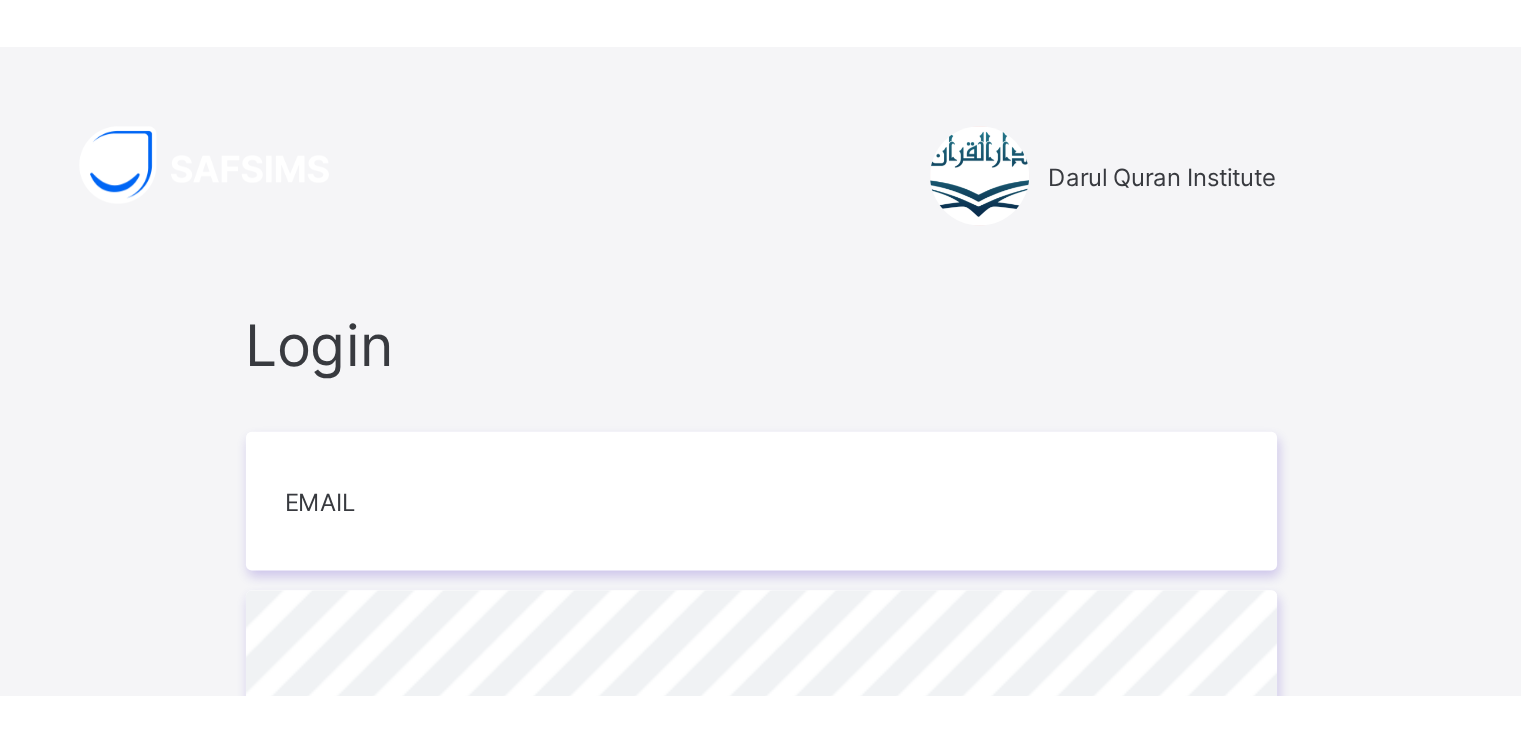 scroll, scrollTop: 0, scrollLeft: 0, axis: both 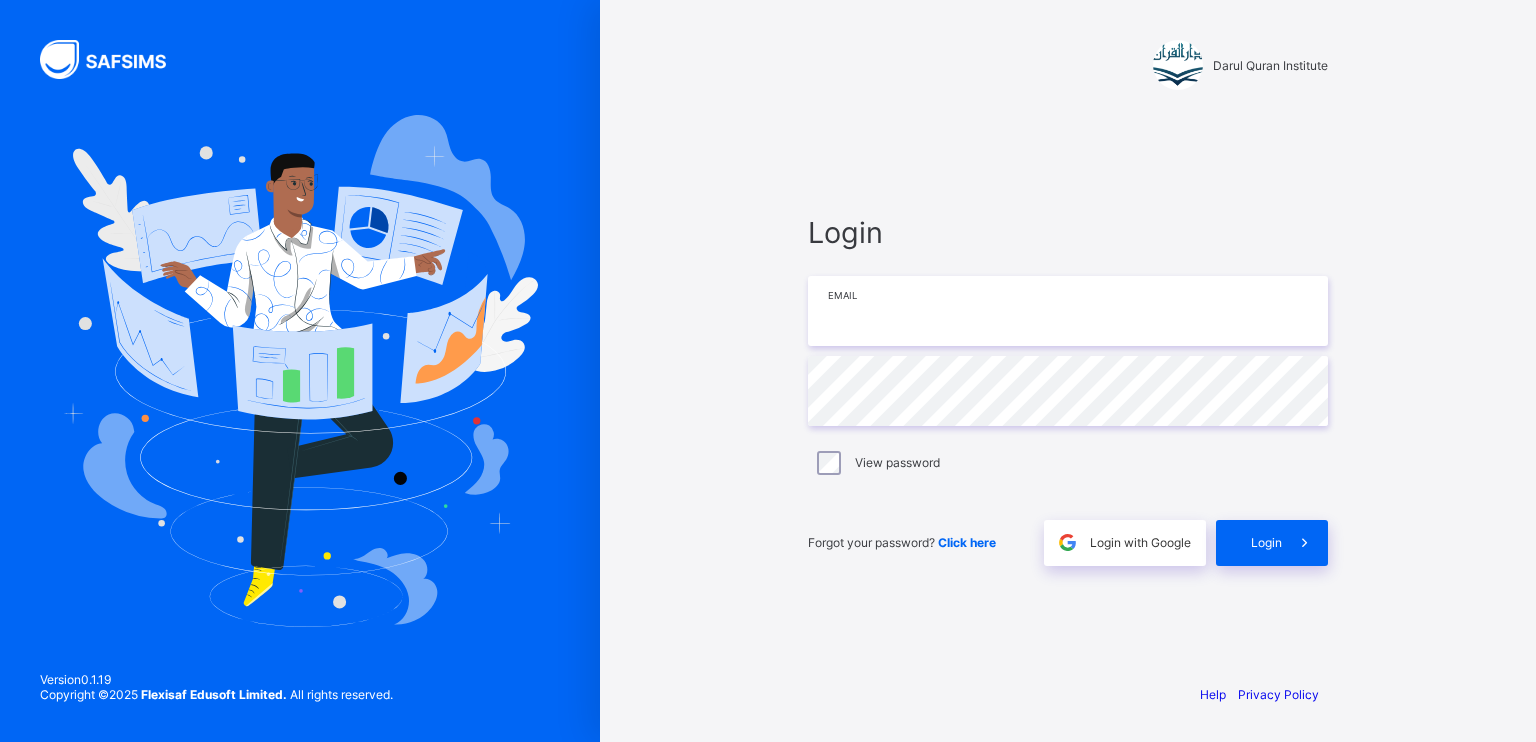type on "**********" 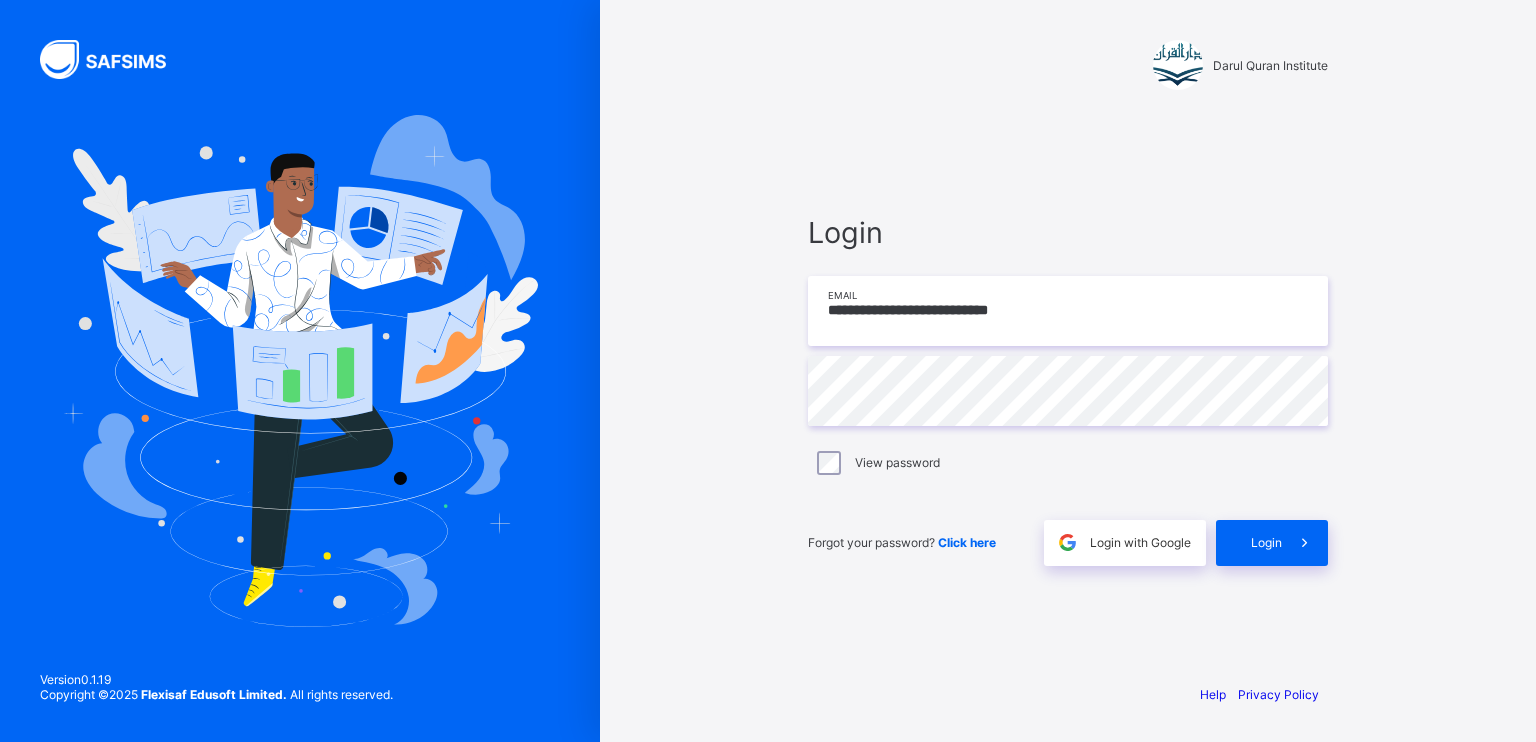 click on "**********" at bounding box center [1068, 311] 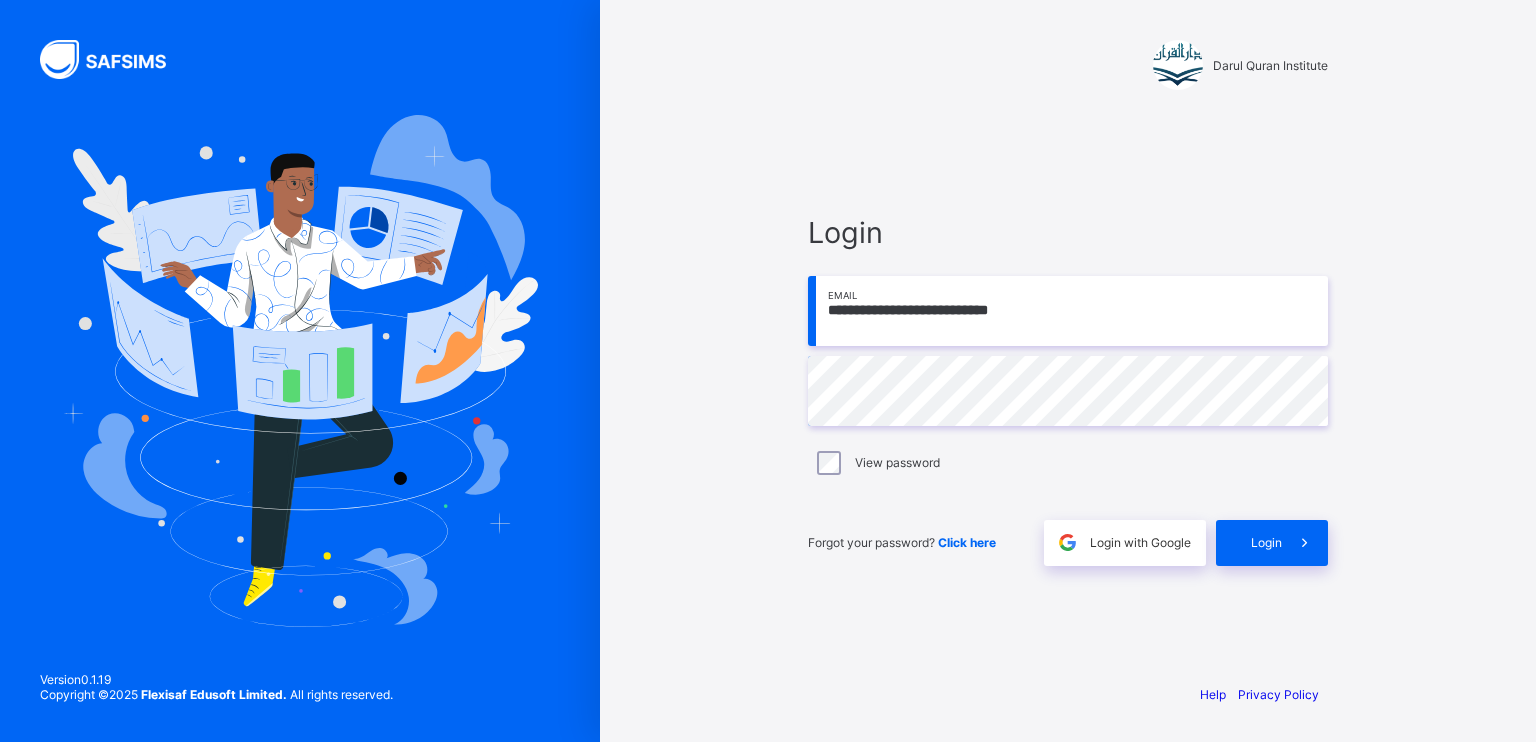 click on "**********" at bounding box center [1068, 311] 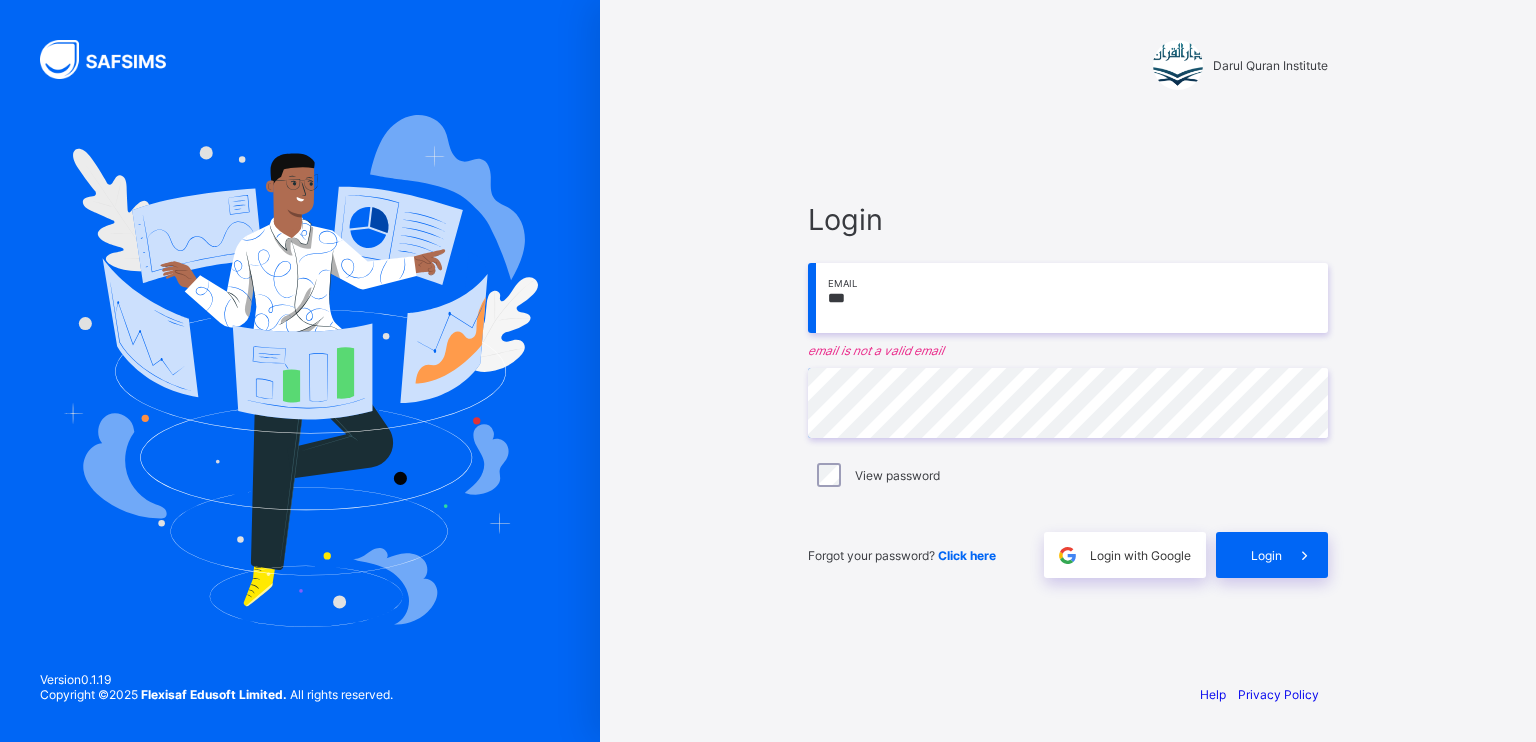 type on "**********" 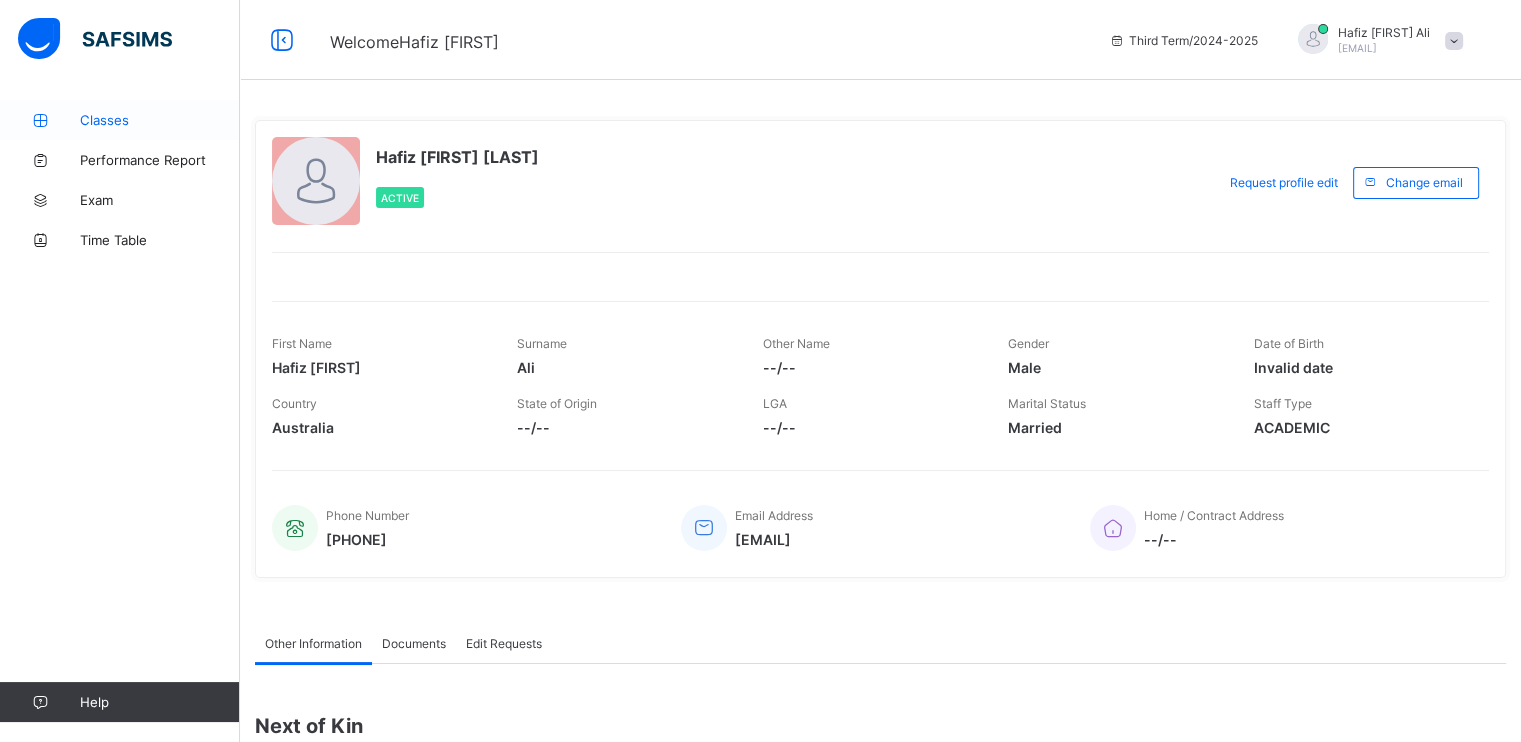 click on "Classes" at bounding box center [160, 120] 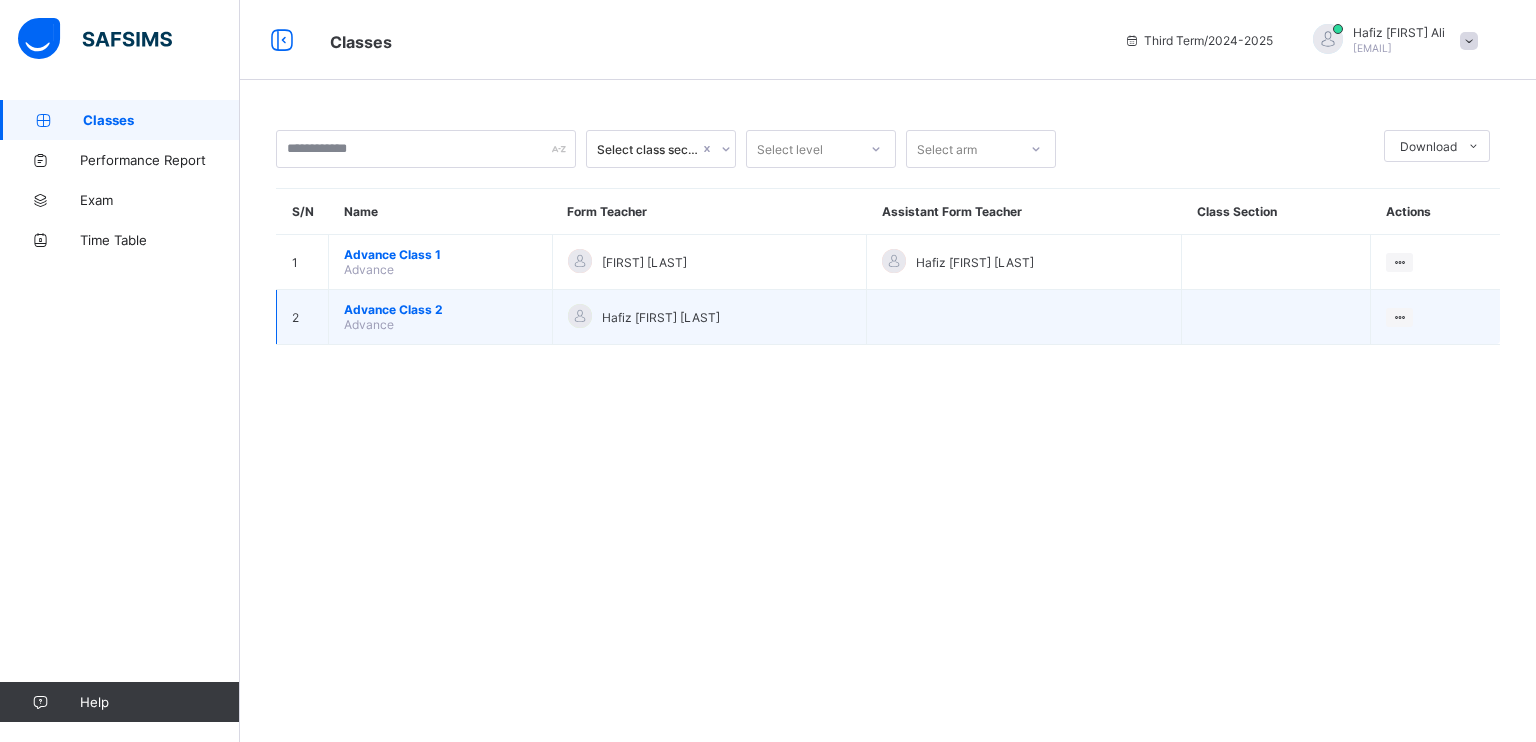 click on "Advance   Class 2" at bounding box center (440, 309) 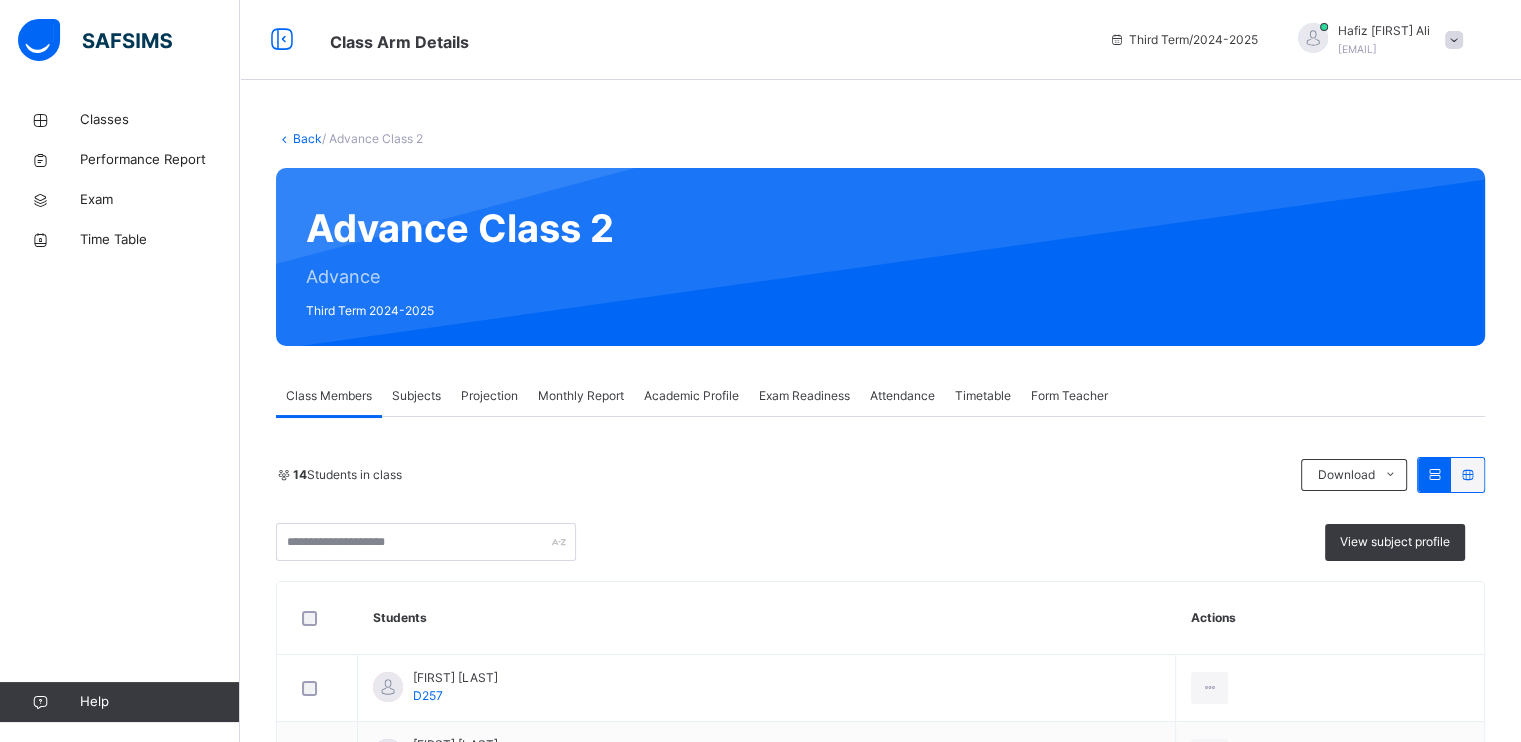 click on "Monthly Report" at bounding box center [581, 396] 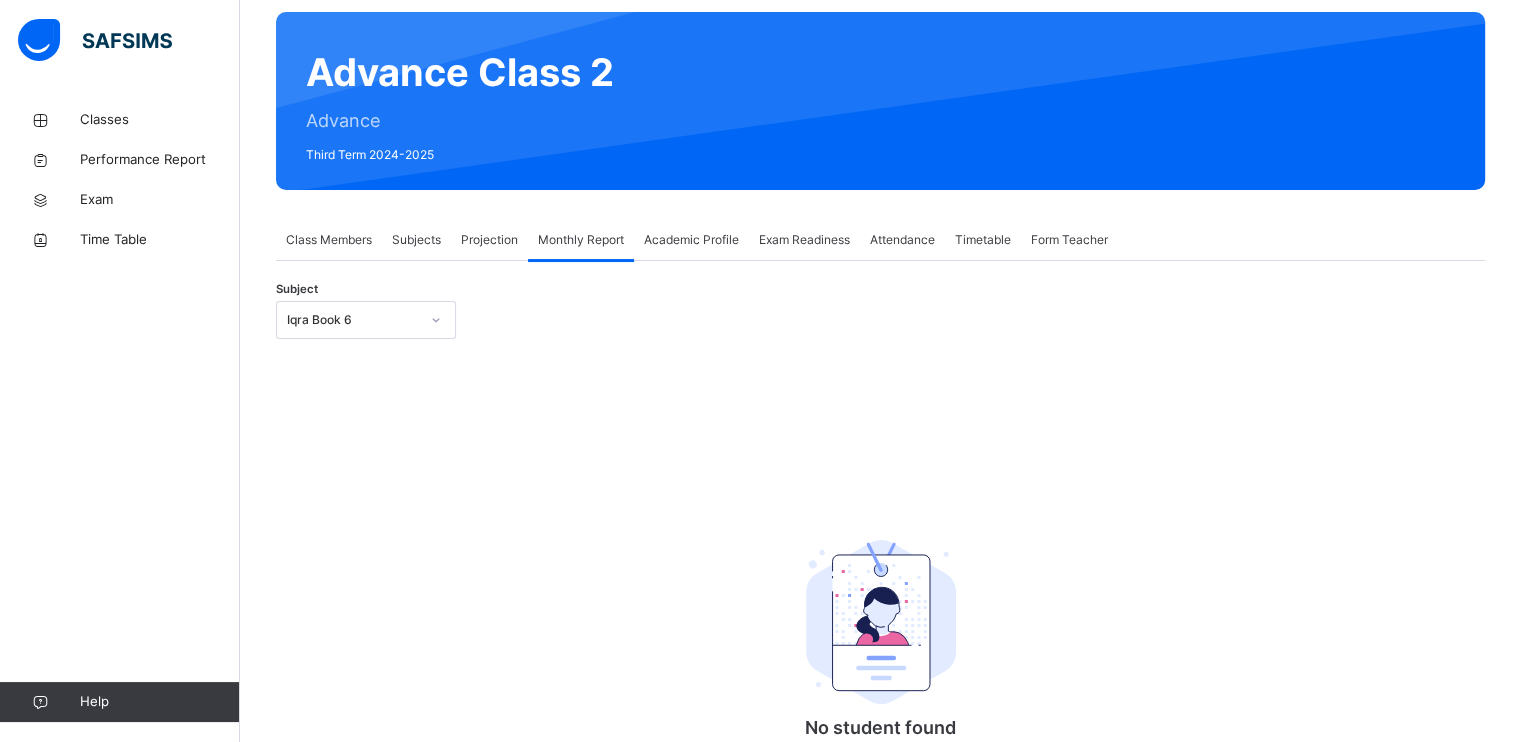 scroll, scrollTop: 180, scrollLeft: 0, axis: vertical 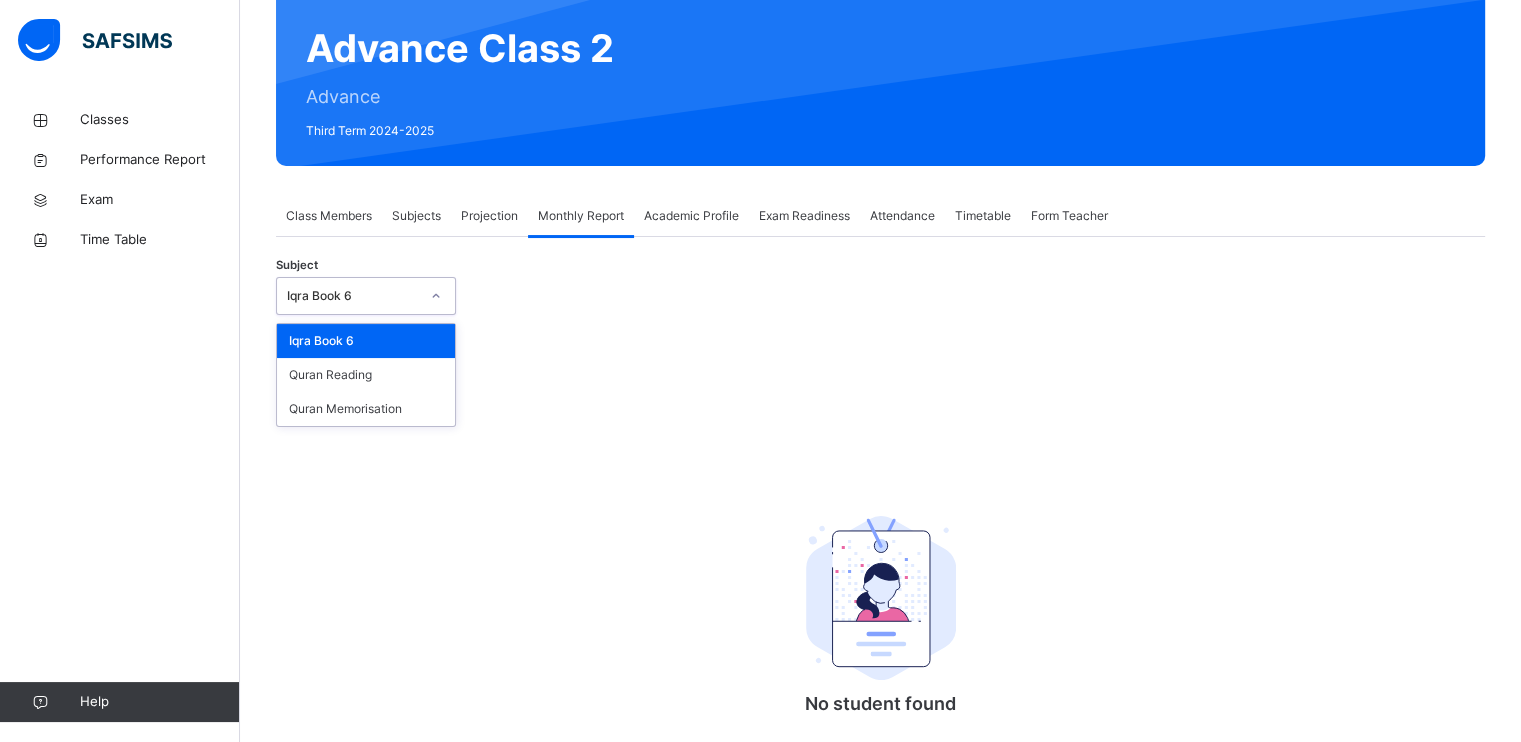 click on "Iqra Book 6" at bounding box center (353, 296) 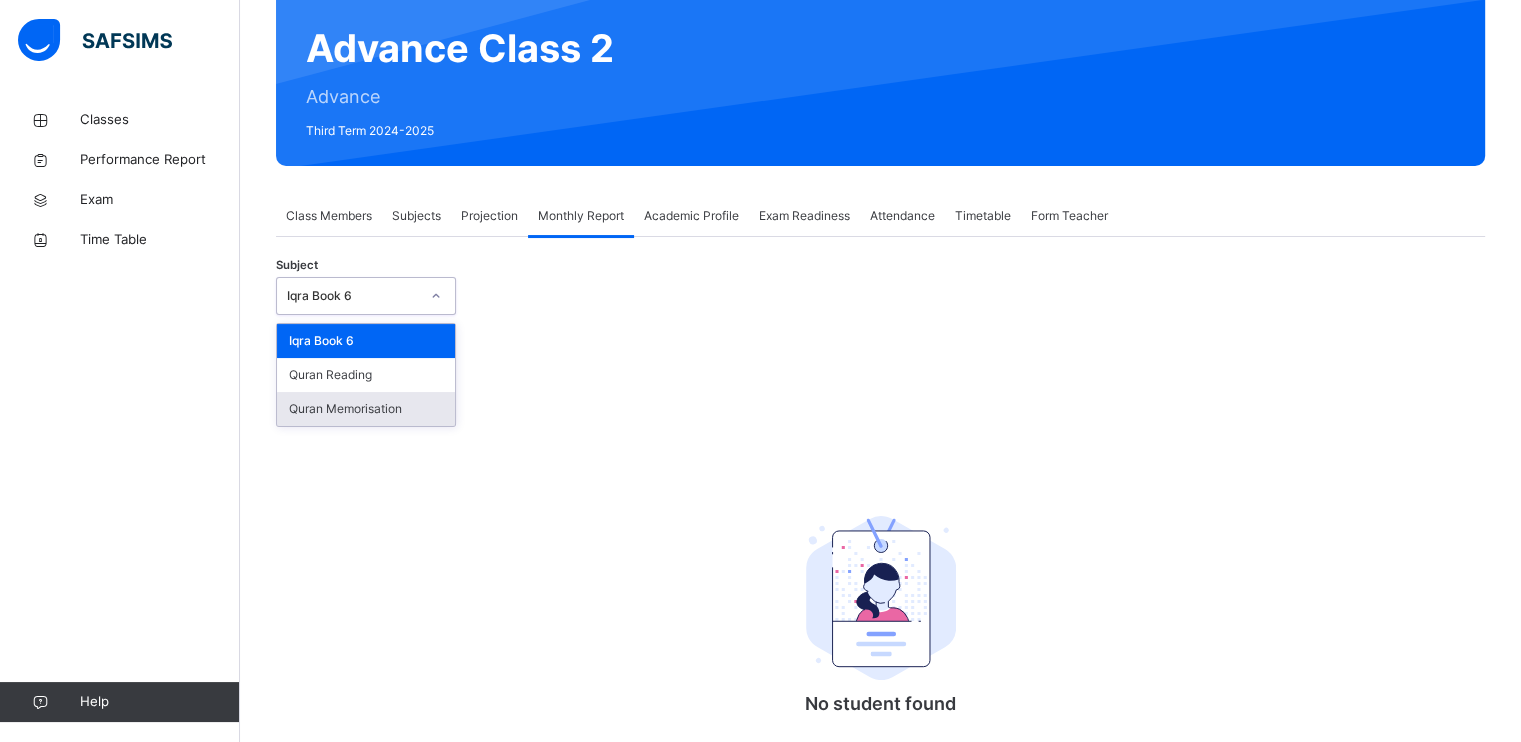 click on "Quran Memorisation" at bounding box center [366, 409] 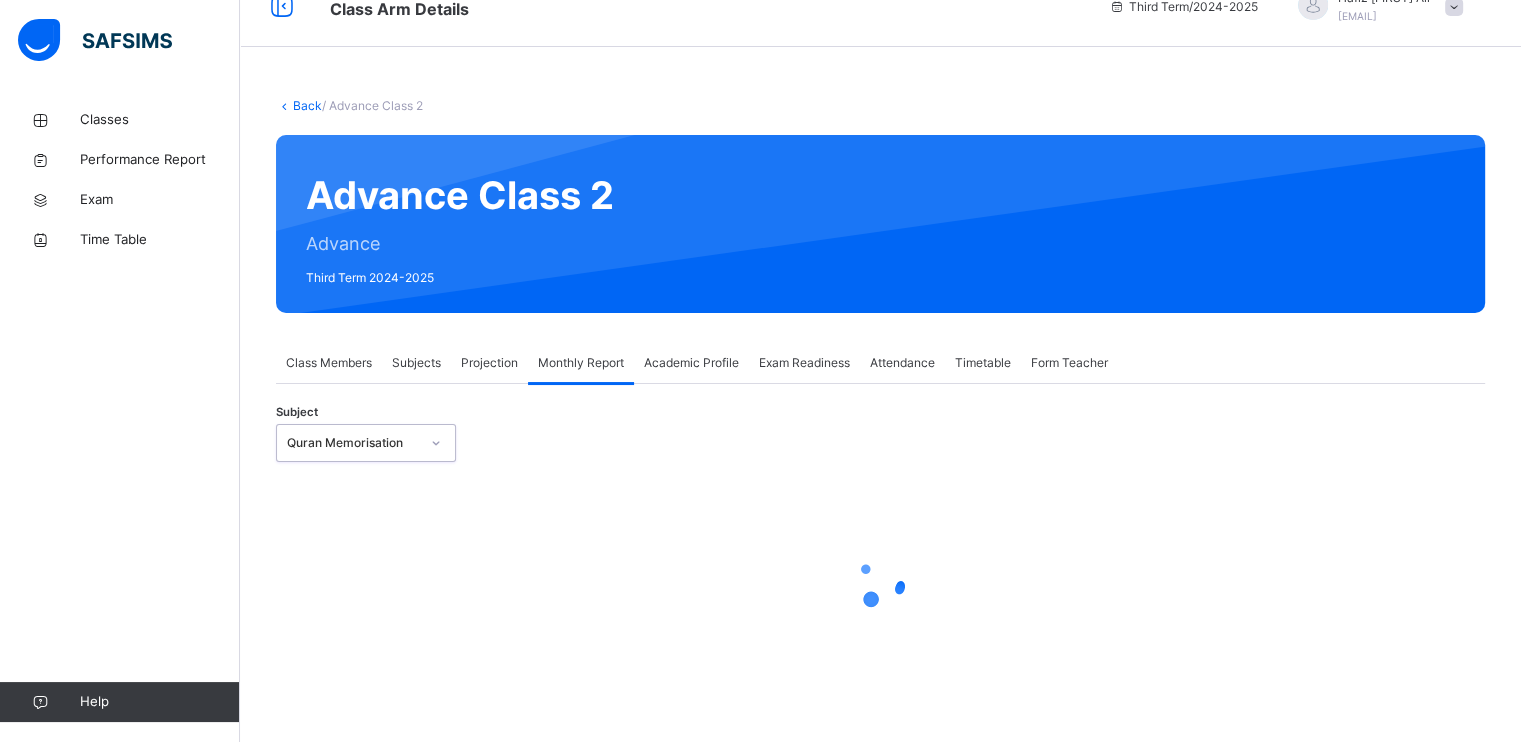 select on "****" 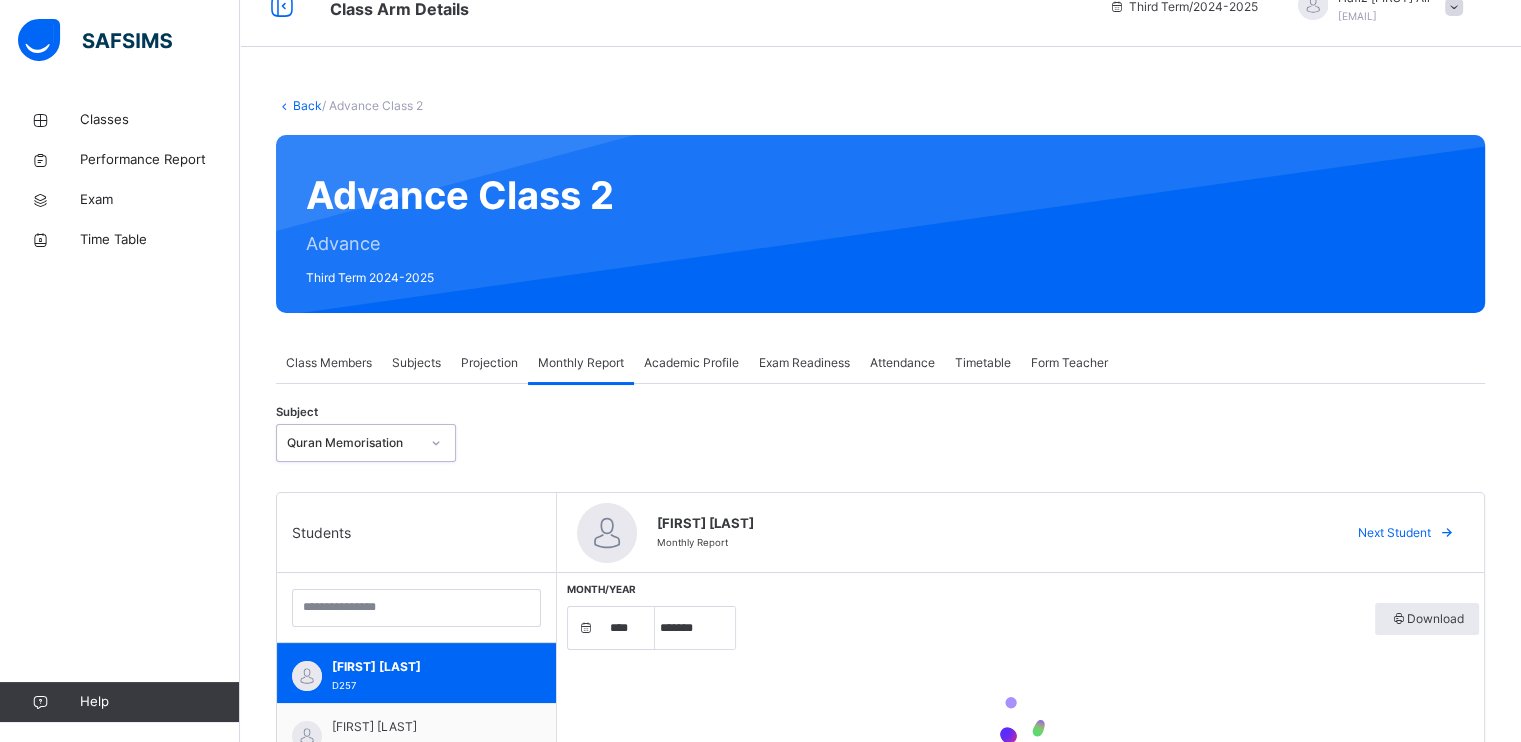 scroll, scrollTop: 180, scrollLeft: 0, axis: vertical 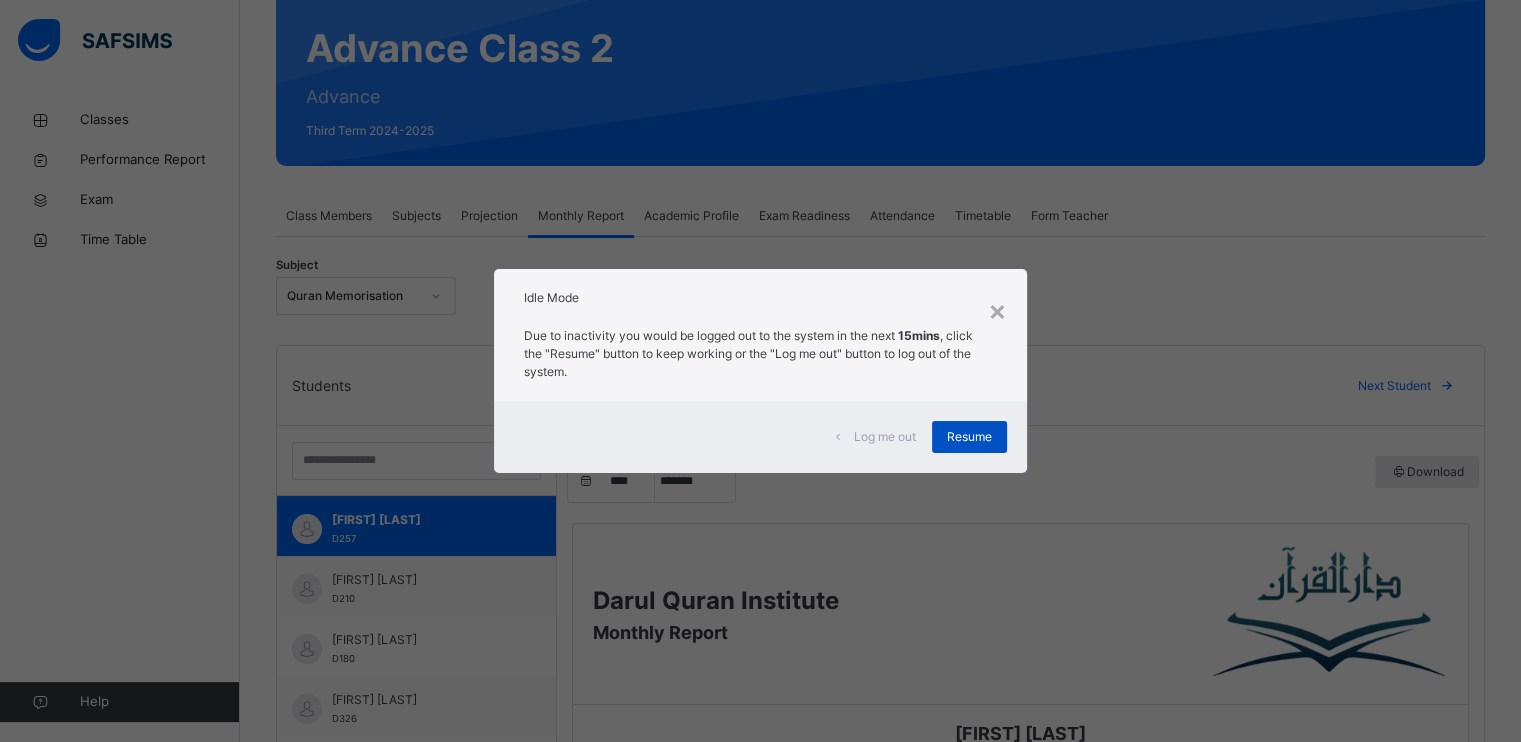 click on "Resume" at bounding box center (969, 437) 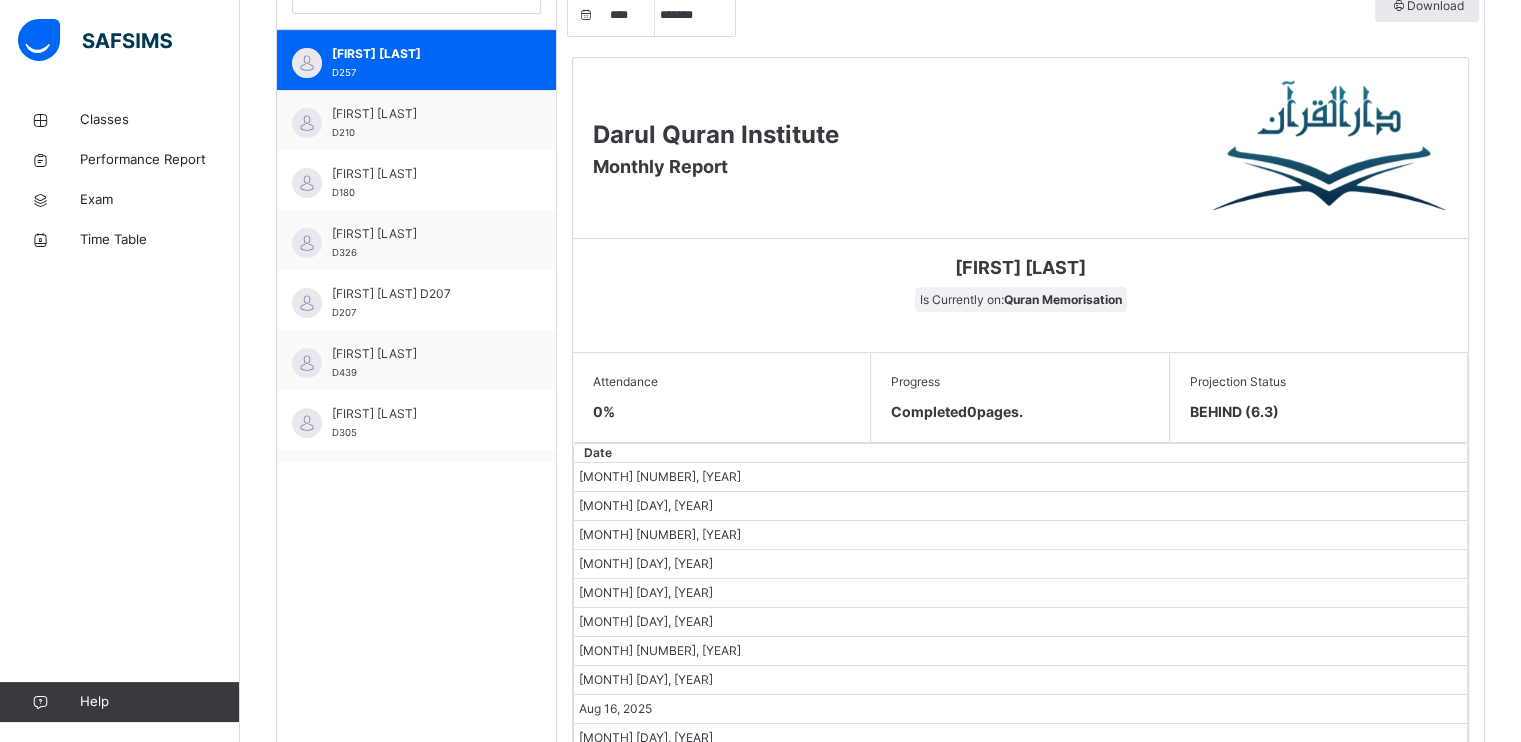 scroll, scrollTop: 606, scrollLeft: 0, axis: vertical 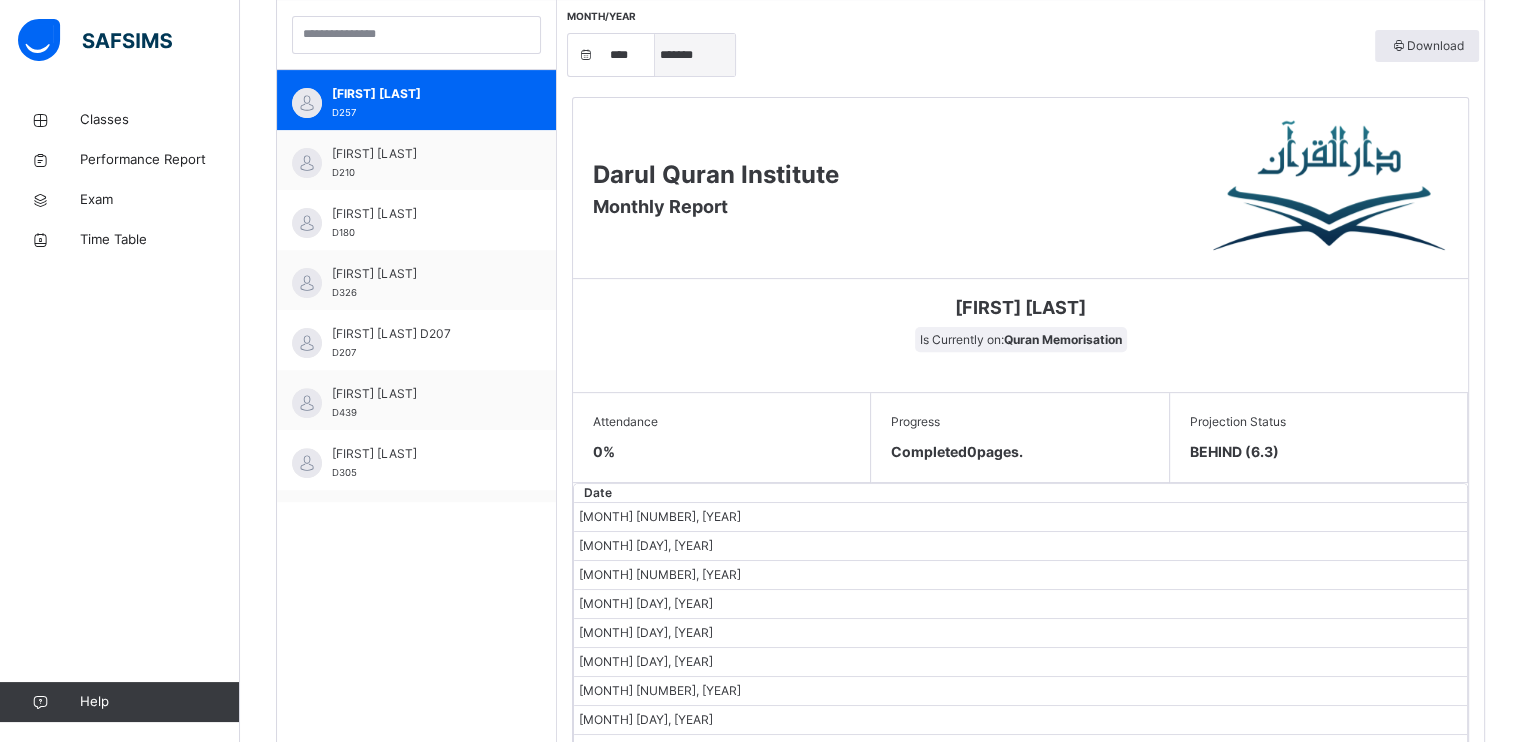 click on "***** ******* ******** ***** ***** *** **** **** ****** ********* ******* ******** ********" at bounding box center [695, 55] 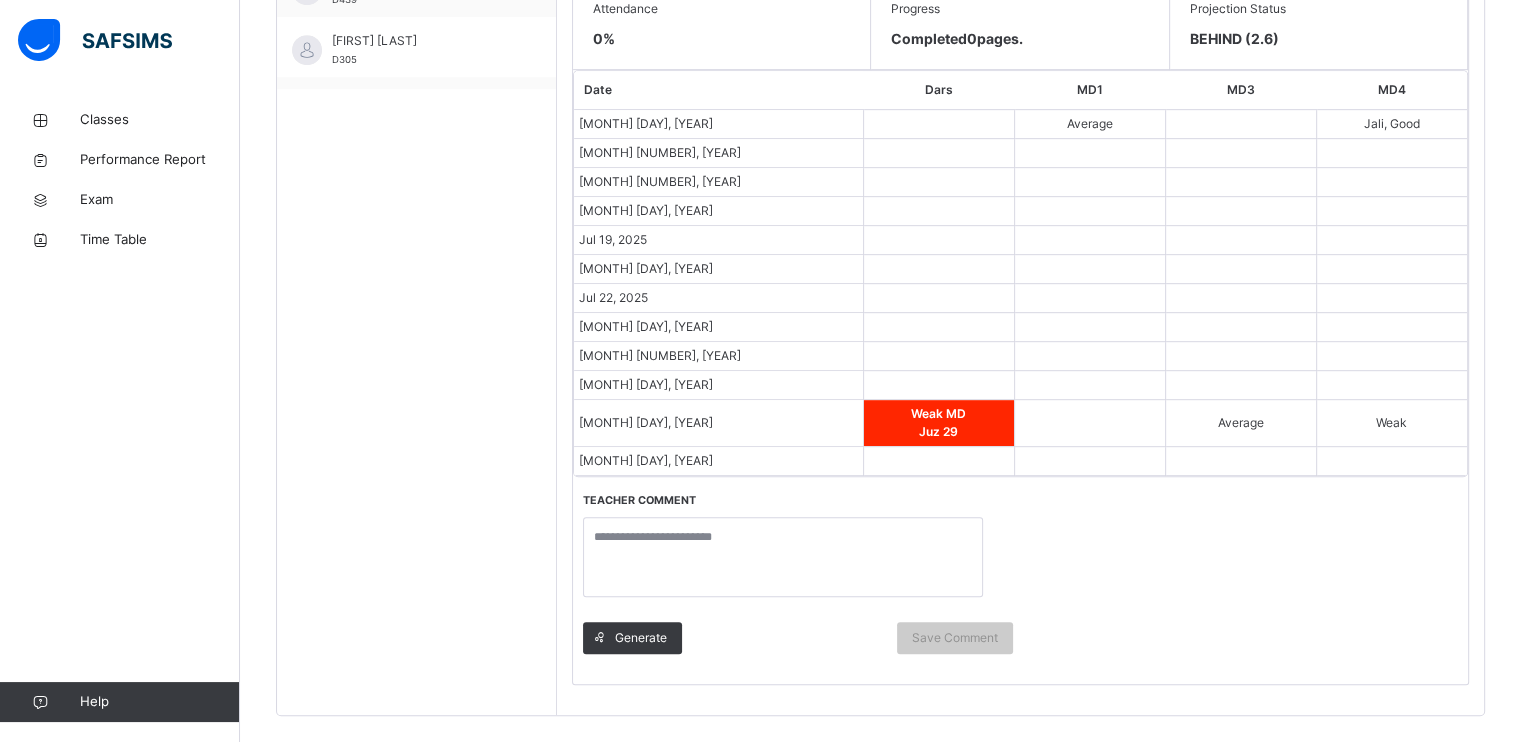 scroll, scrollTop: 1073, scrollLeft: 0, axis: vertical 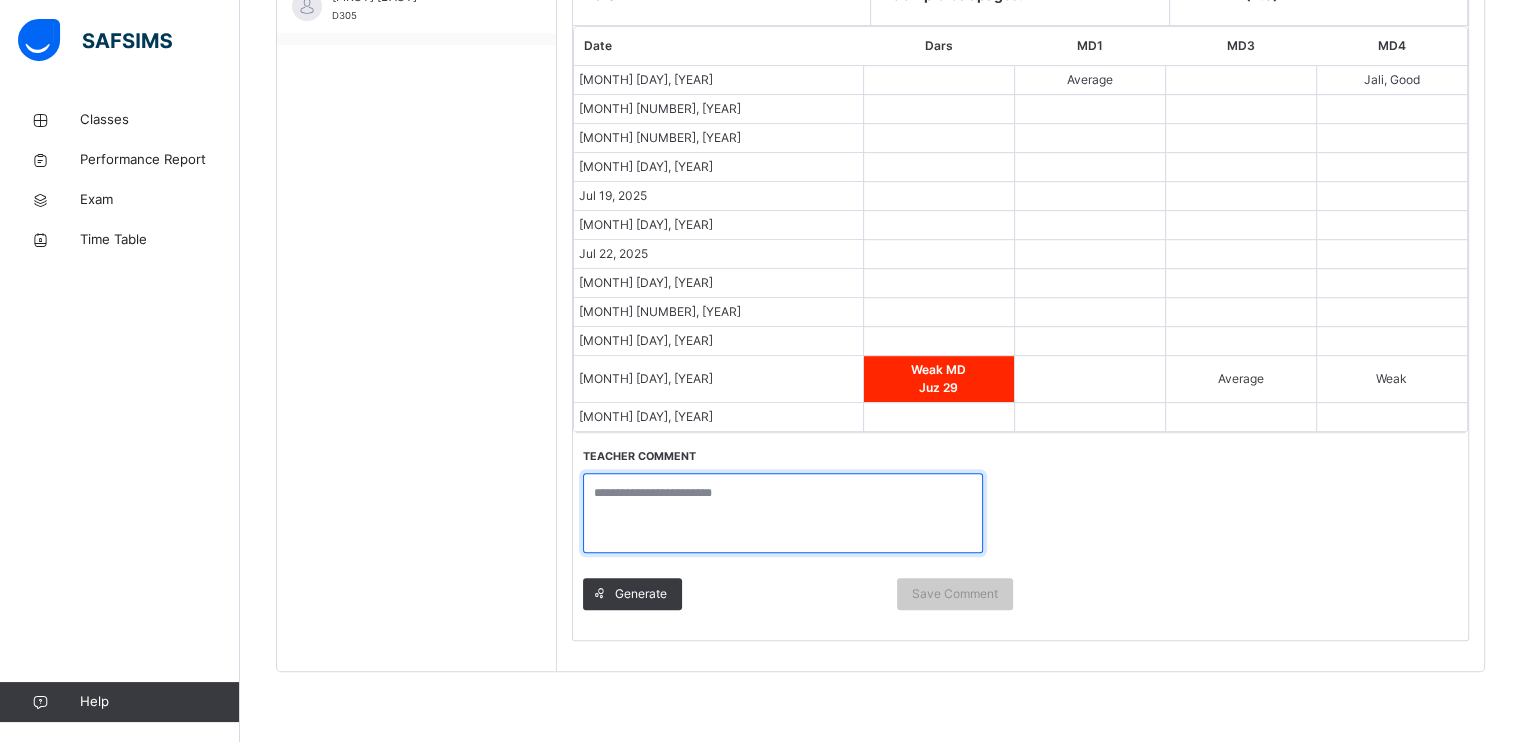 click at bounding box center [783, 513] 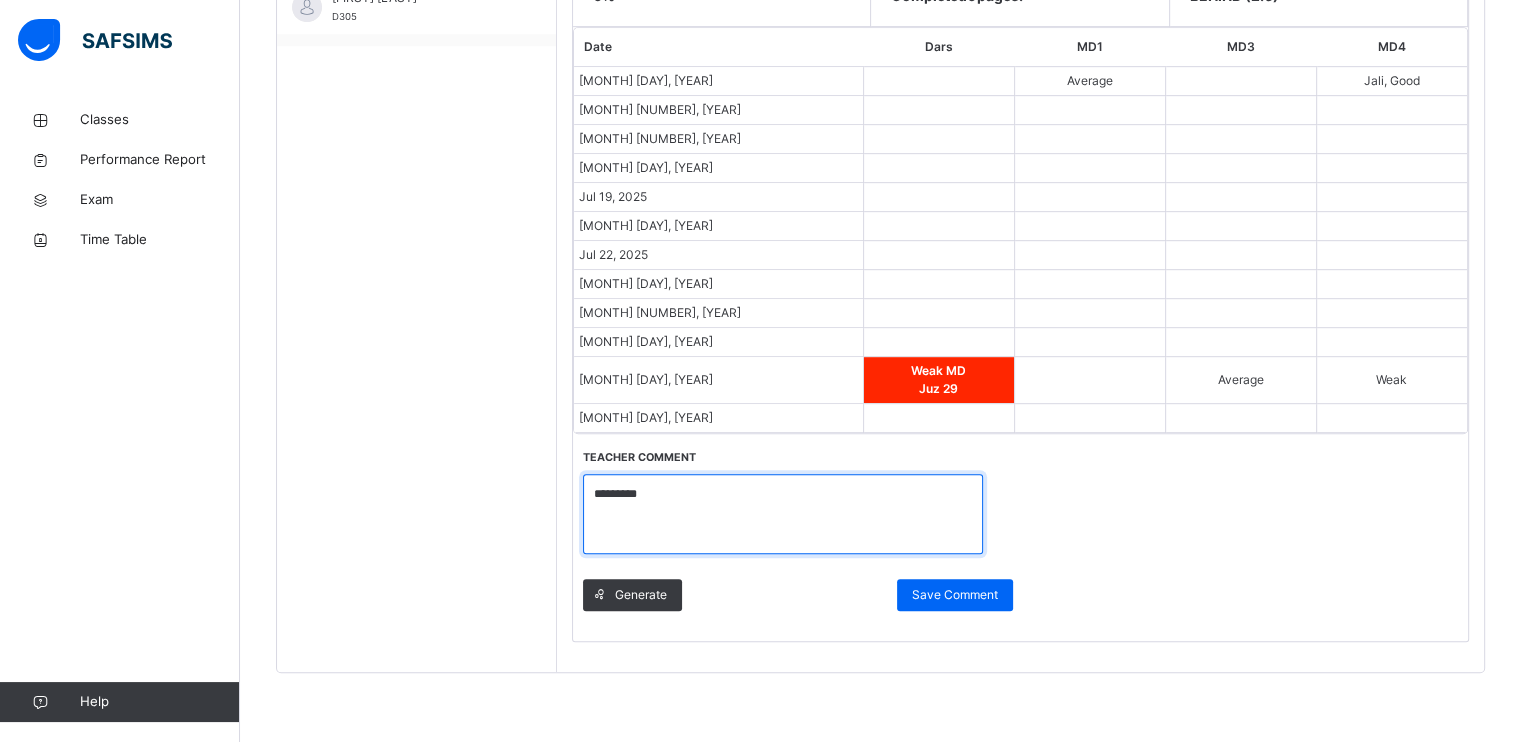 scroll, scrollTop: 1073, scrollLeft: 0, axis: vertical 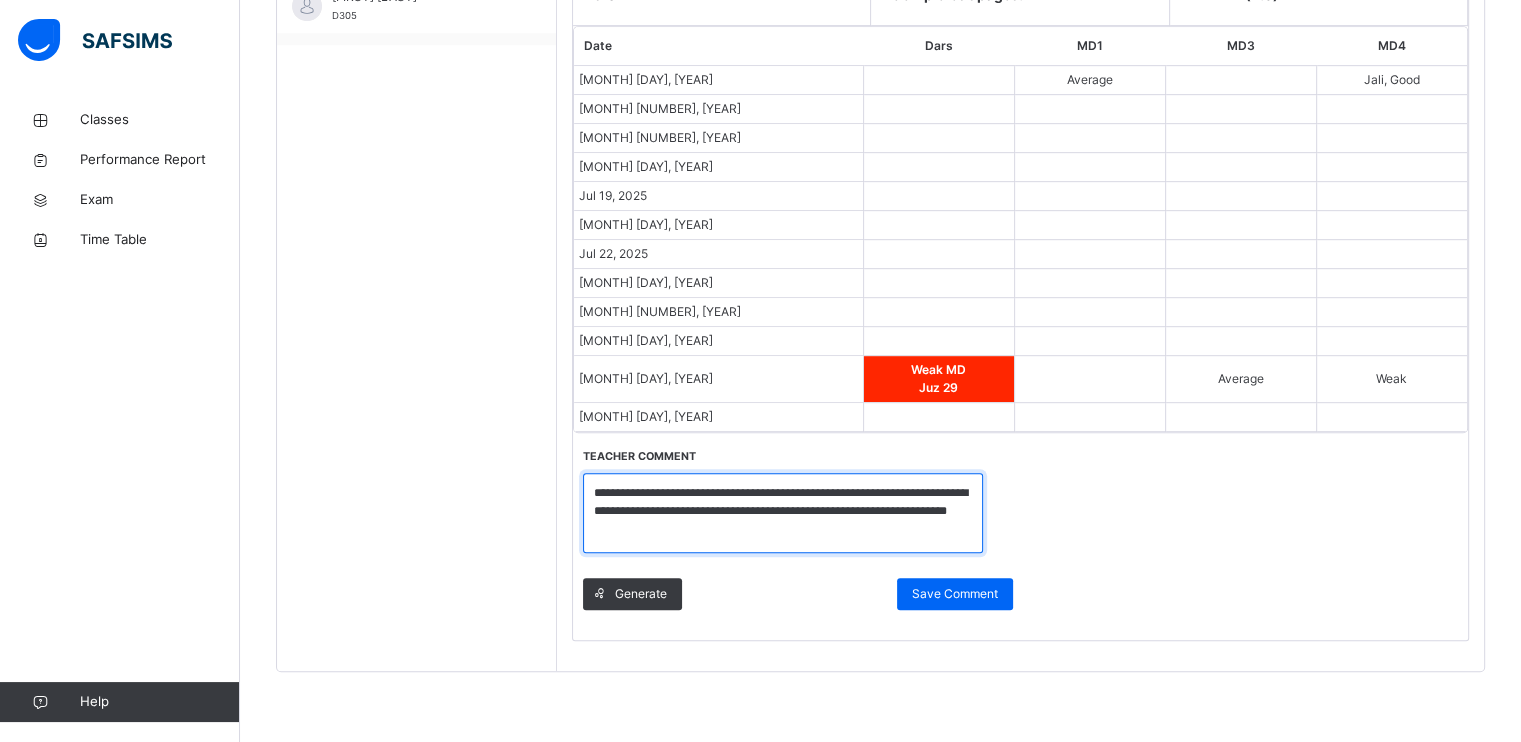 click on "**********" at bounding box center (783, 513) 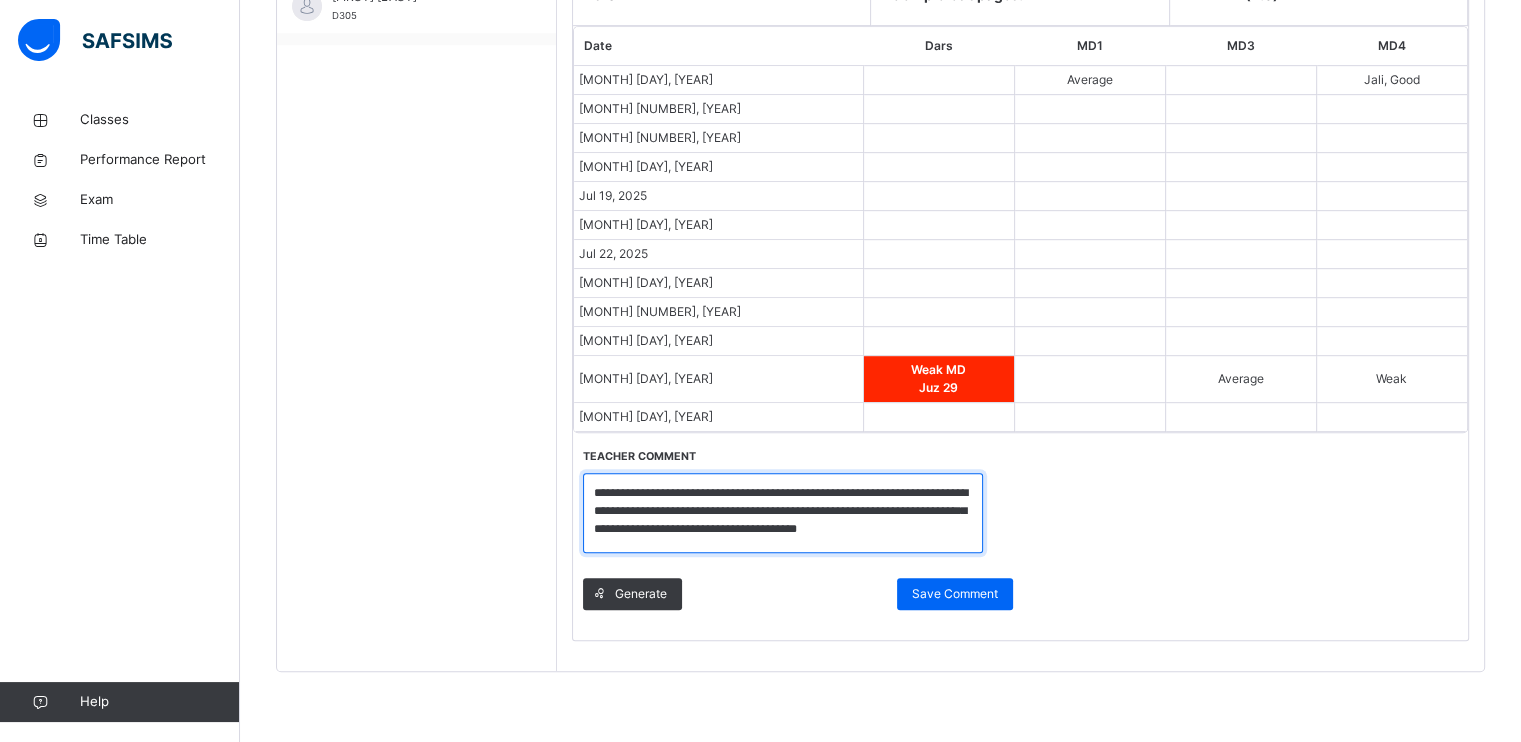 scroll, scrollTop: 2, scrollLeft: 0, axis: vertical 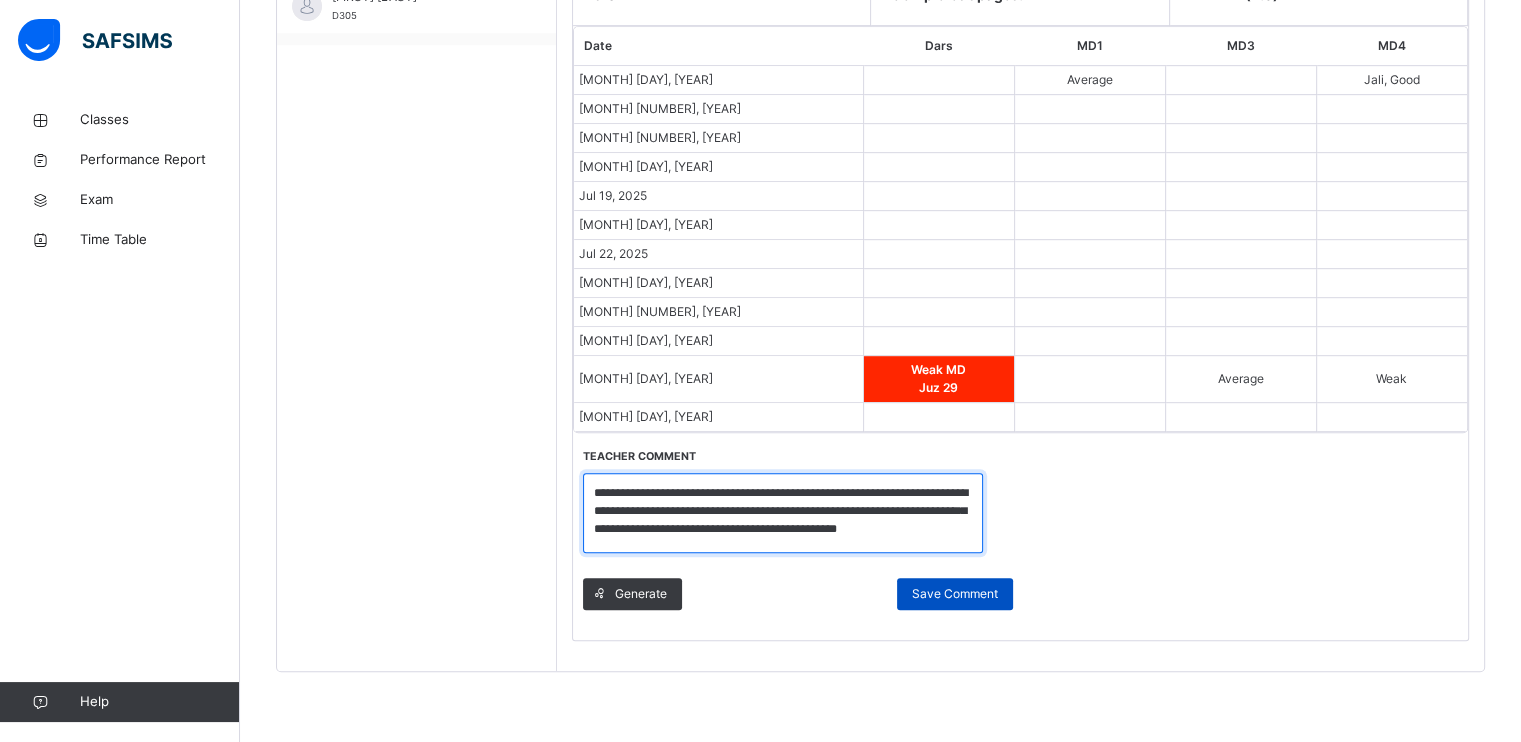 type on "**********" 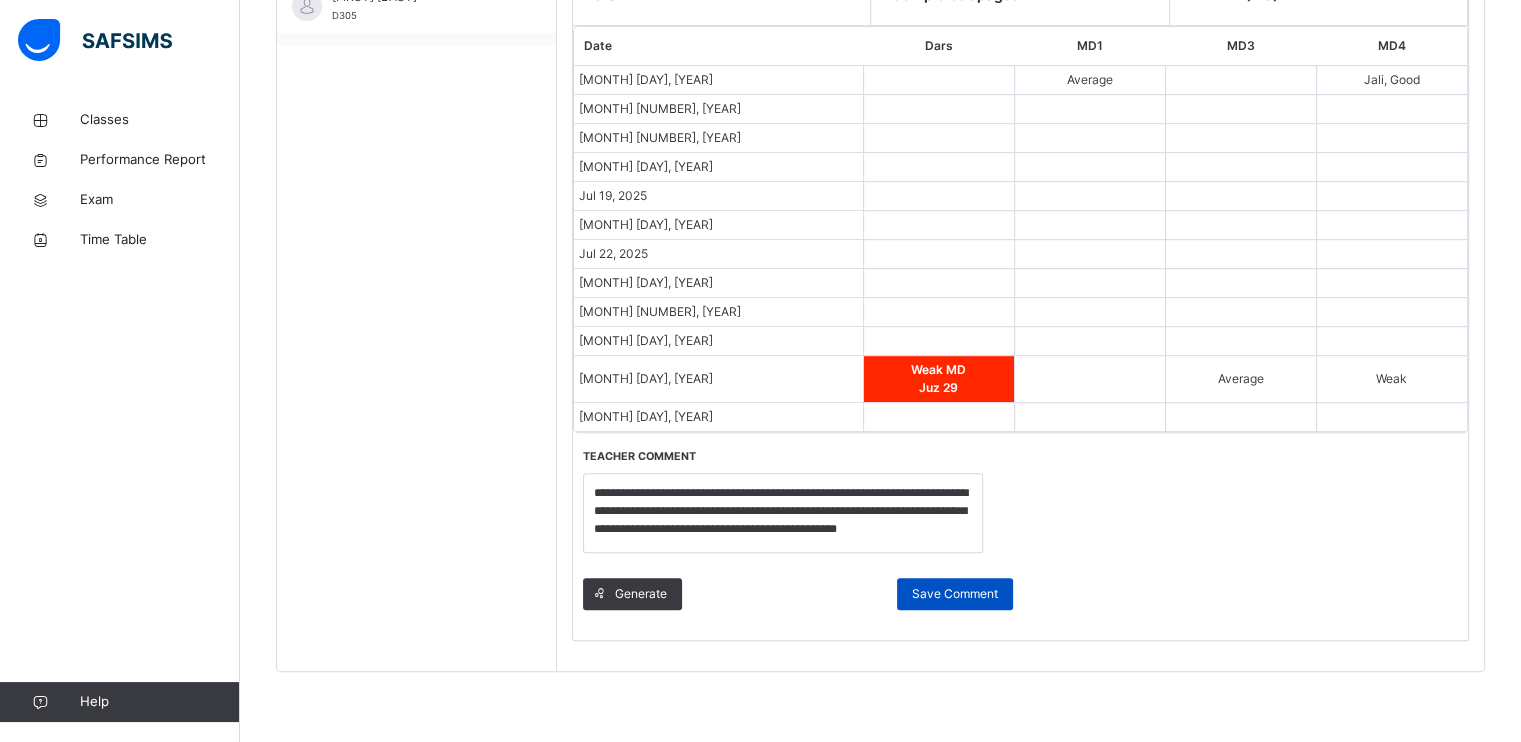 click on "Save Comment" at bounding box center (955, 594) 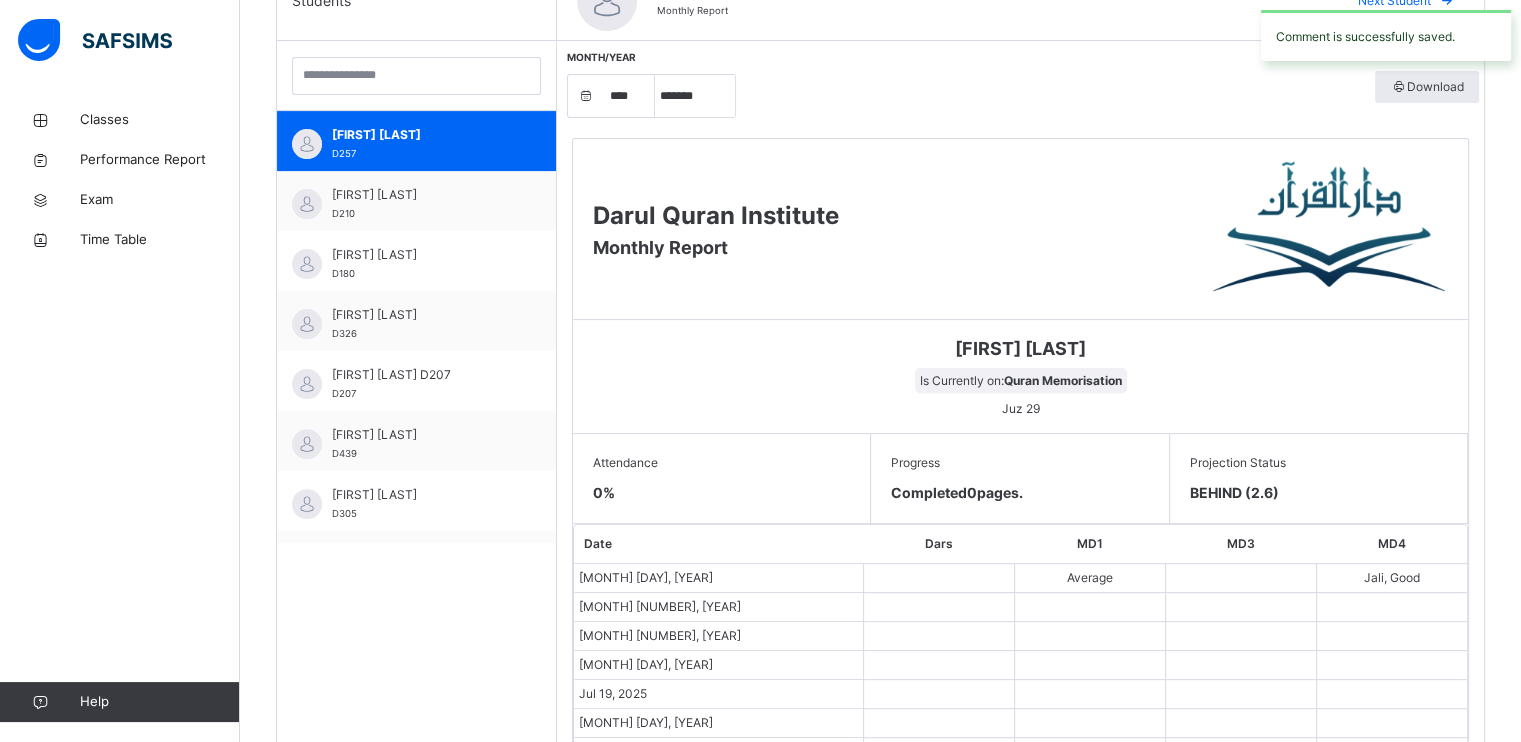 scroll, scrollTop: 562, scrollLeft: 0, axis: vertical 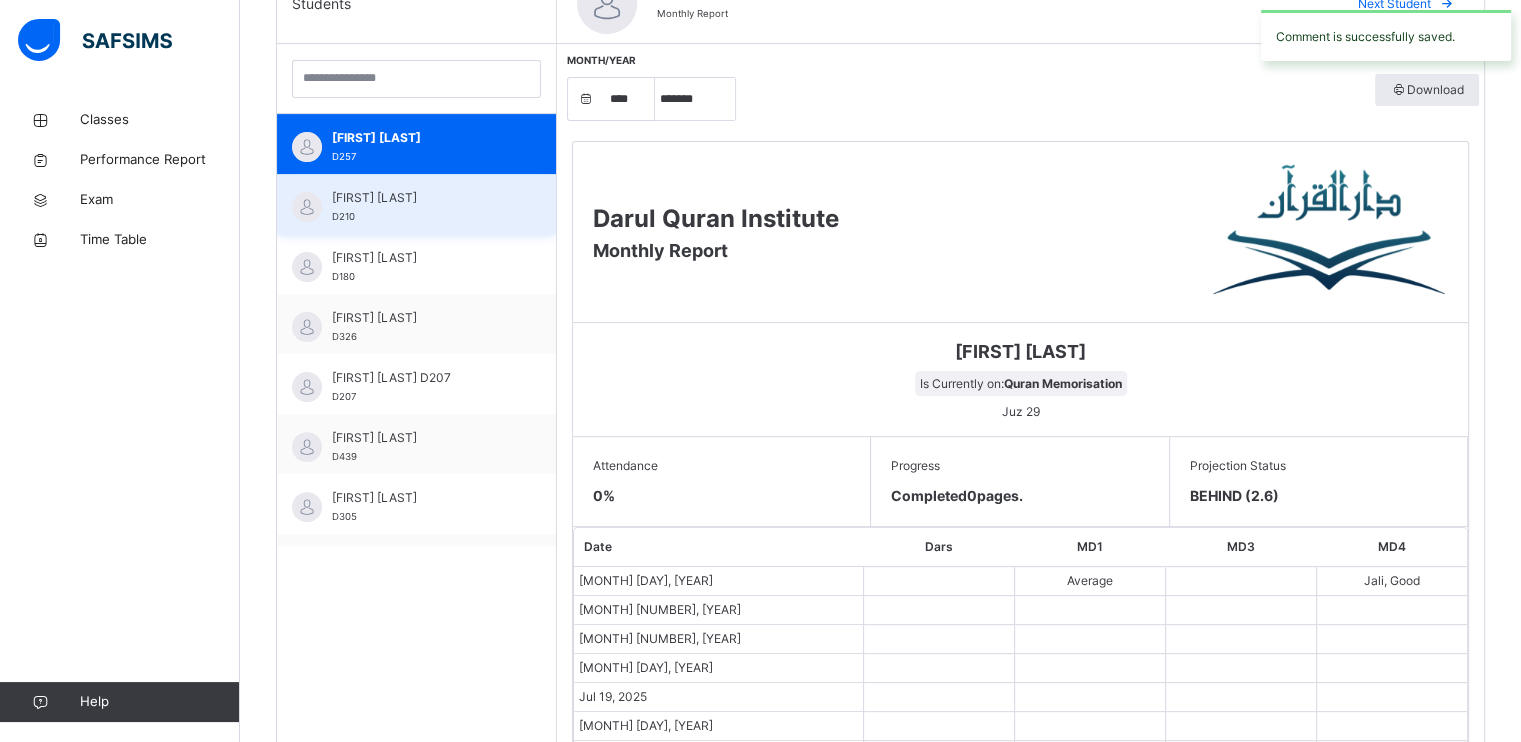 click on "[FIRST]  [LAST] D210" at bounding box center (421, 207) 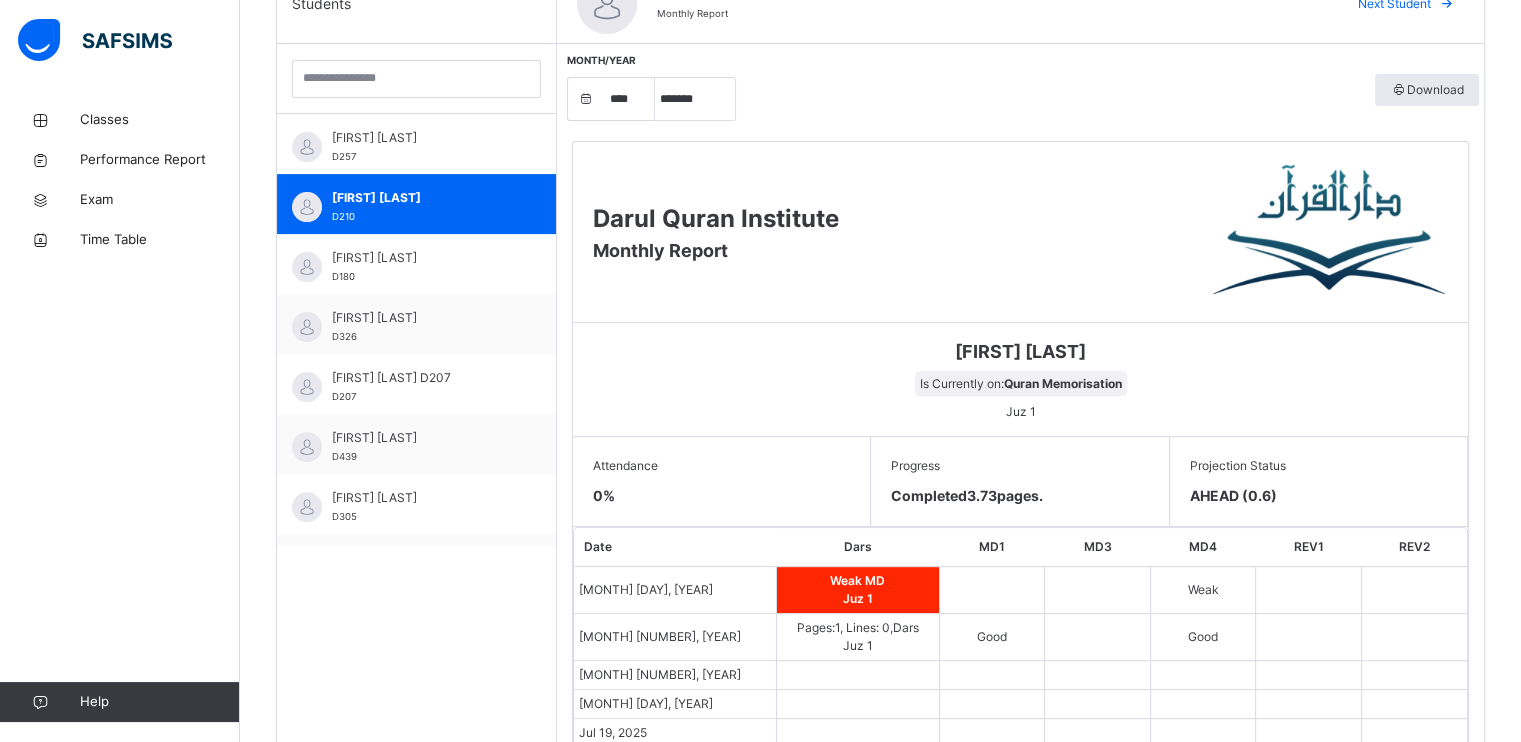scroll, scrollTop: 1145, scrollLeft: 0, axis: vertical 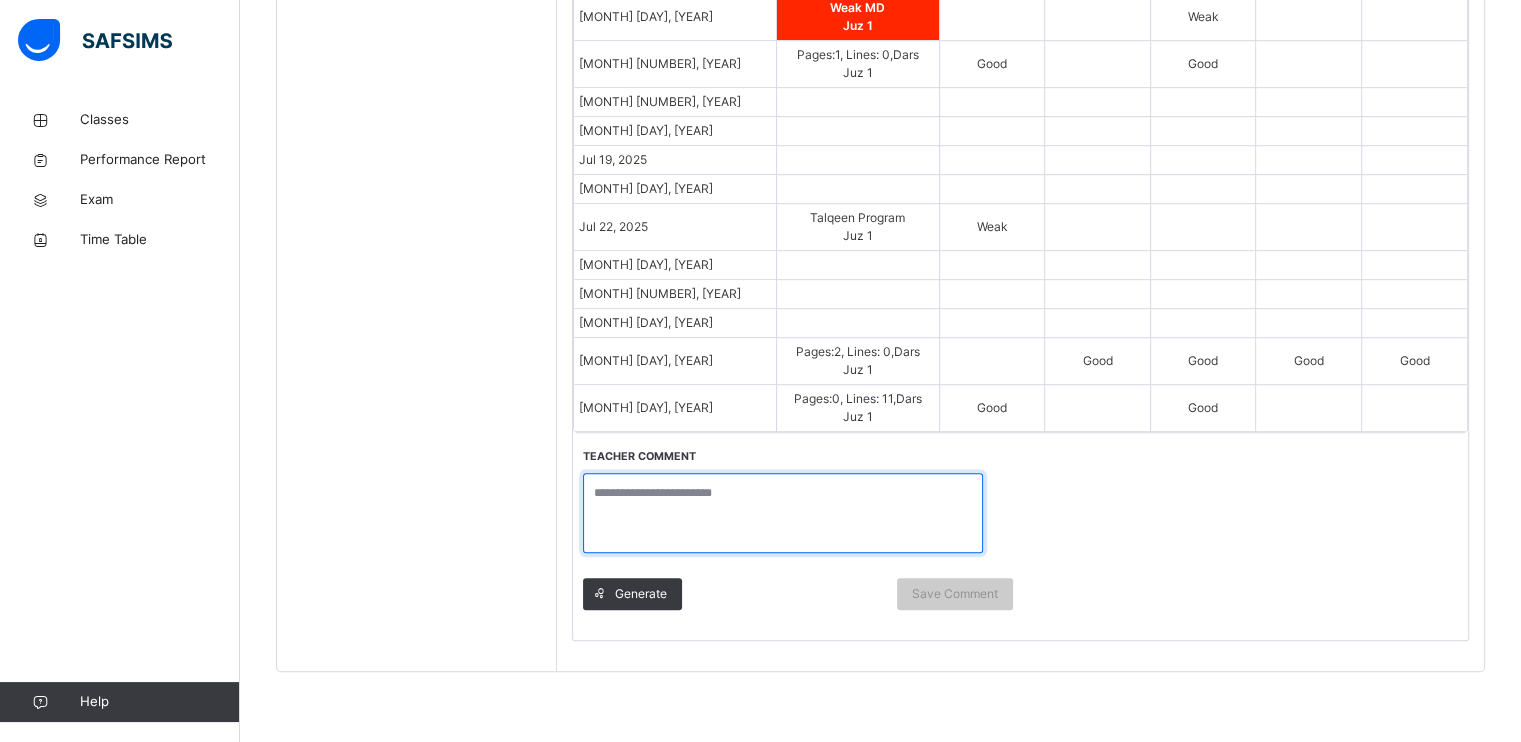 click at bounding box center (783, 513) 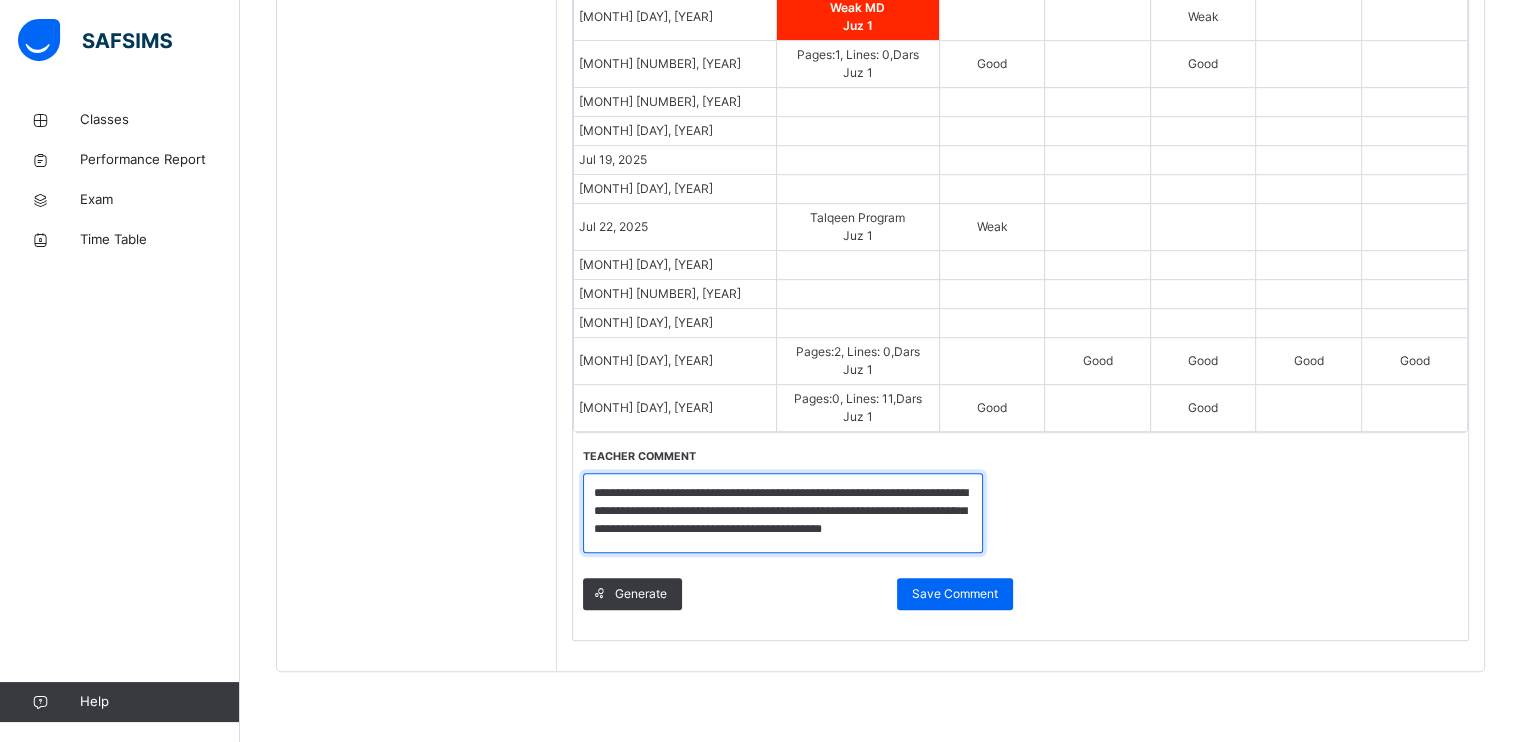 scroll, scrollTop: 2, scrollLeft: 0, axis: vertical 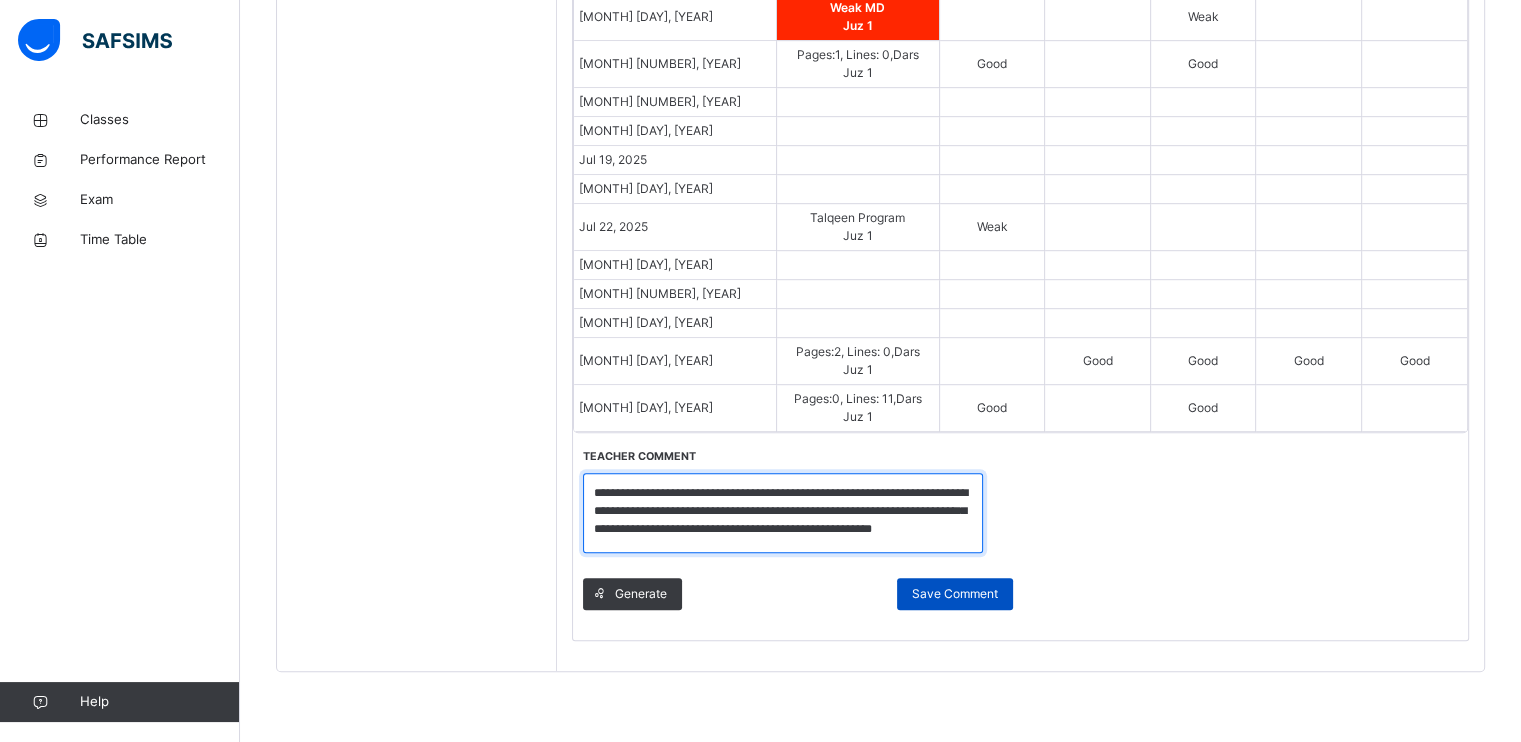 type on "**********" 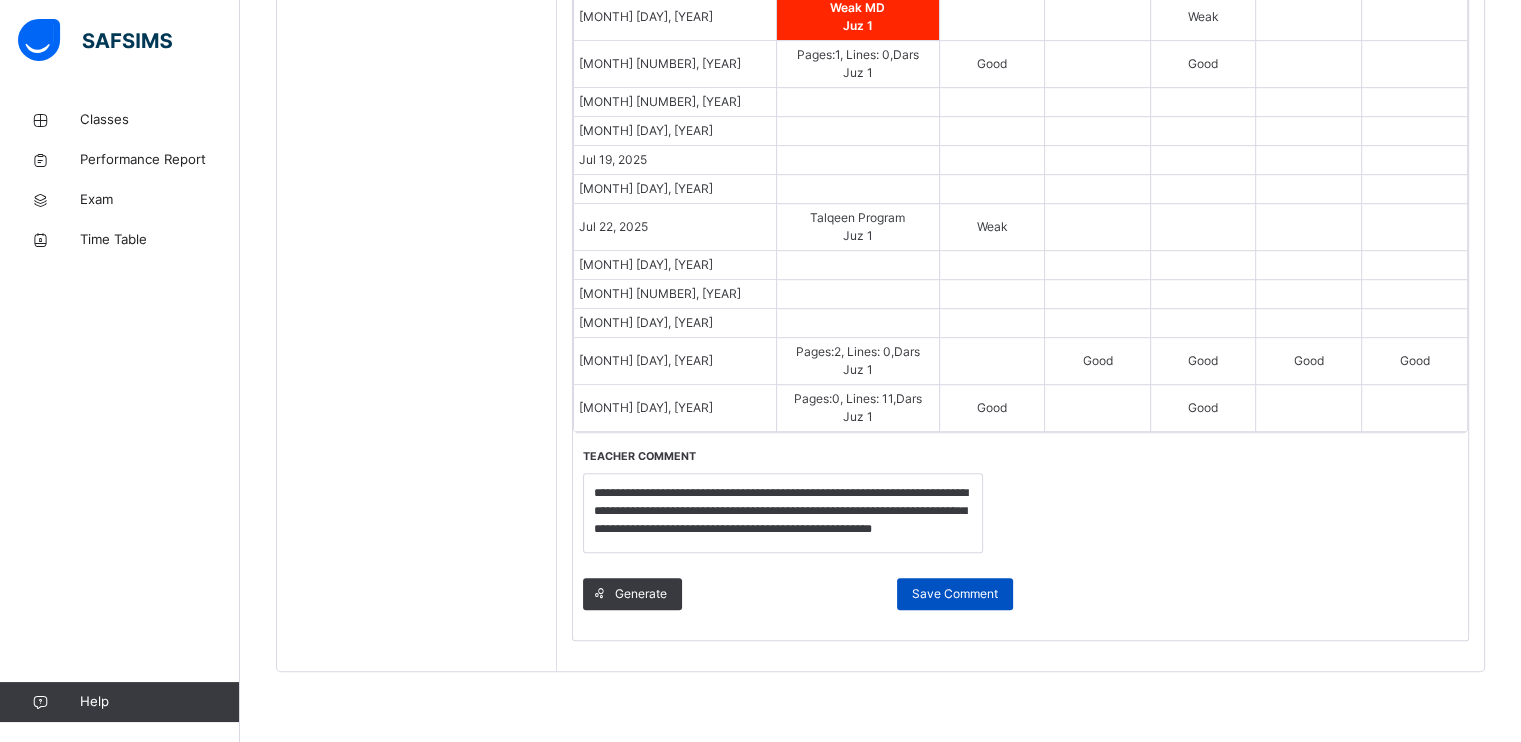 click on "Save Comment" at bounding box center (955, 594) 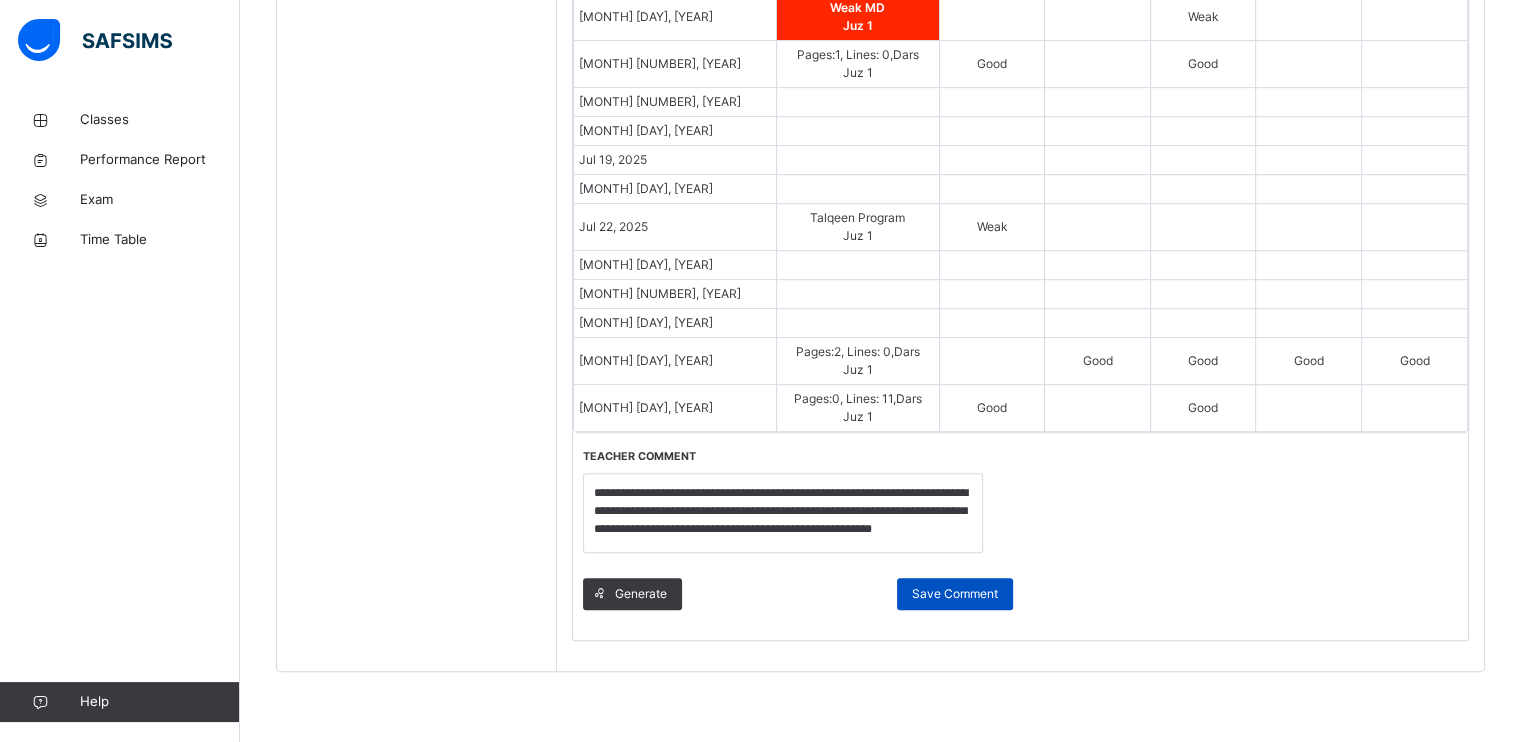 click on "Save Comment" at bounding box center (955, 594) 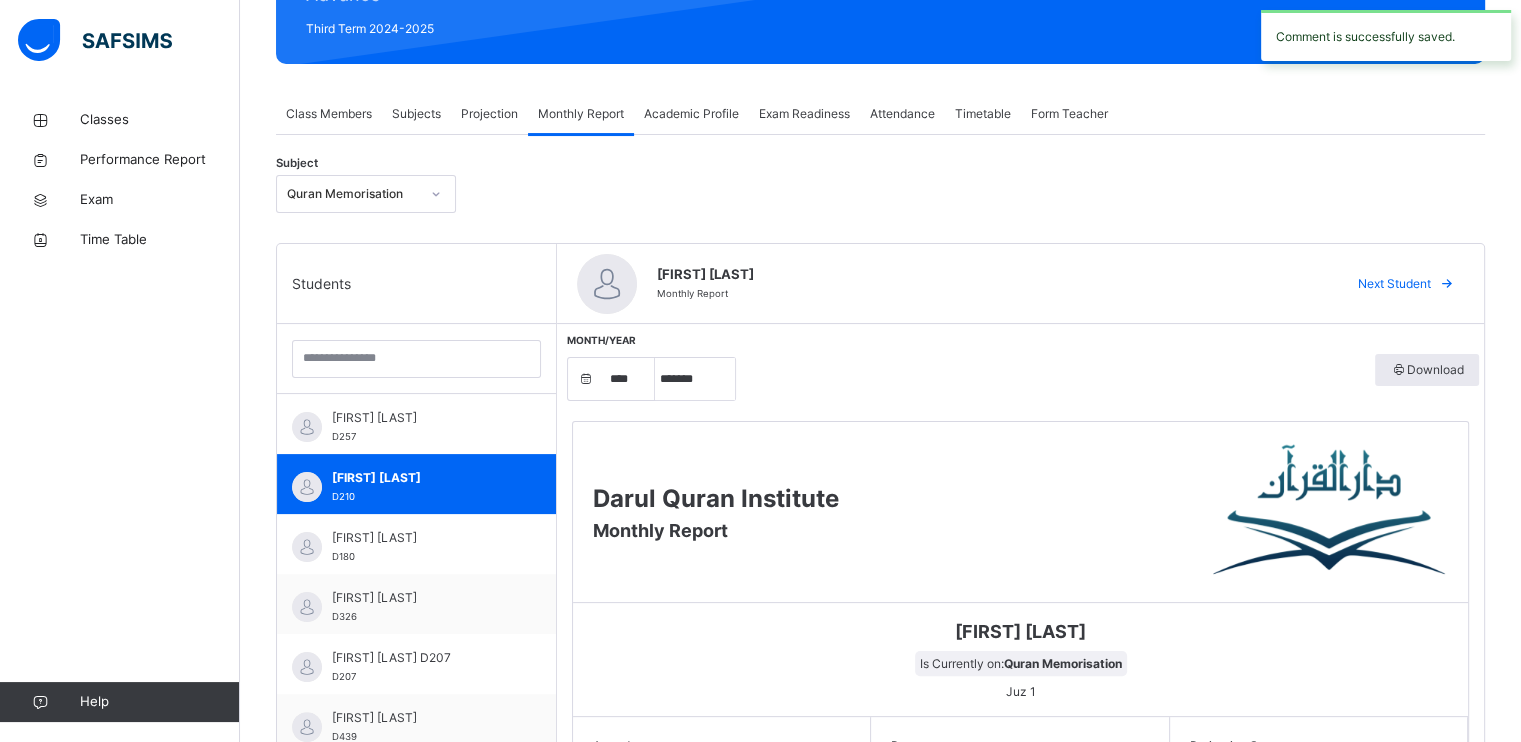 scroll, scrollTop: 238, scrollLeft: 0, axis: vertical 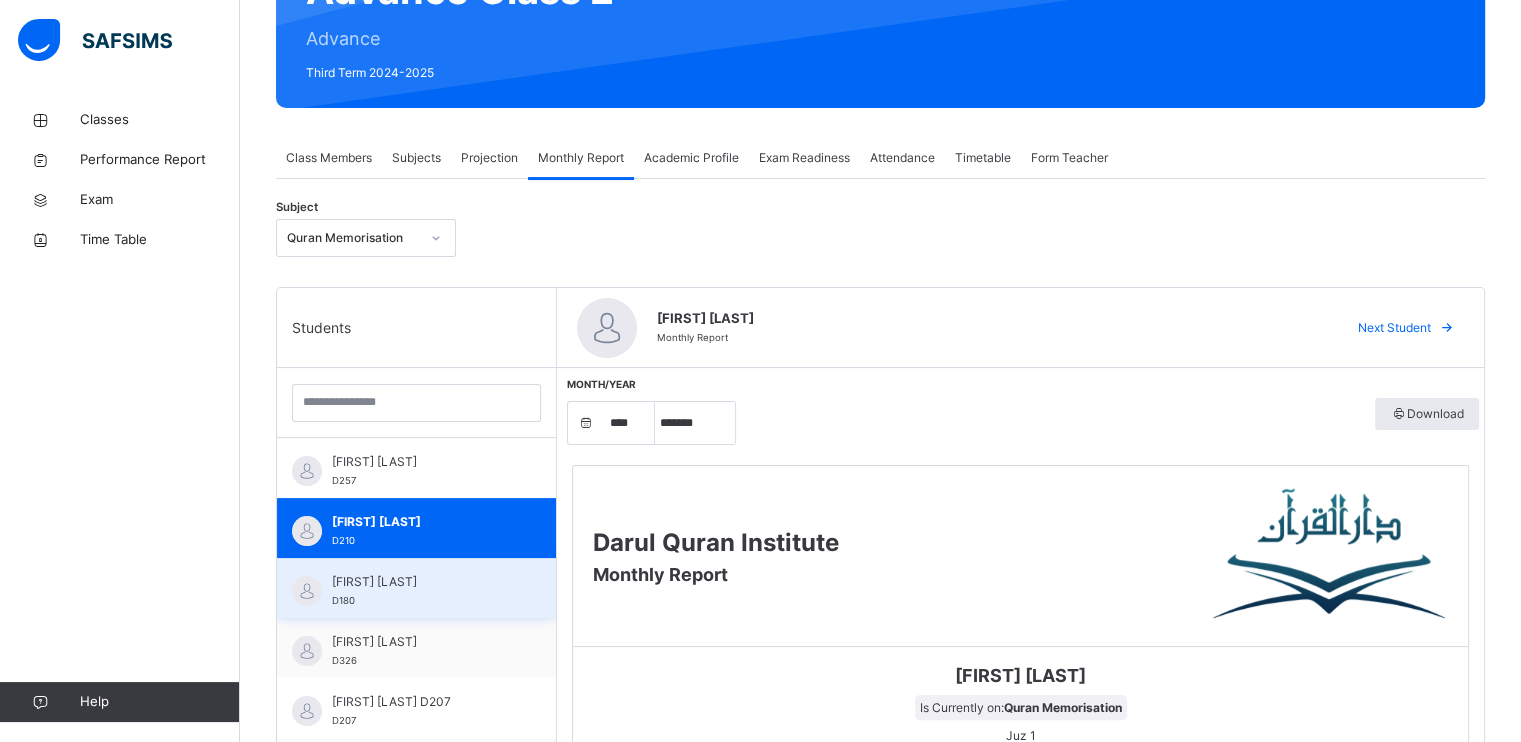 click on "[FIRST]  [LAST]" at bounding box center (421, 582) 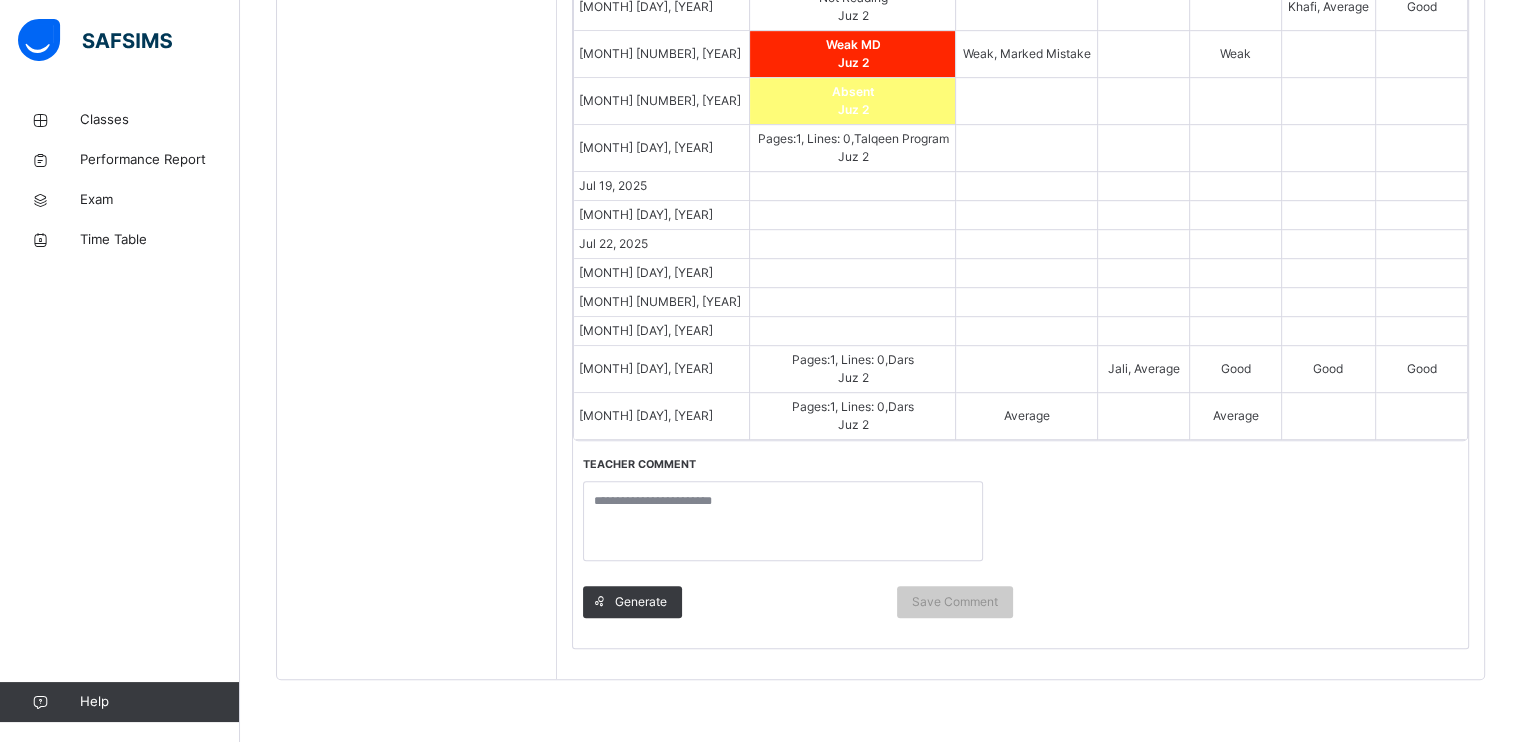 scroll, scrollTop: 1156, scrollLeft: 0, axis: vertical 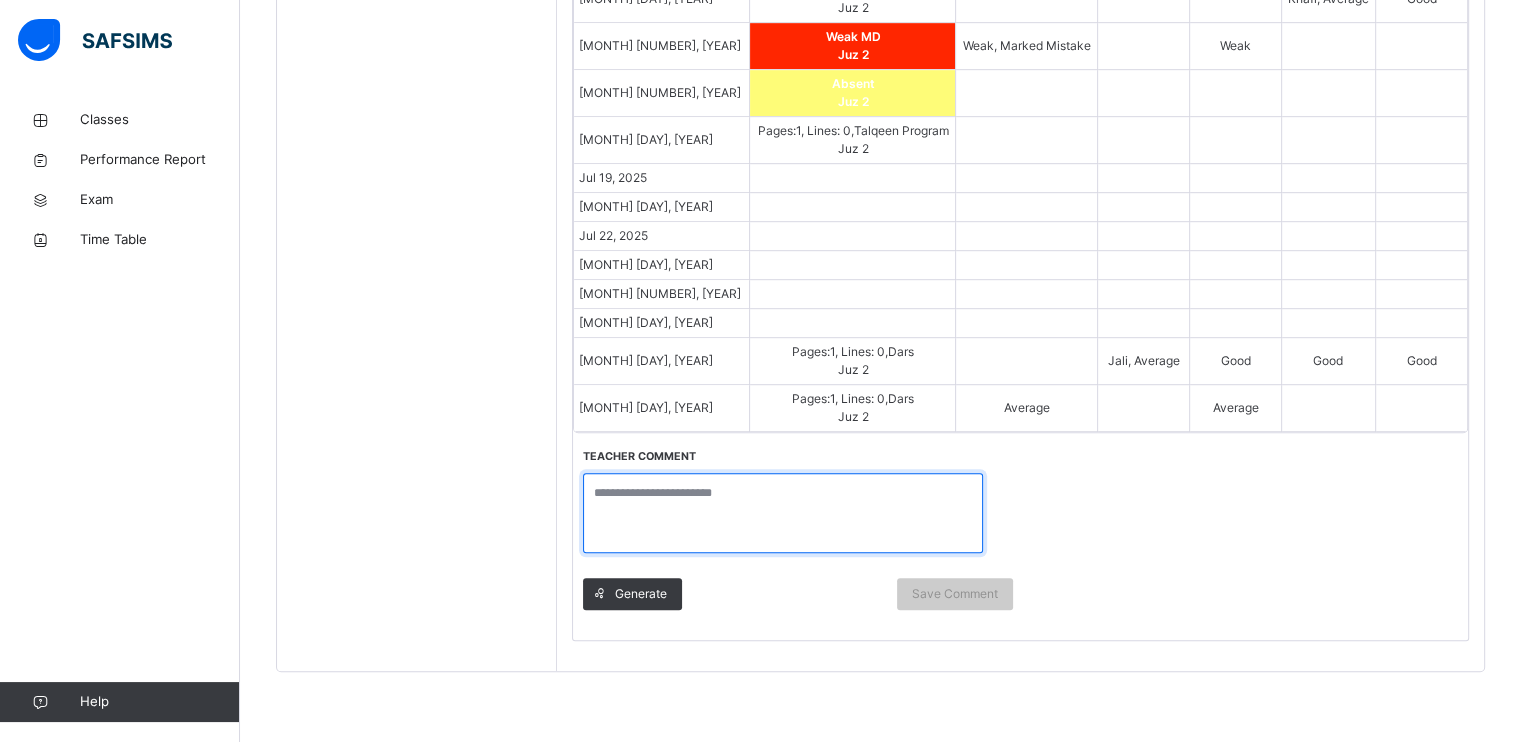 click at bounding box center (783, 513) 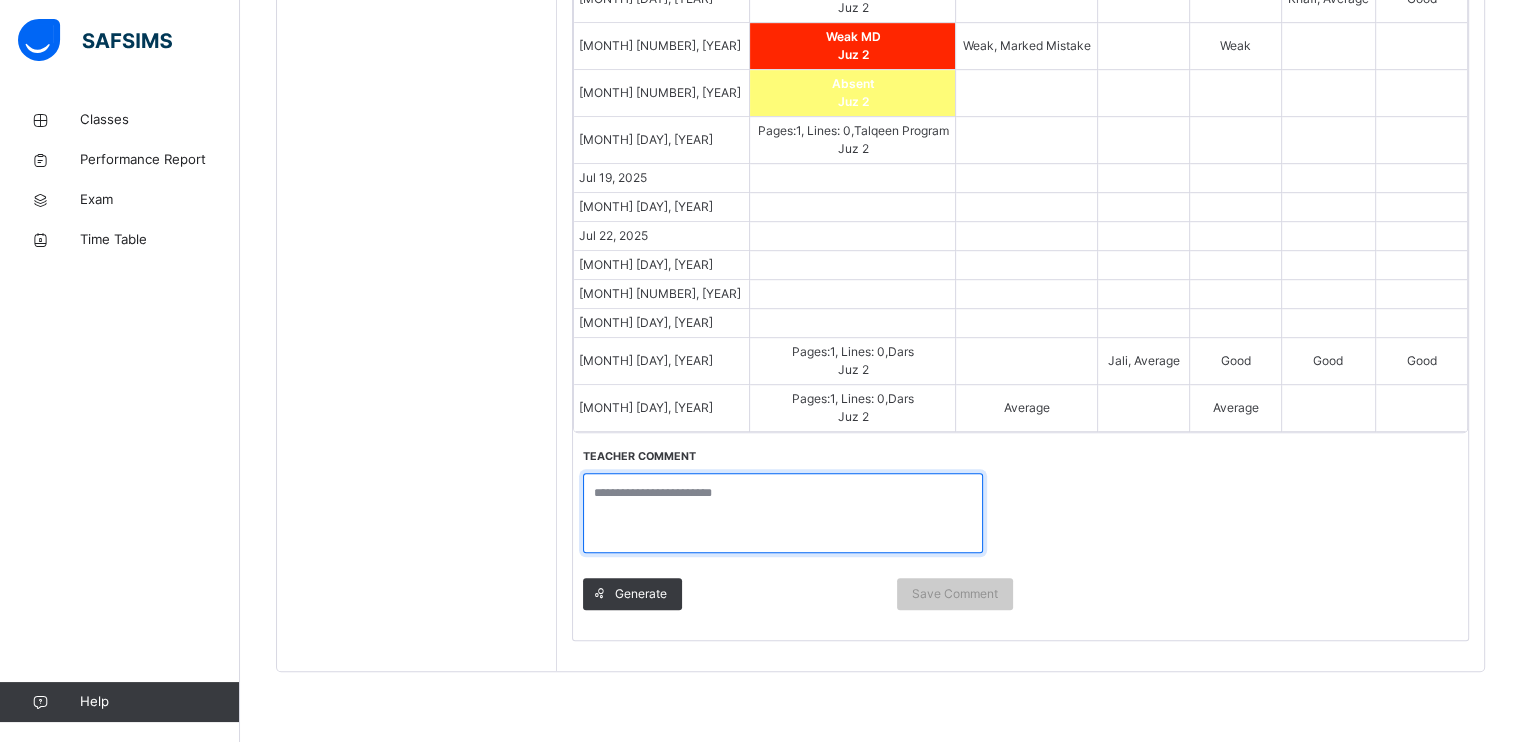 scroll, scrollTop: 1158, scrollLeft: 0, axis: vertical 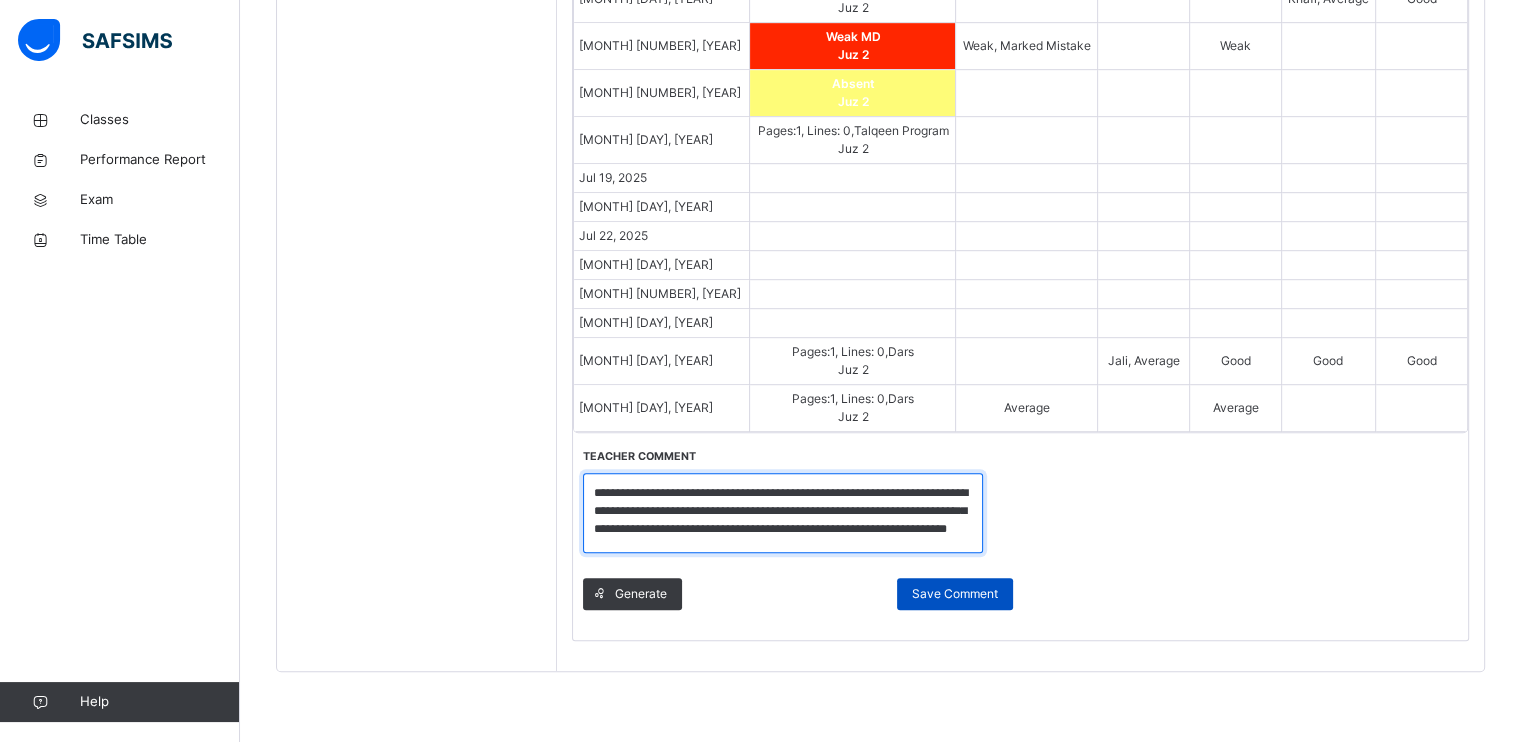 type on "**********" 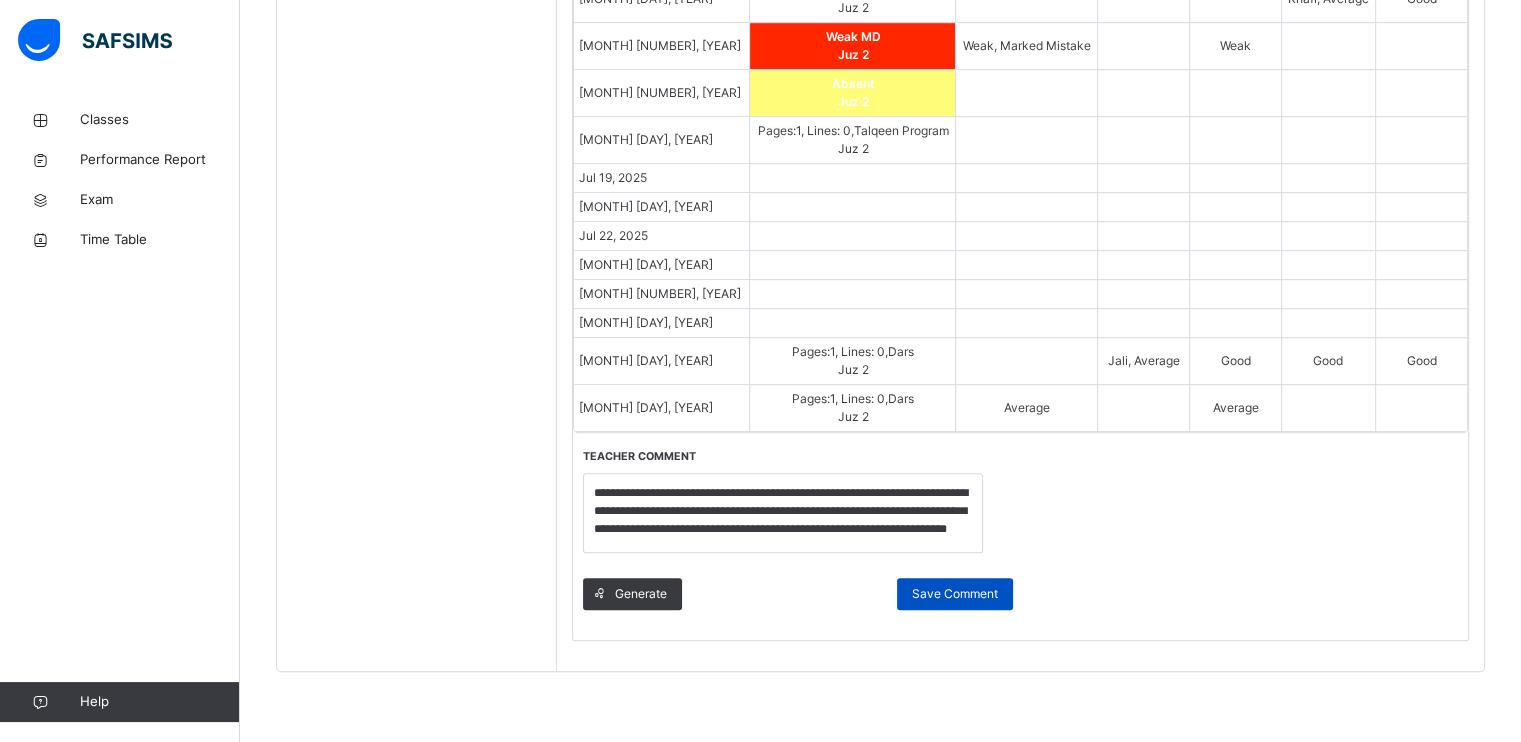 click on "Save Comment" at bounding box center (955, 594) 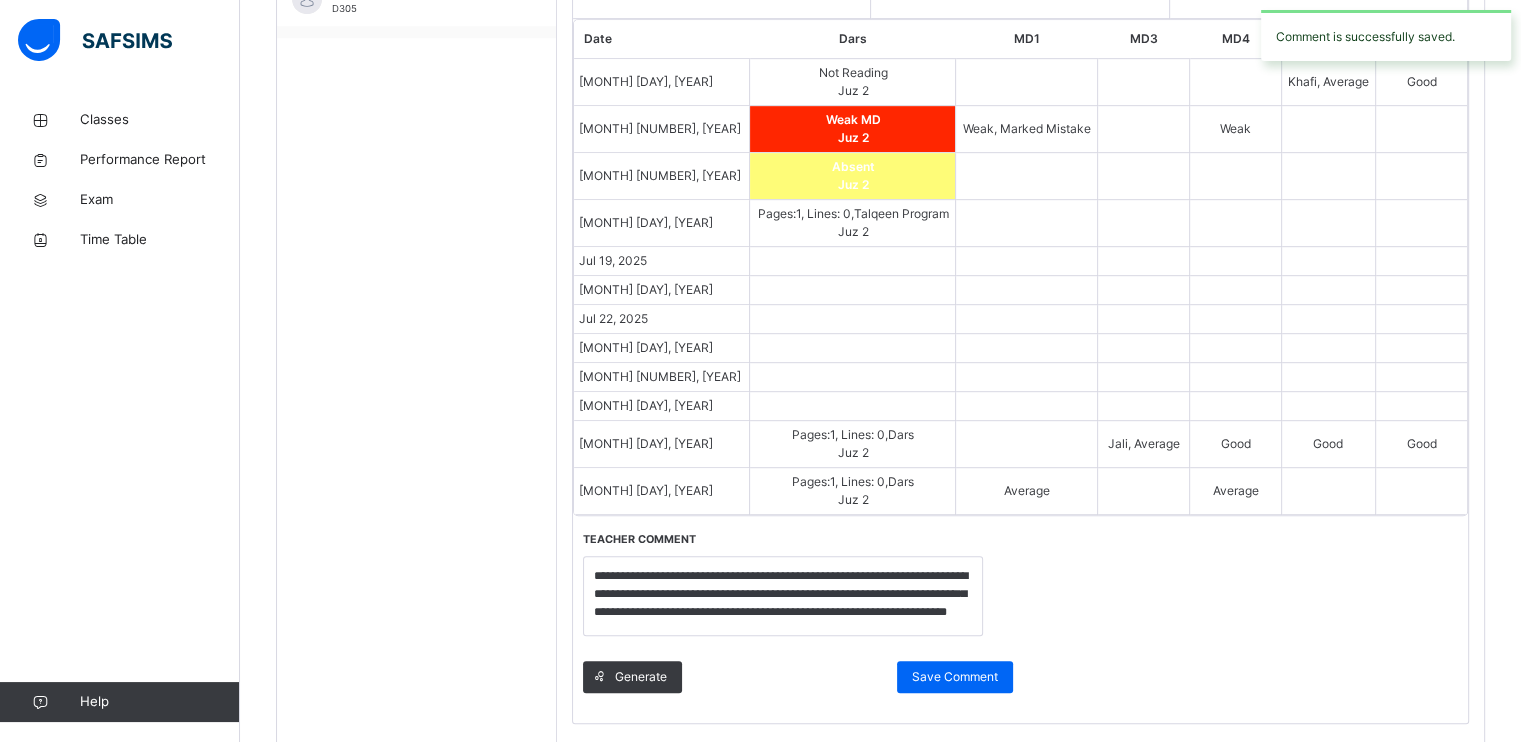 scroll, scrollTop: 1164, scrollLeft: 0, axis: vertical 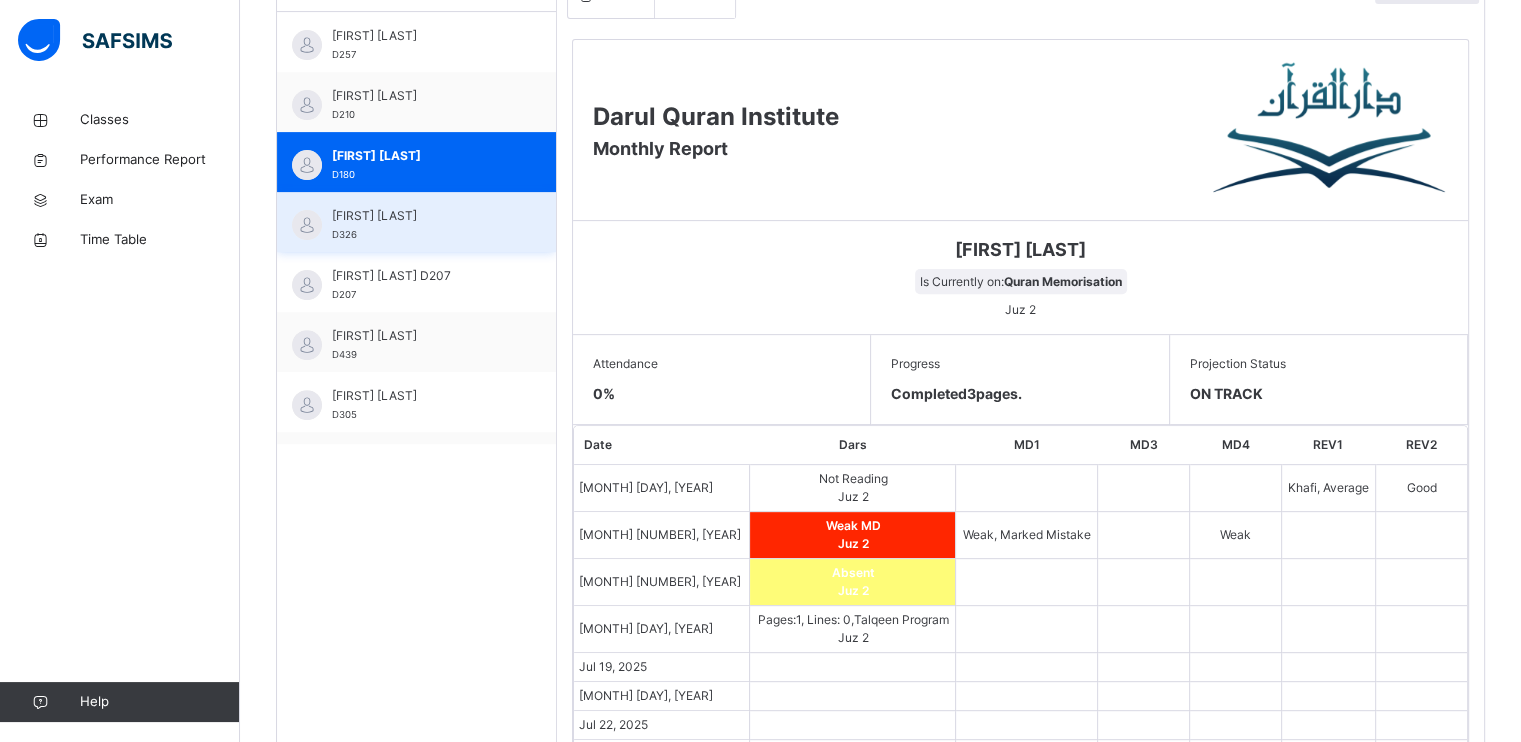 click on "[FIRST]  [LAST] D326" at bounding box center [421, 225] 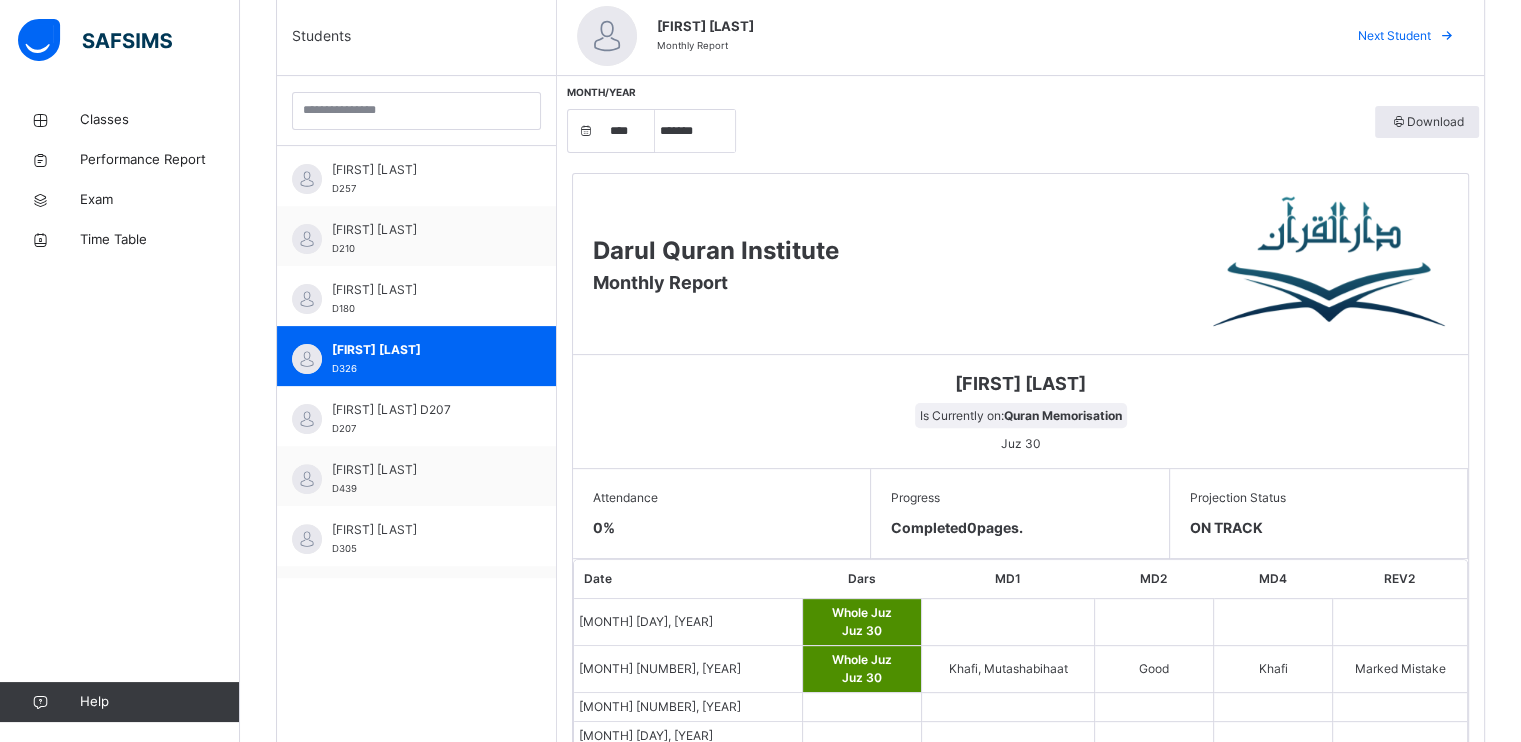scroll, scrollTop: 431, scrollLeft: 0, axis: vertical 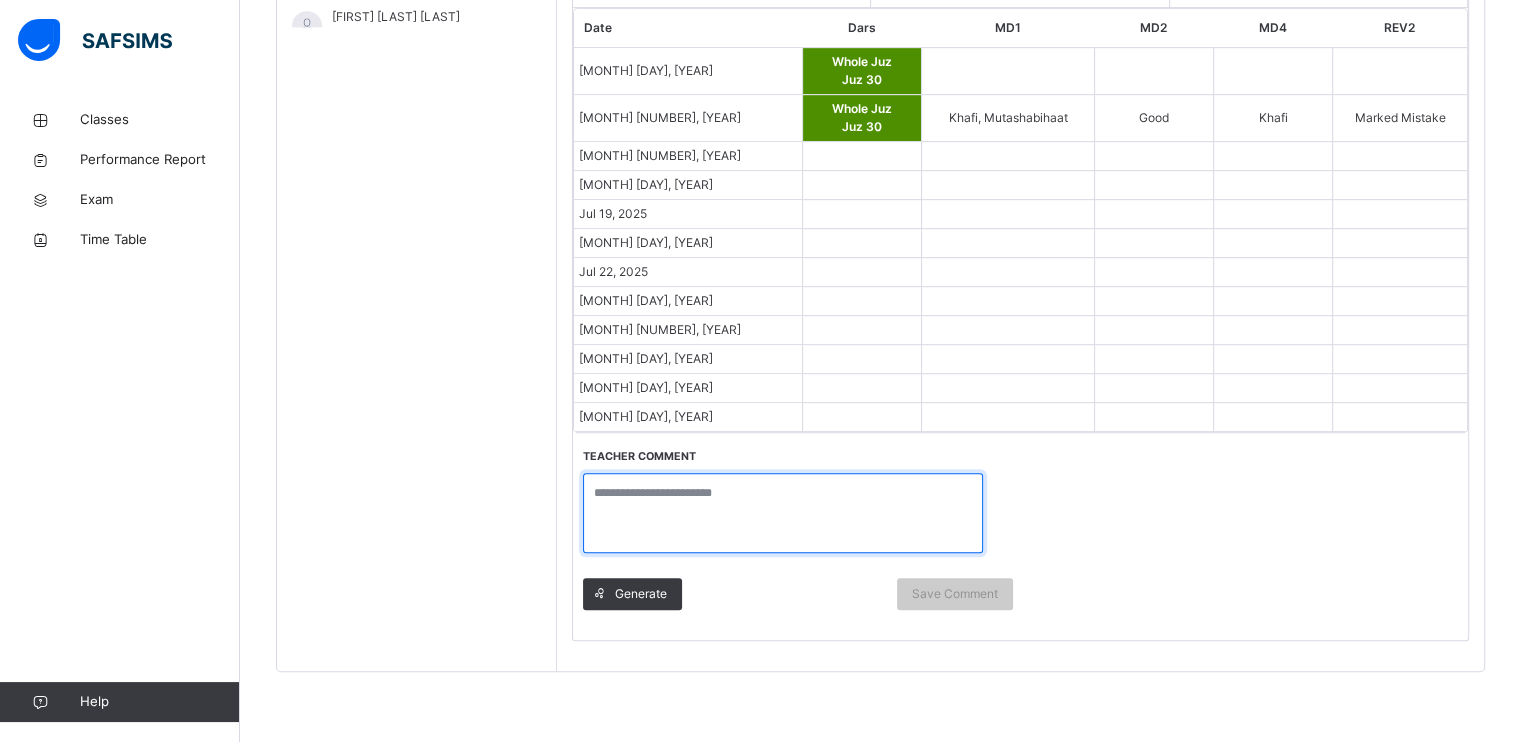 click at bounding box center (783, 513) 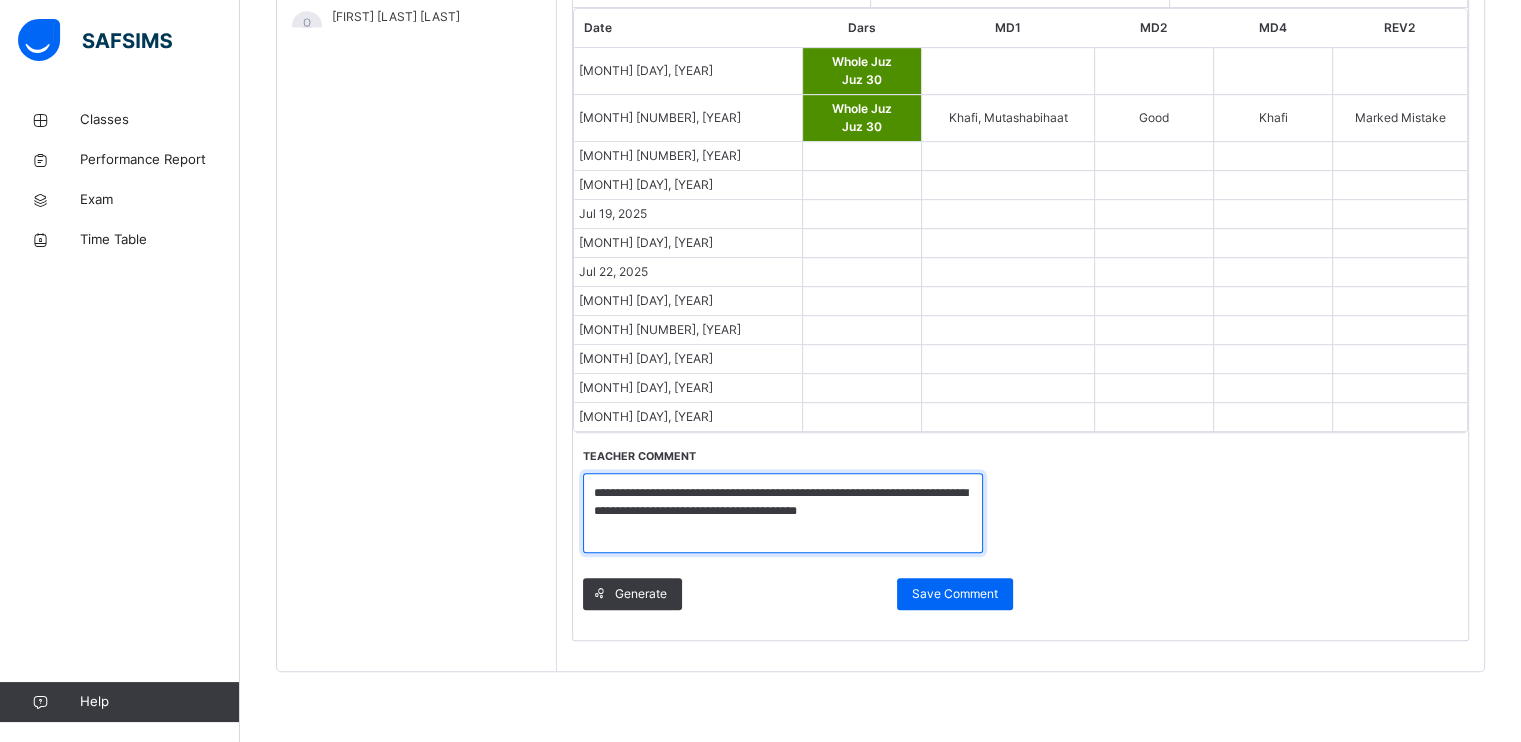 click on "**********" at bounding box center [783, 513] 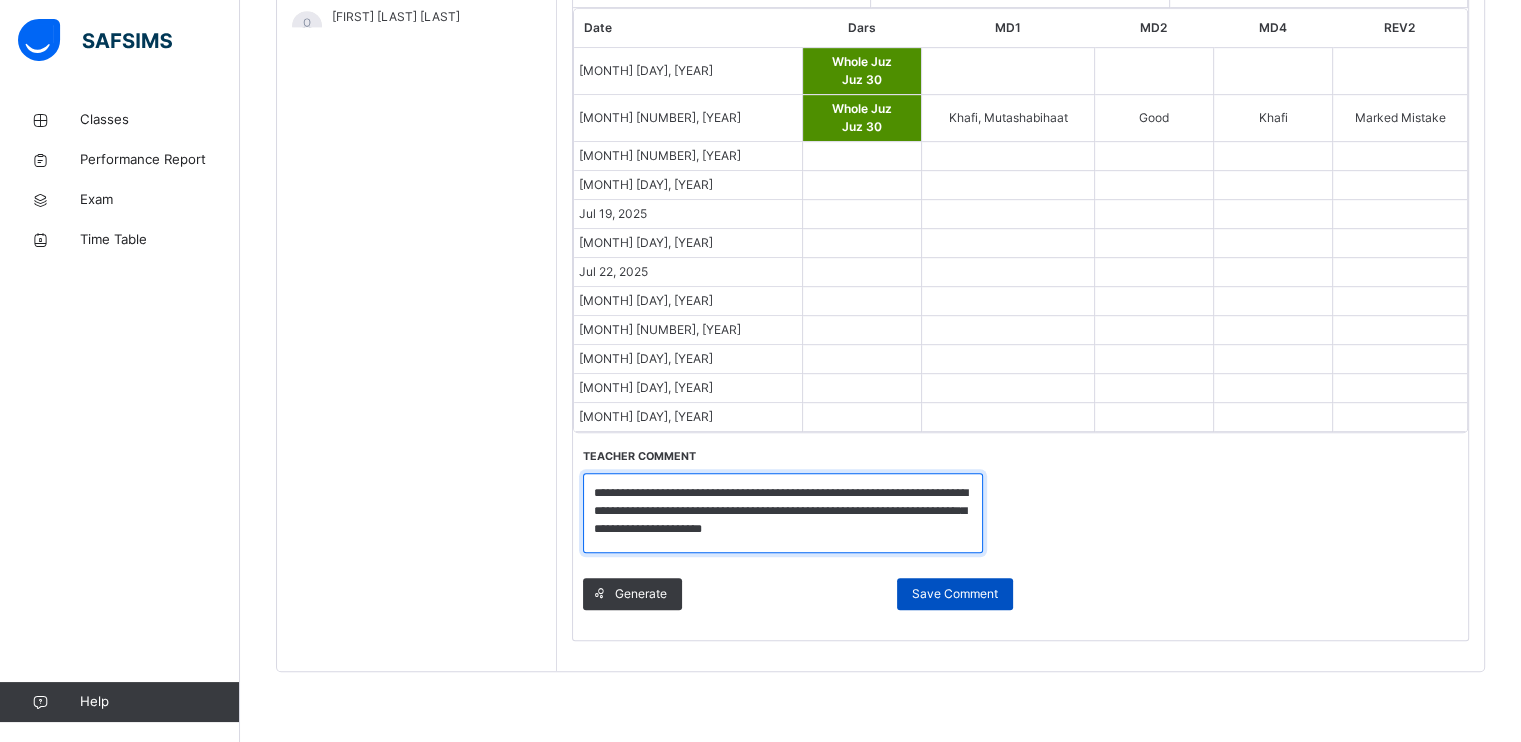 type on "**********" 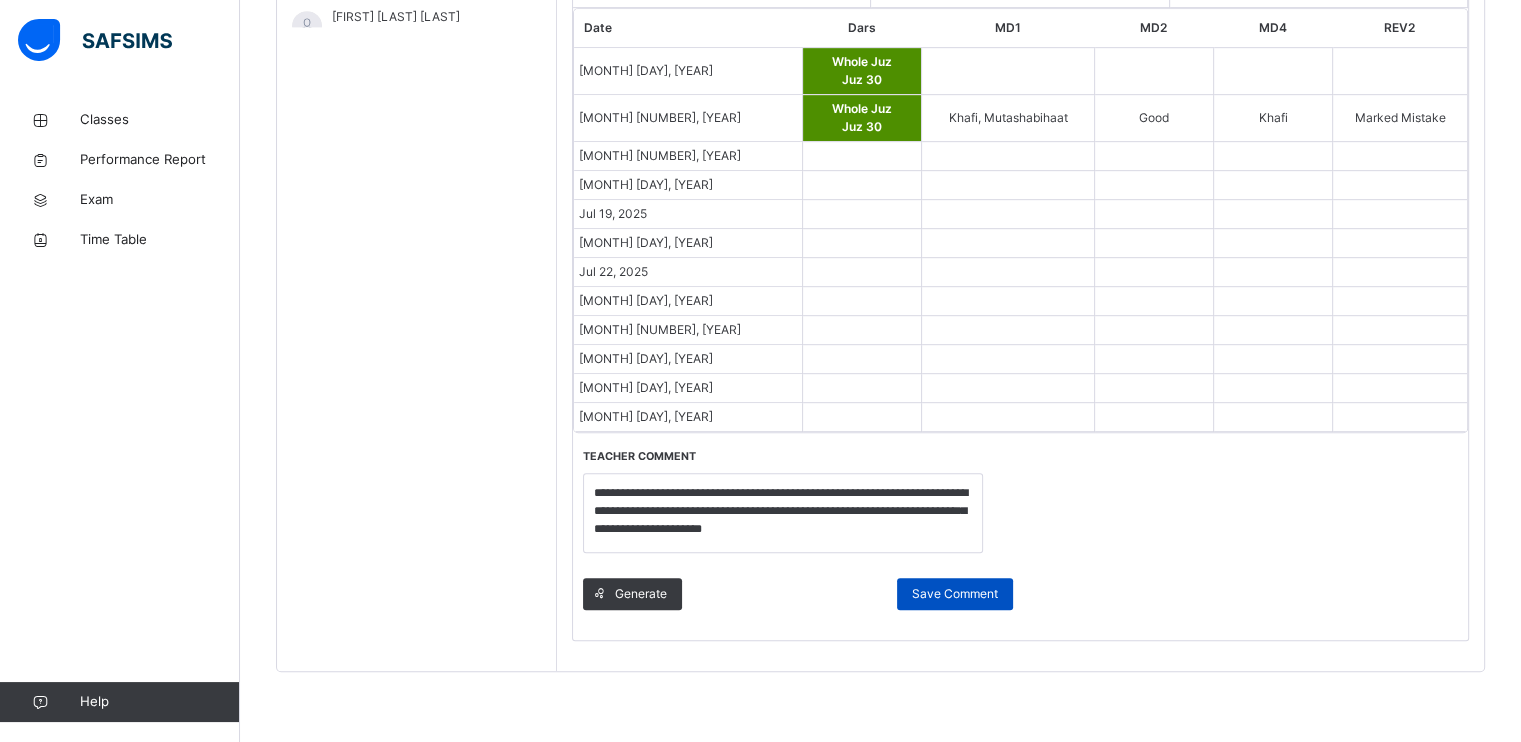 click on "Save Comment" at bounding box center [955, 594] 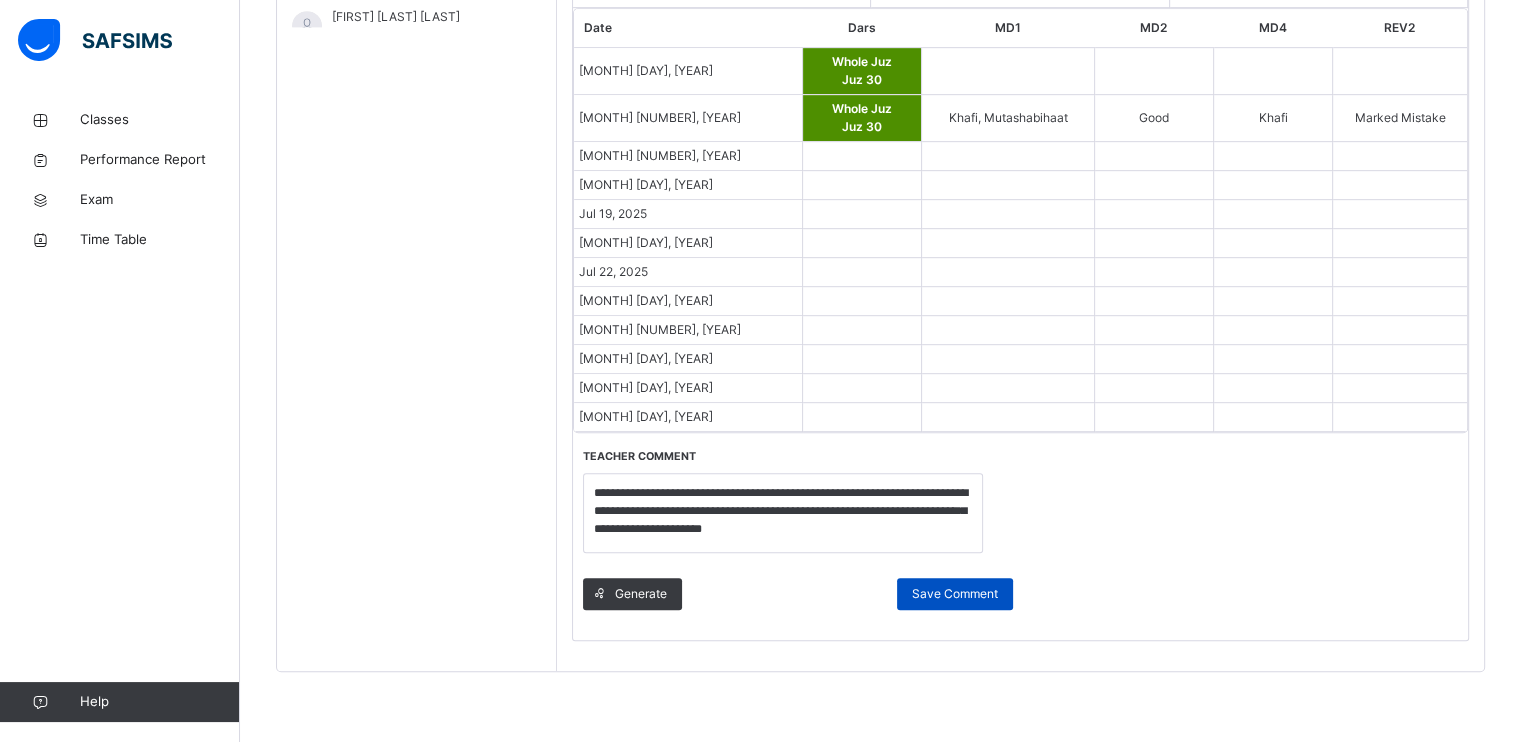 click on "Save Comment" at bounding box center [955, 594] 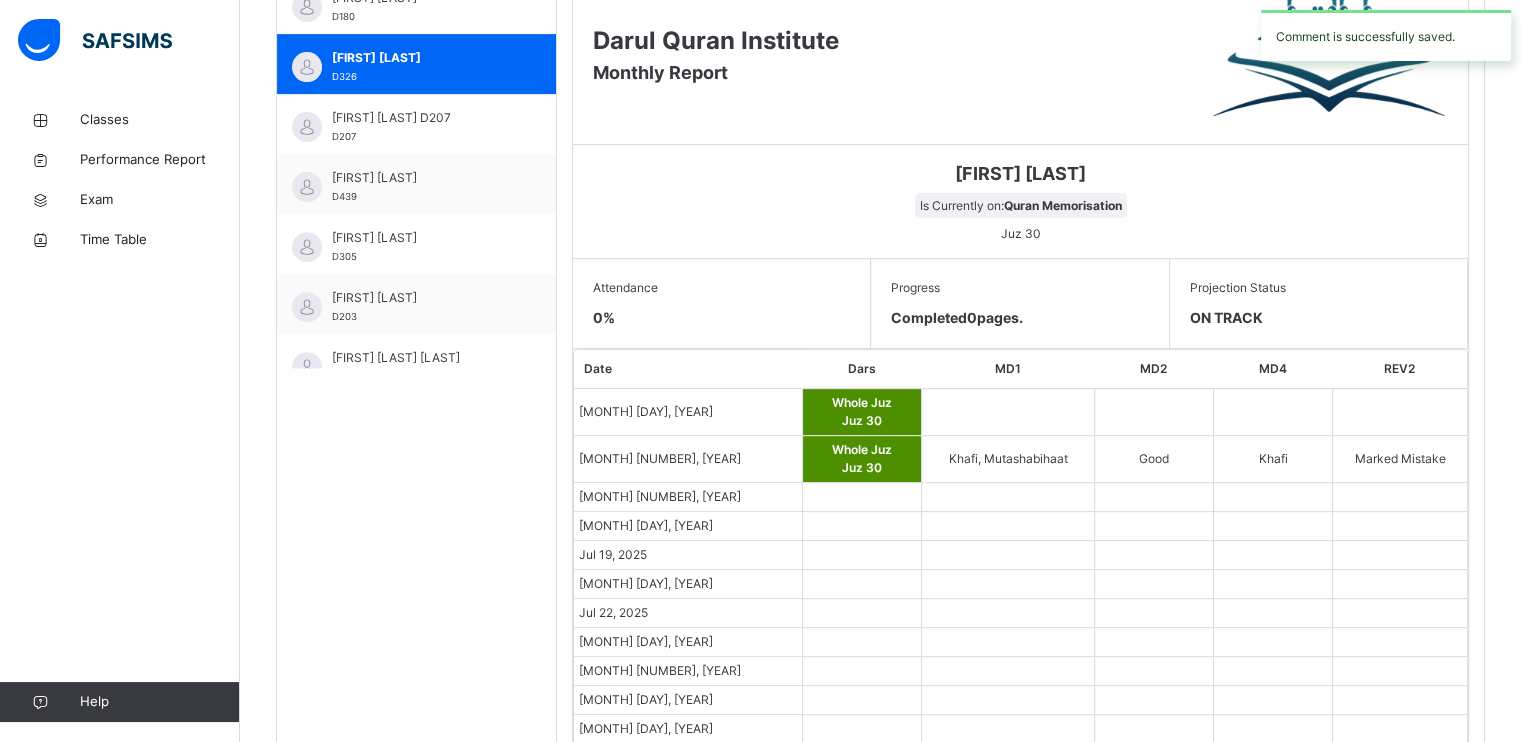 scroll, scrollTop: 791, scrollLeft: 0, axis: vertical 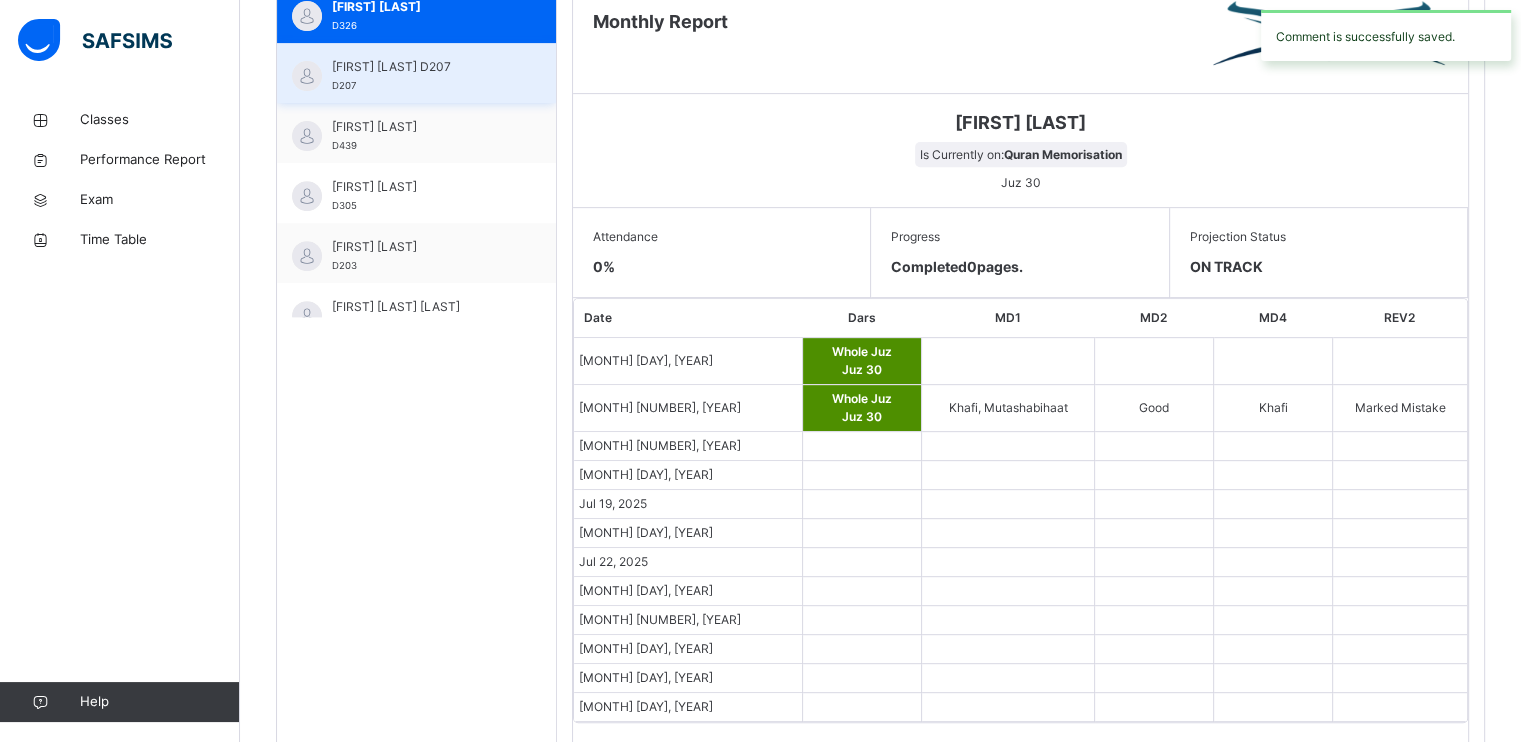 click on "[FIRST] [LAST] D207" at bounding box center [416, 73] 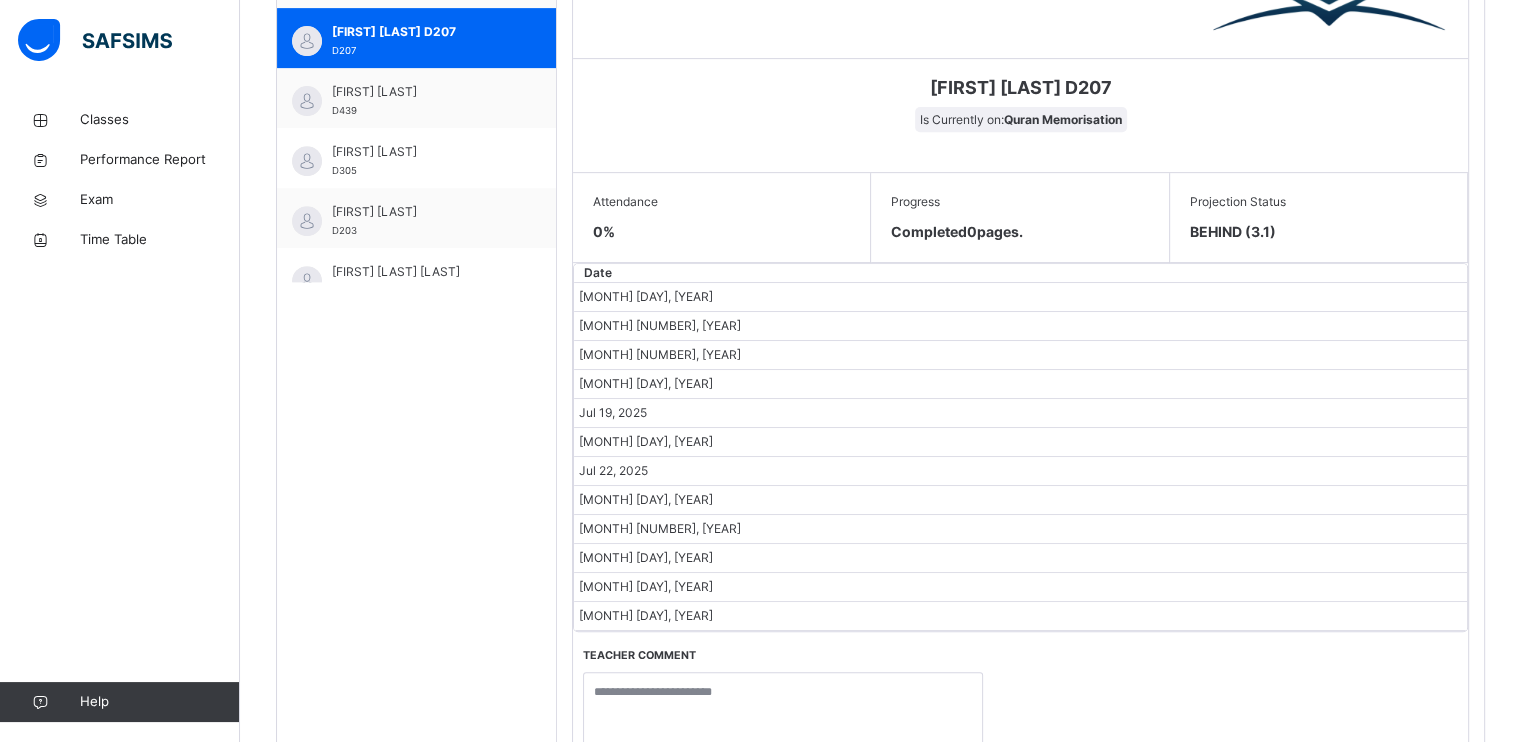 scroll, scrollTop: 824, scrollLeft: 0, axis: vertical 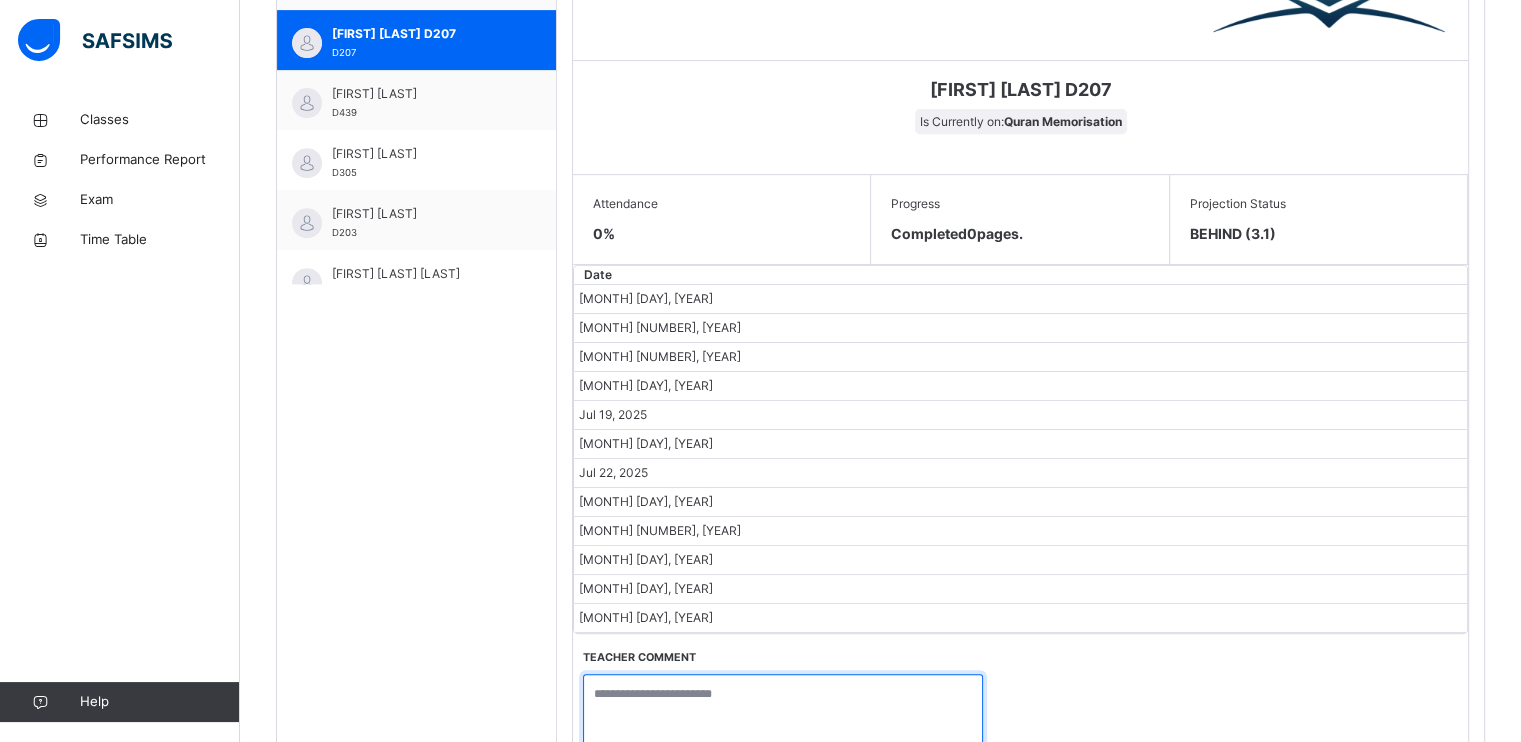 click at bounding box center [783, 714] 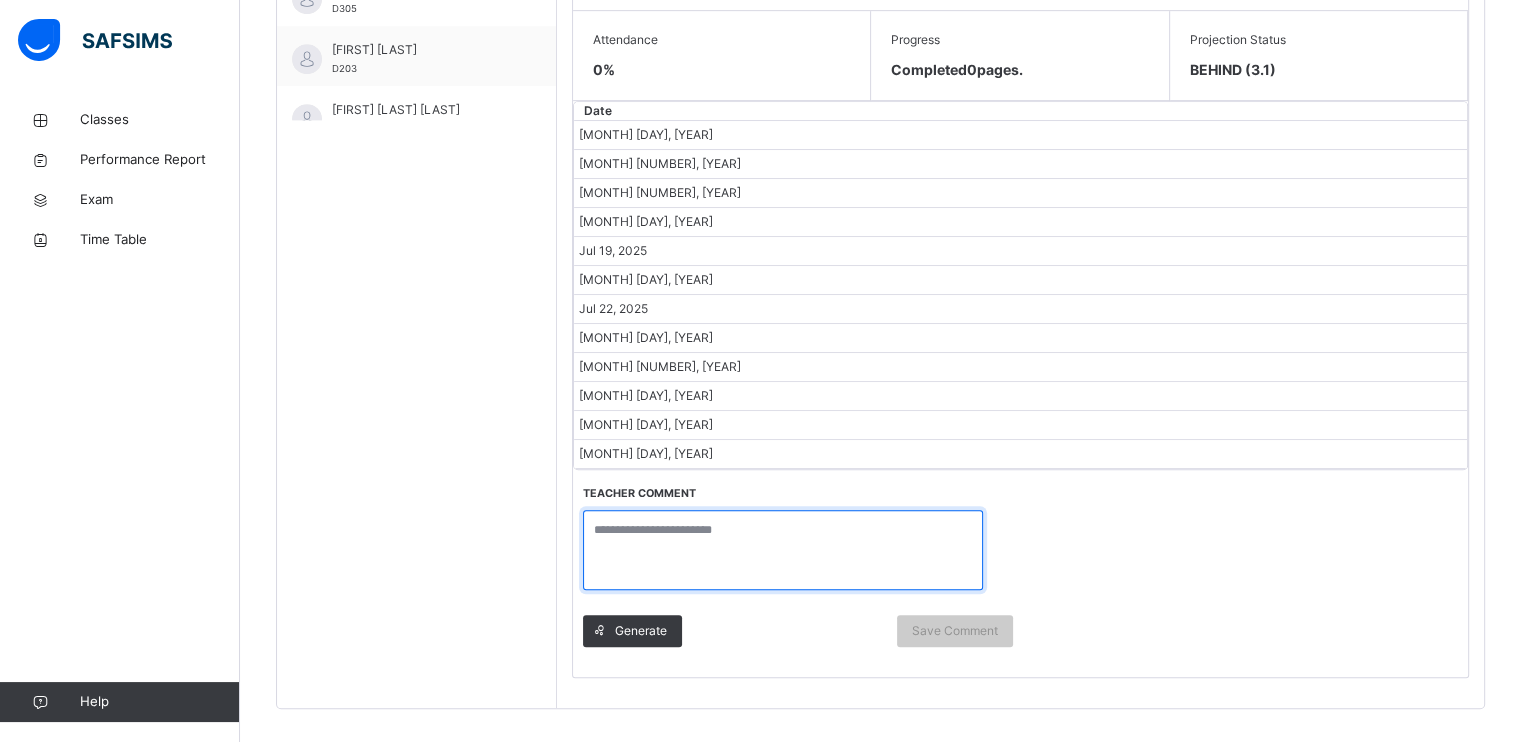 scroll, scrollTop: 992, scrollLeft: 0, axis: vertical 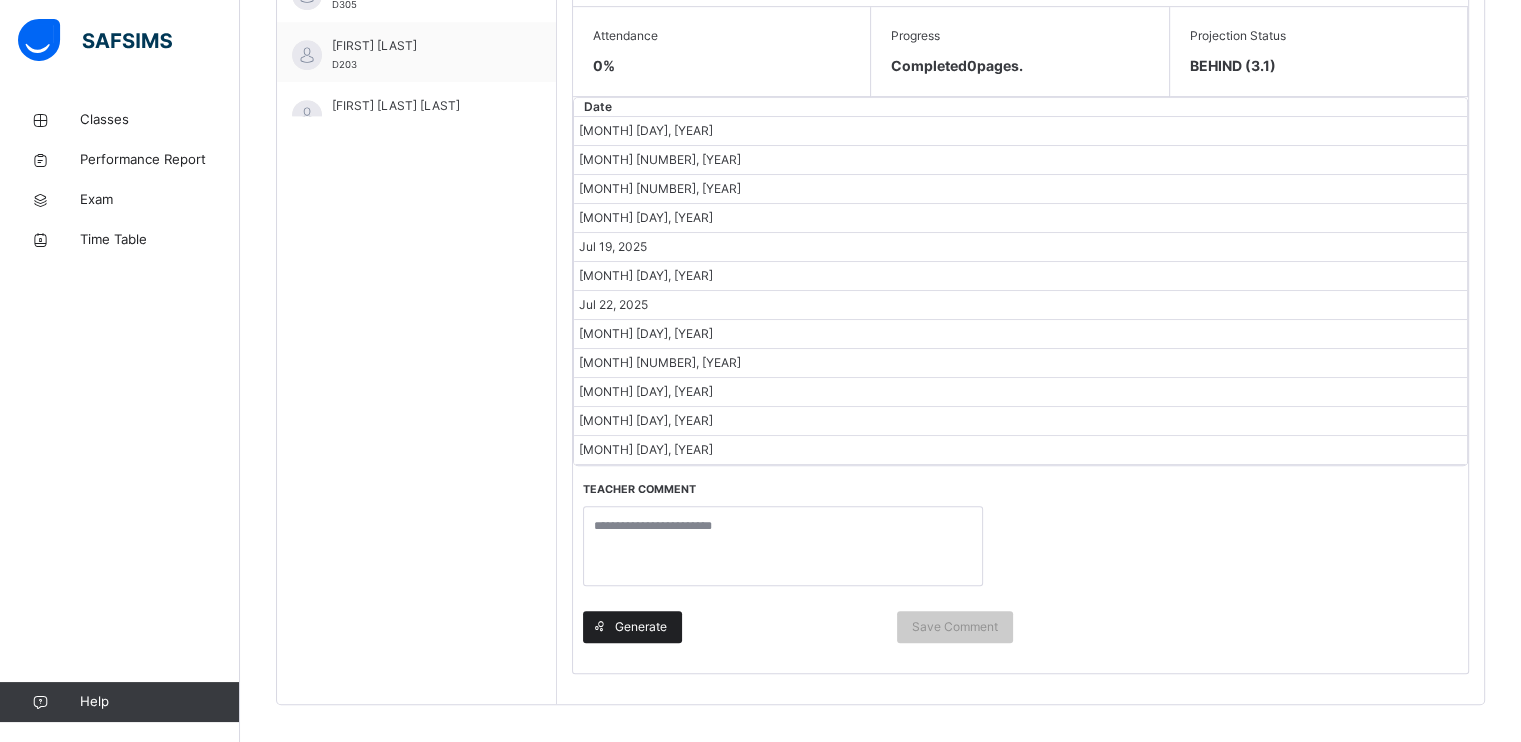 click on "Generate" at bounding box center (641, 627) 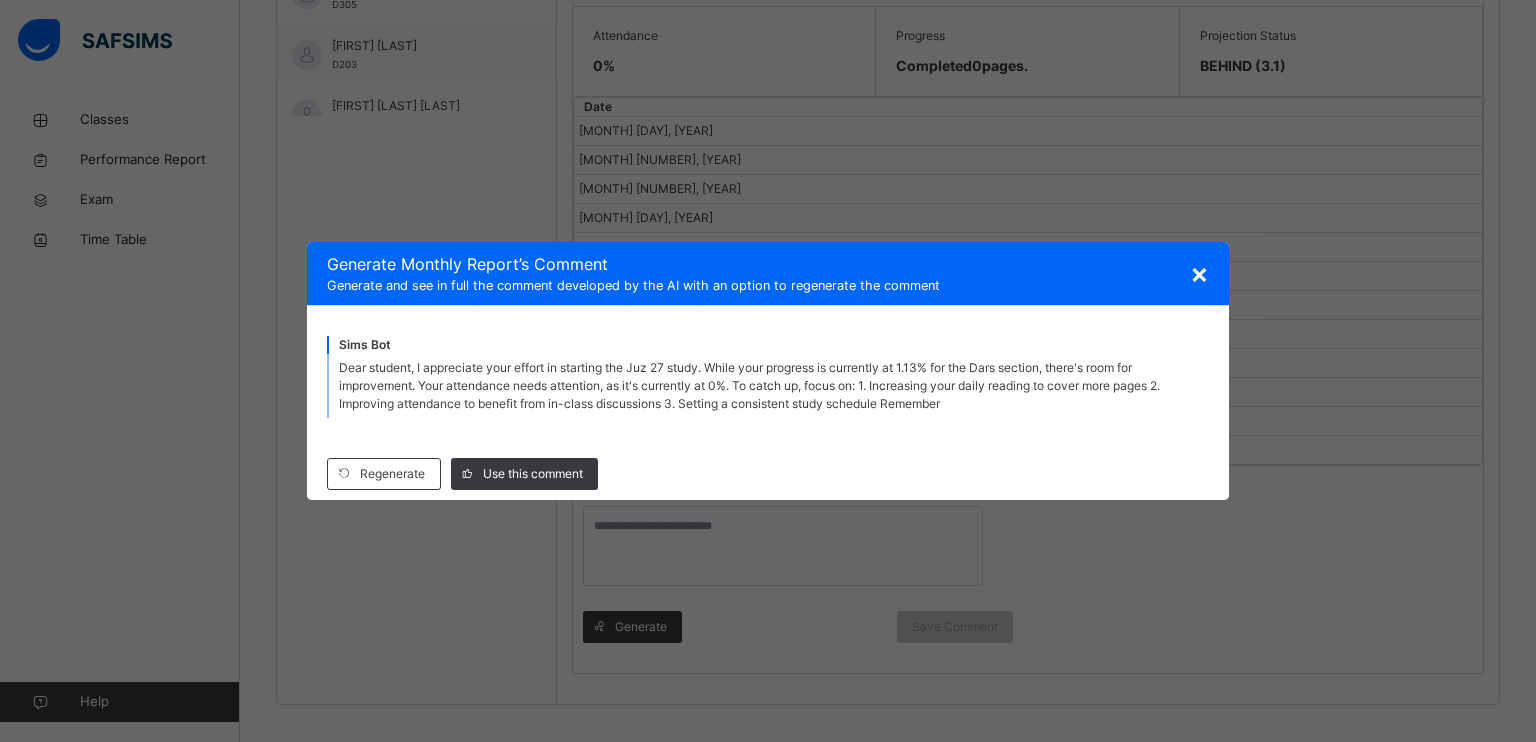 click on "×" at bounding box center (1199, 273) 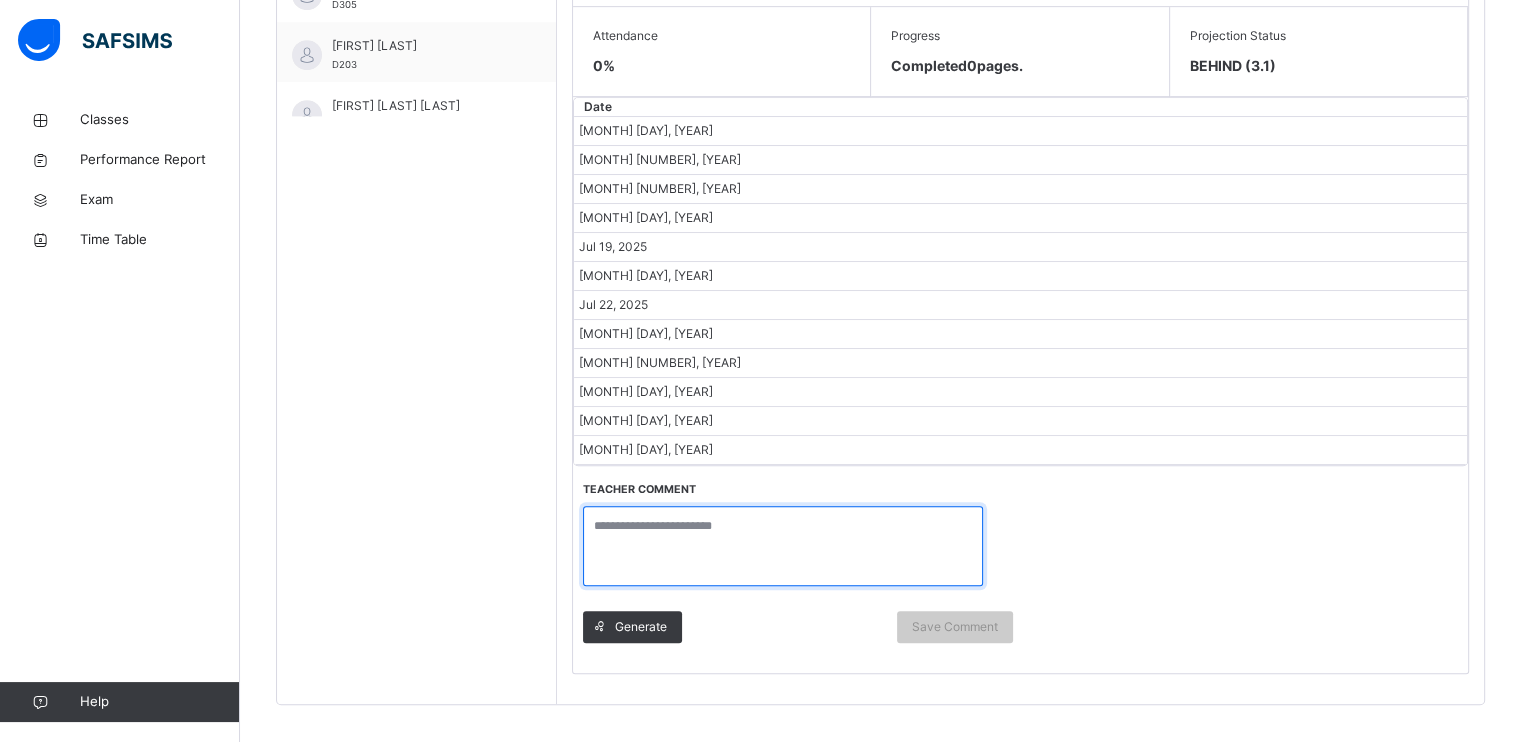 click at bounding box center (783, 546) 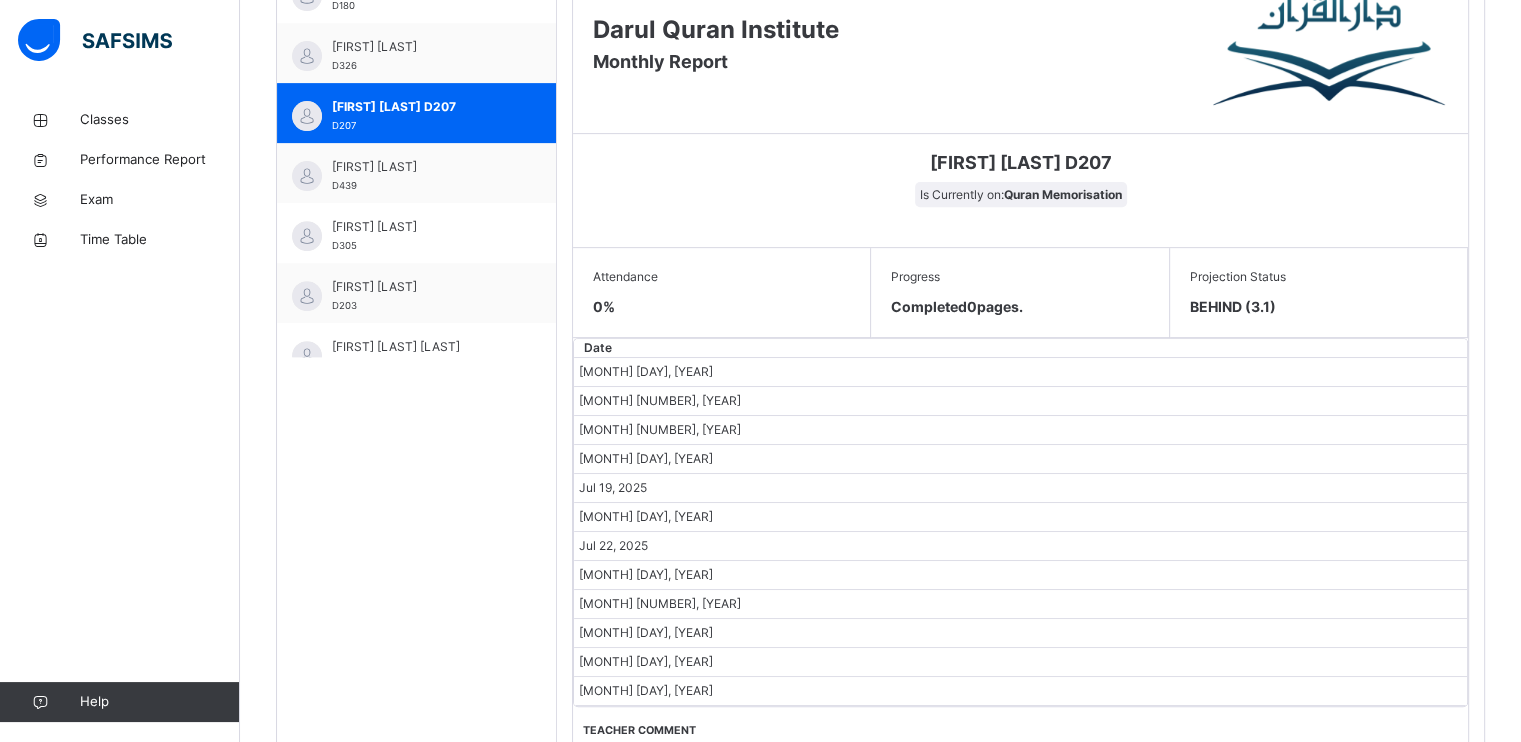 scroll, scrollTop: 752, scrollLeft: 0, axis: vertical 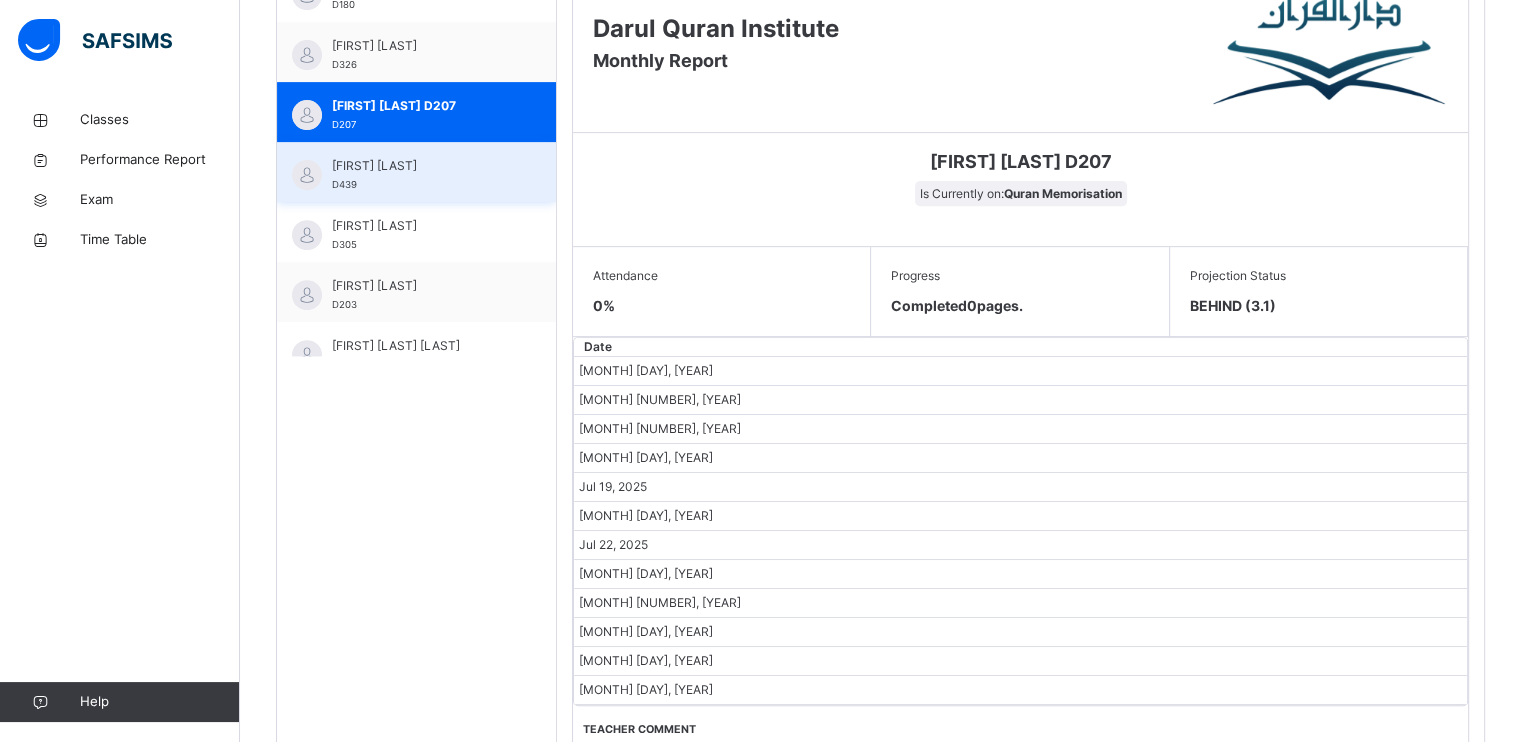 click on "[FIRST]  [LAST] D439" at bounding box center (421, 175) 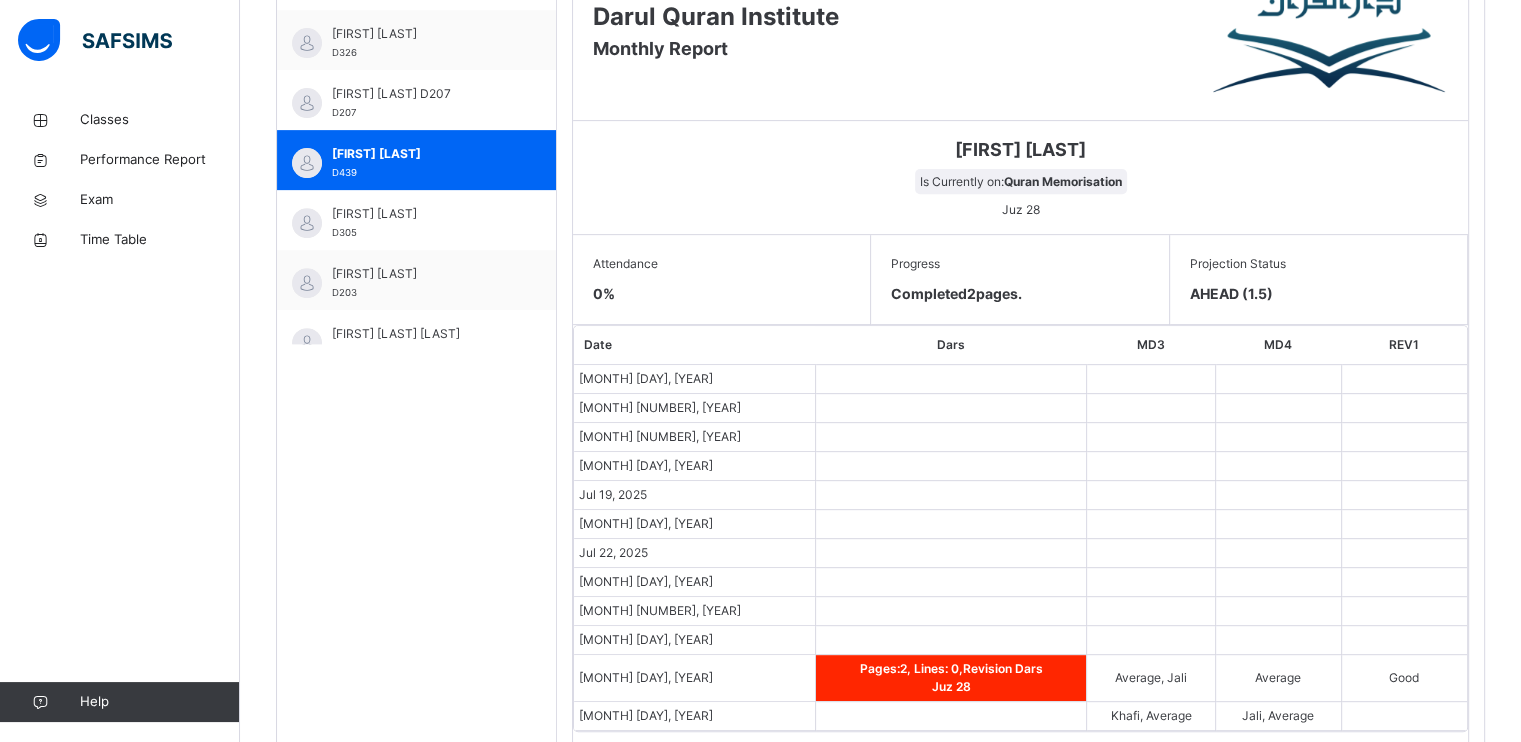 scroll, scrollTop: 761, scrollLeft: 0, axis: vertical 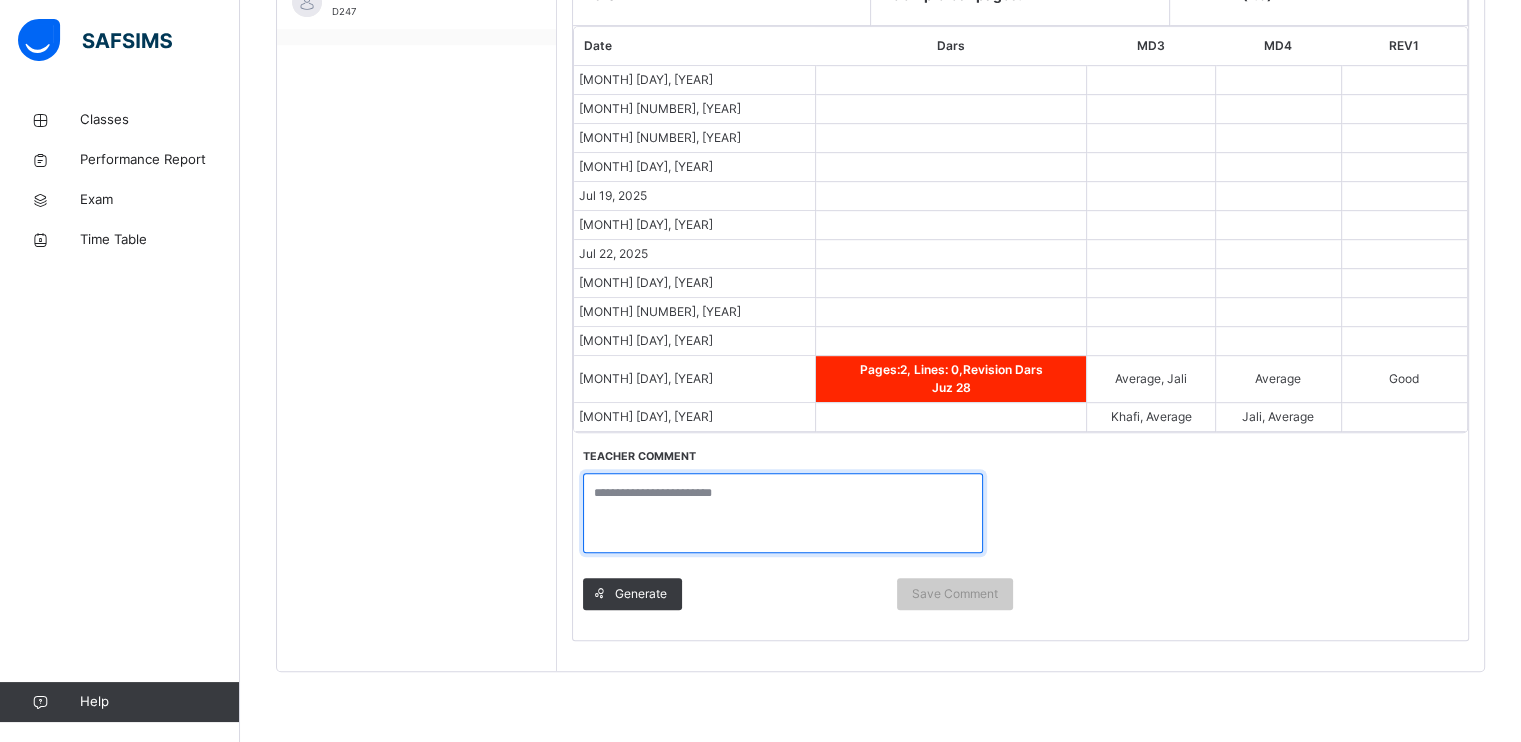 click at bounding box center [783, 513] 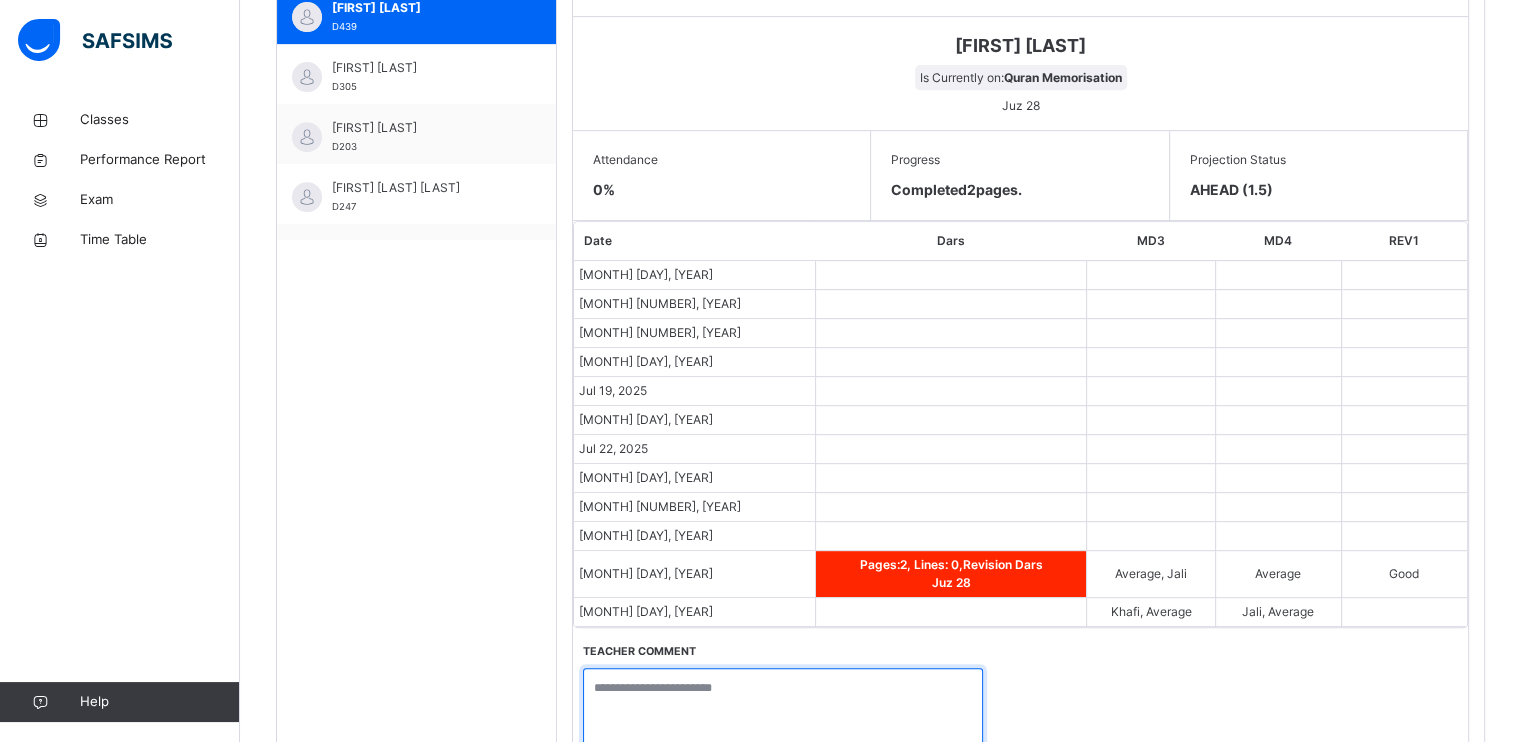 scroll, scrollTop: 869, scrollLeft: 0, axis: vertical 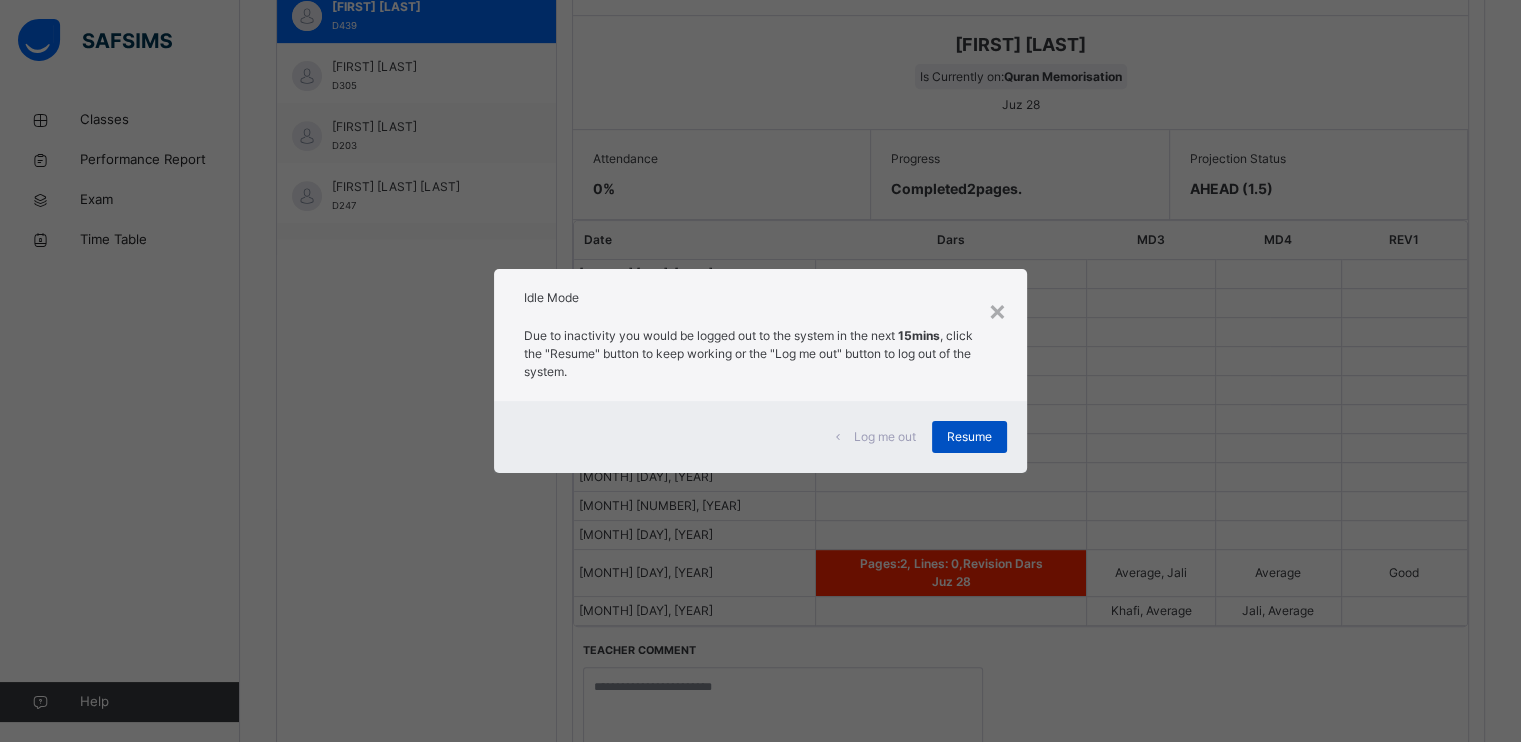 click on "Resume" at bounding box center [969, 437] 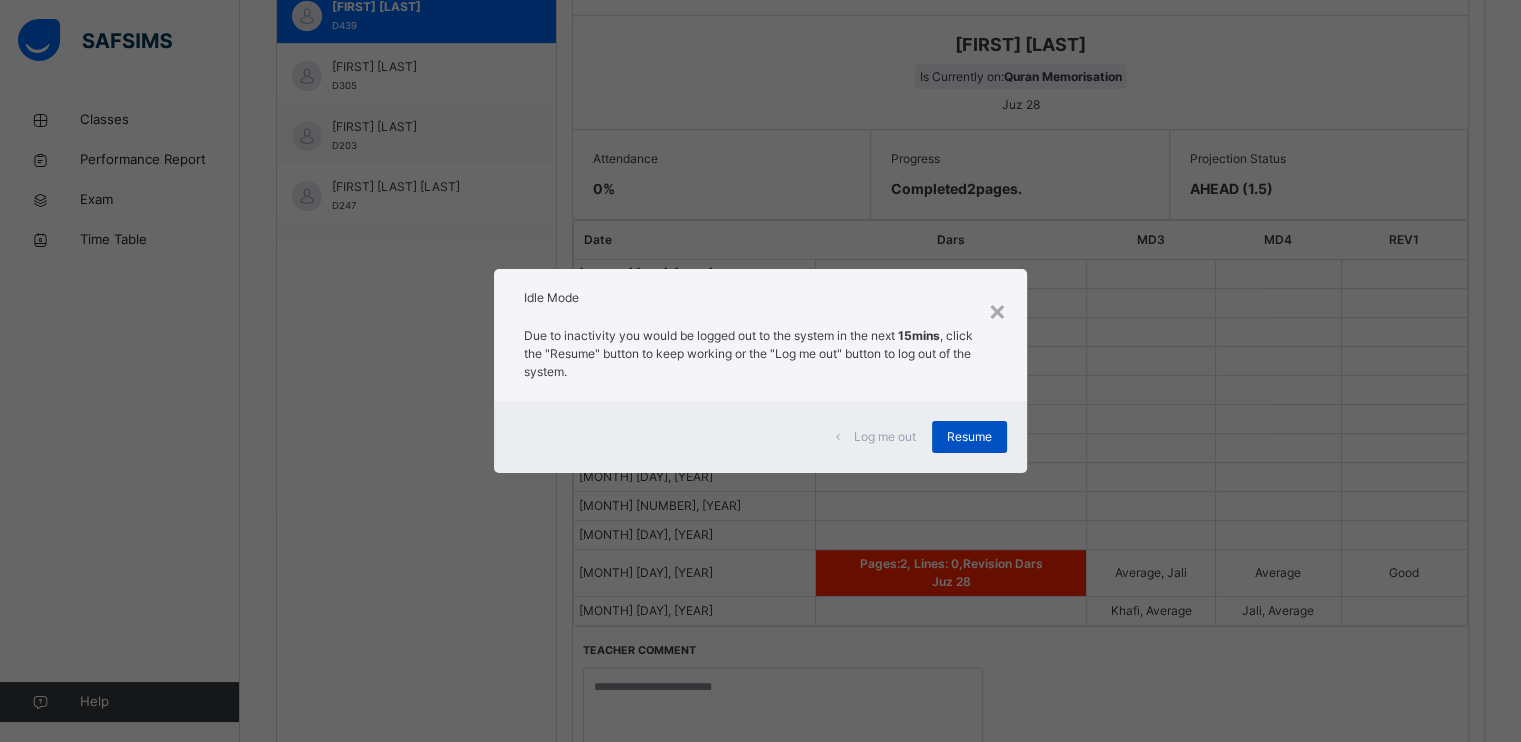 click on "Resume" at bounding box center (969, 437) 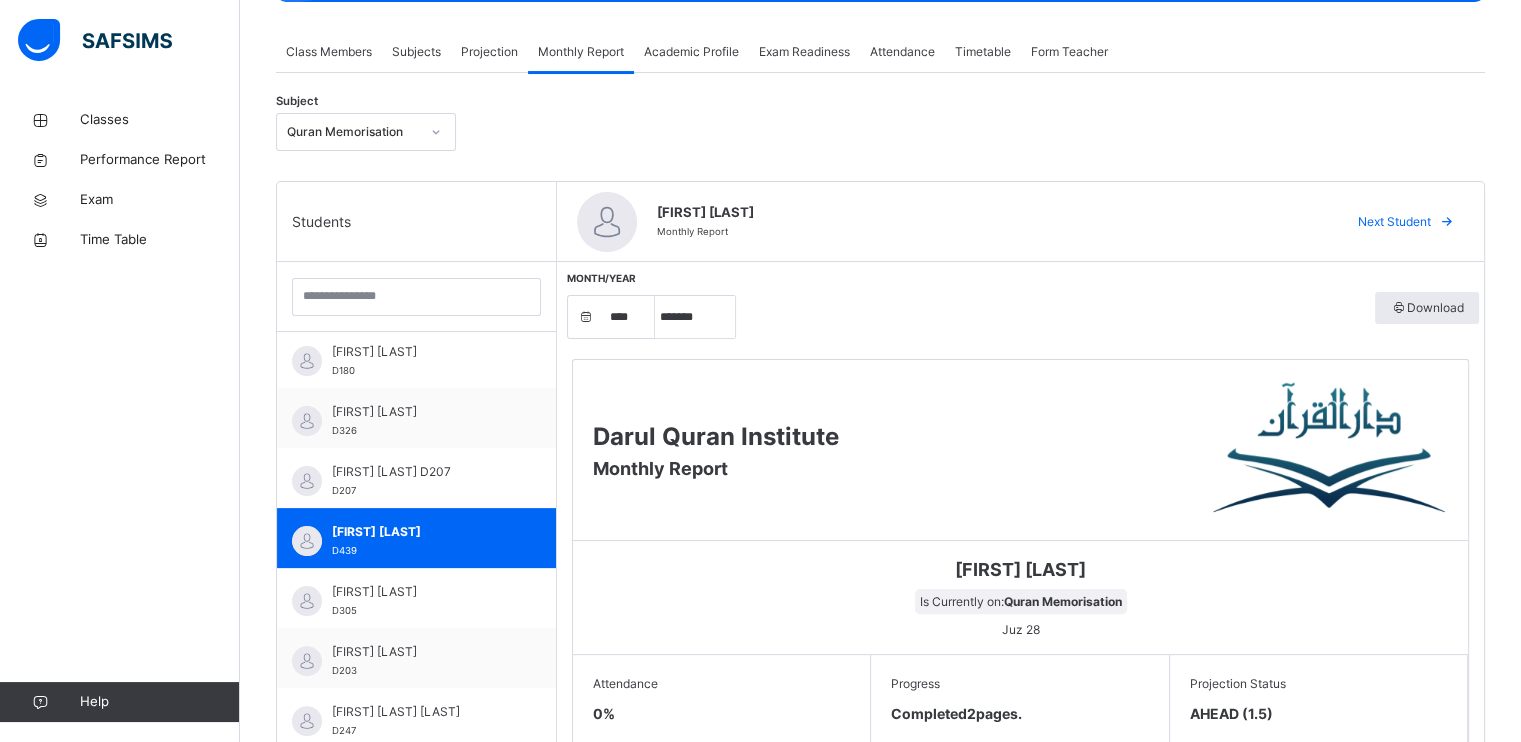 scroll, scrollTop: 368, scrollLeft: 0, axis: vertical 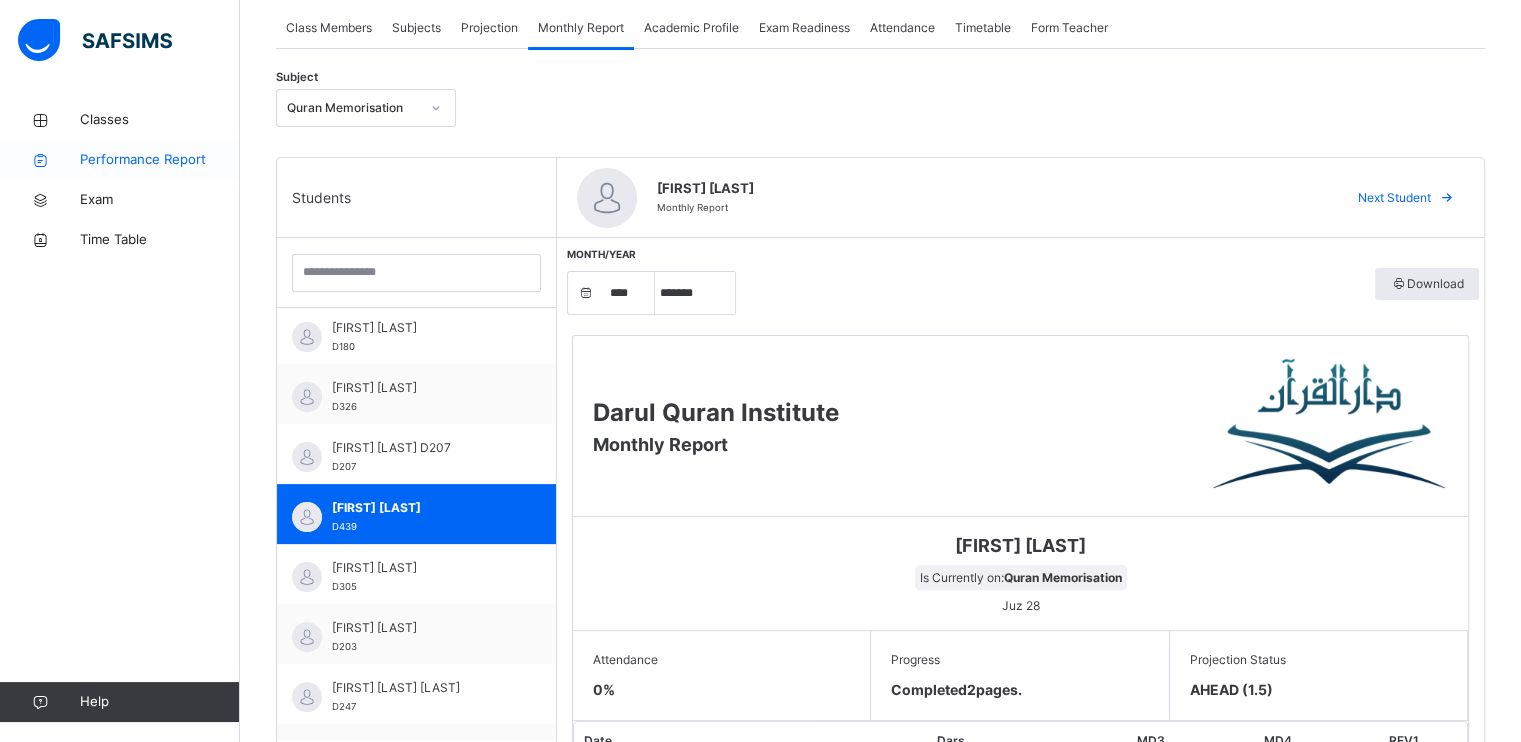click on "Performance Report" at bounding box center [120, 160] 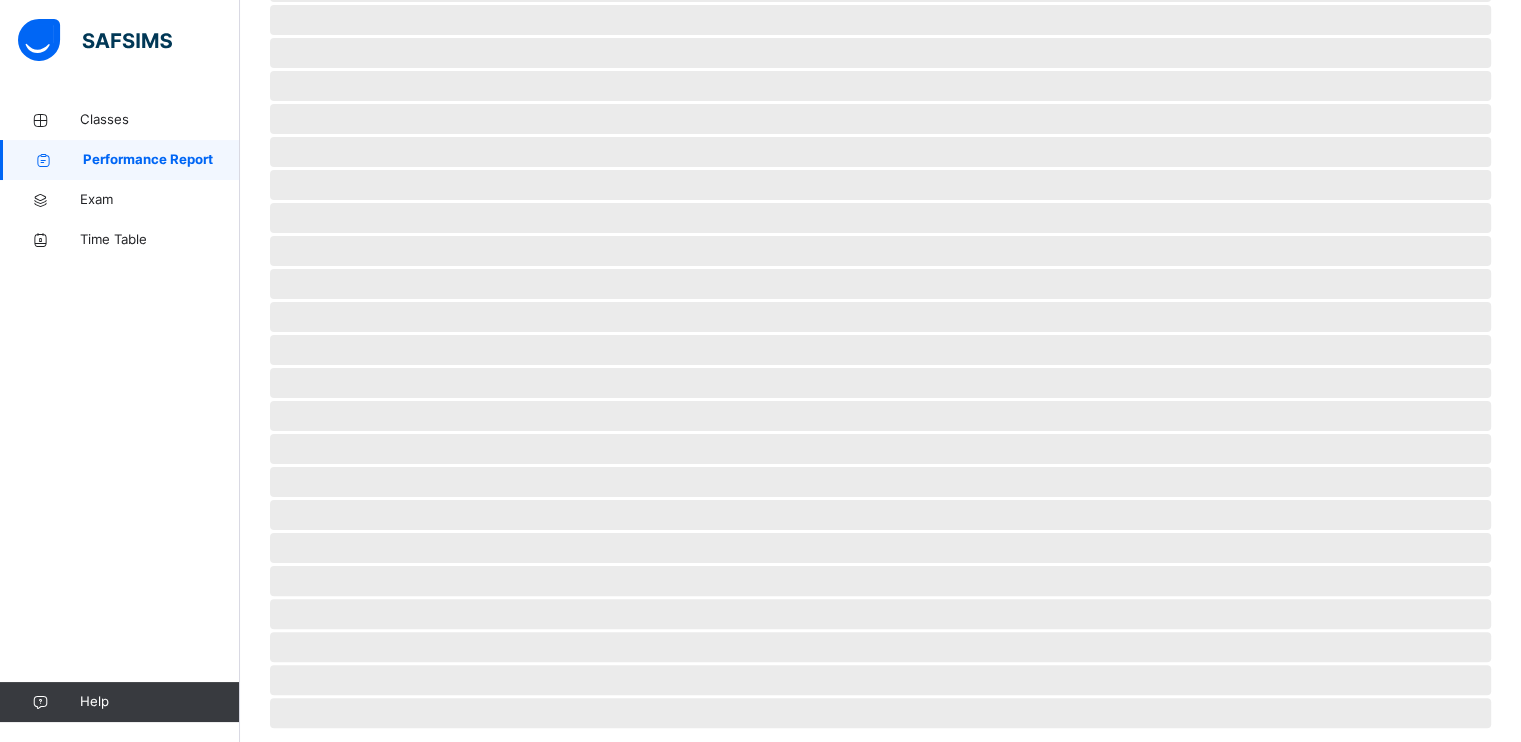 scroll, scrollTop: 0, scrollLeft: 0, axis: both 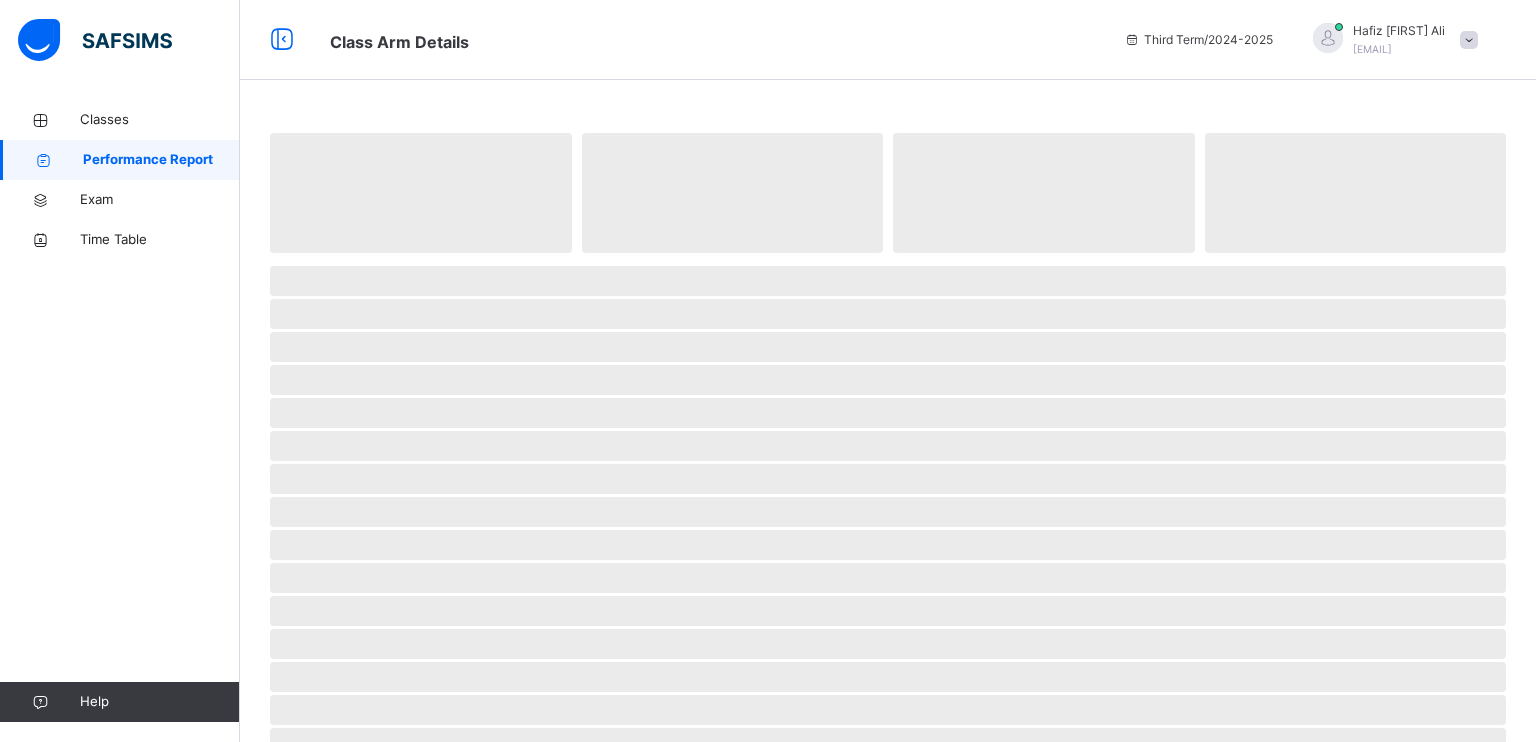 select on "****" 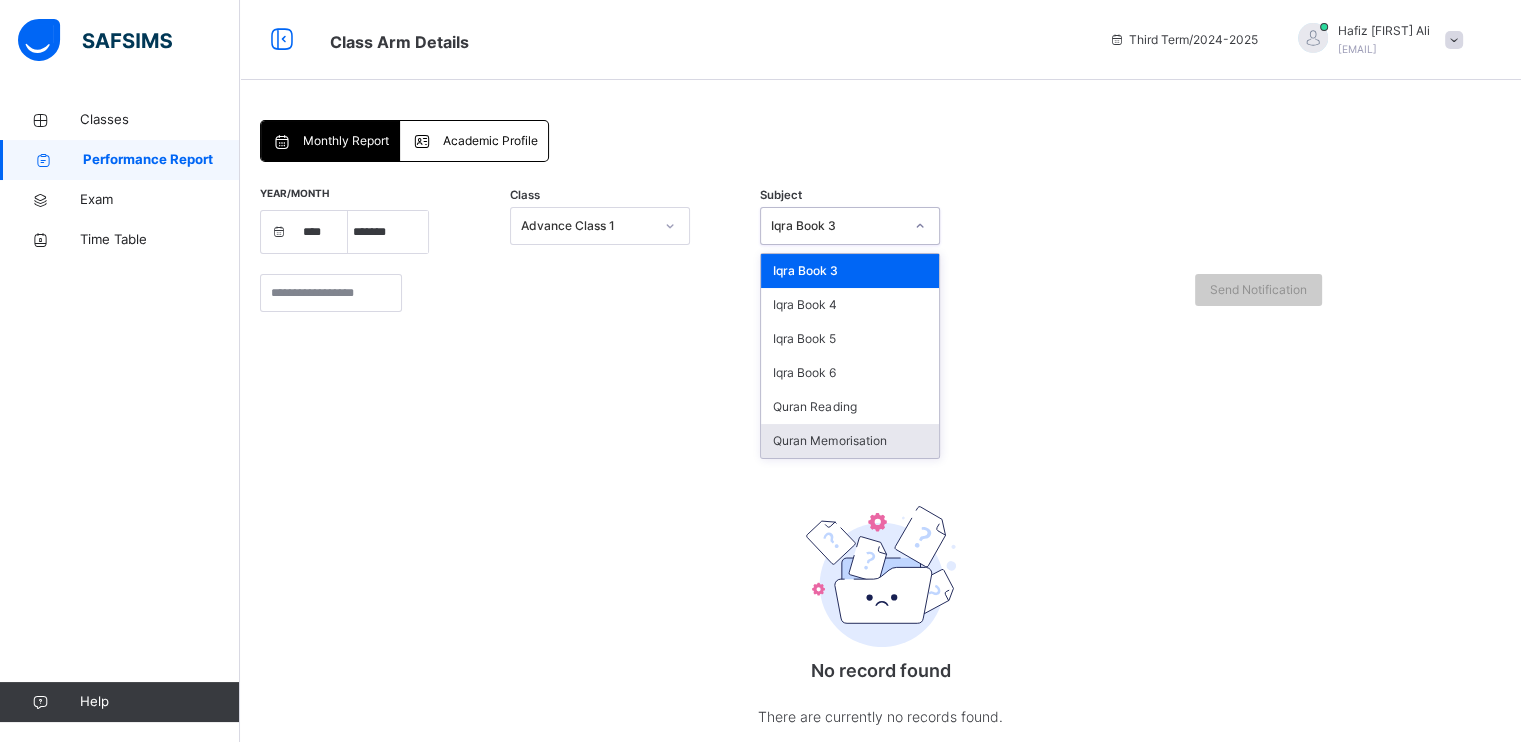 click on "Quran Memorisation" at bounding box center [850, 441] 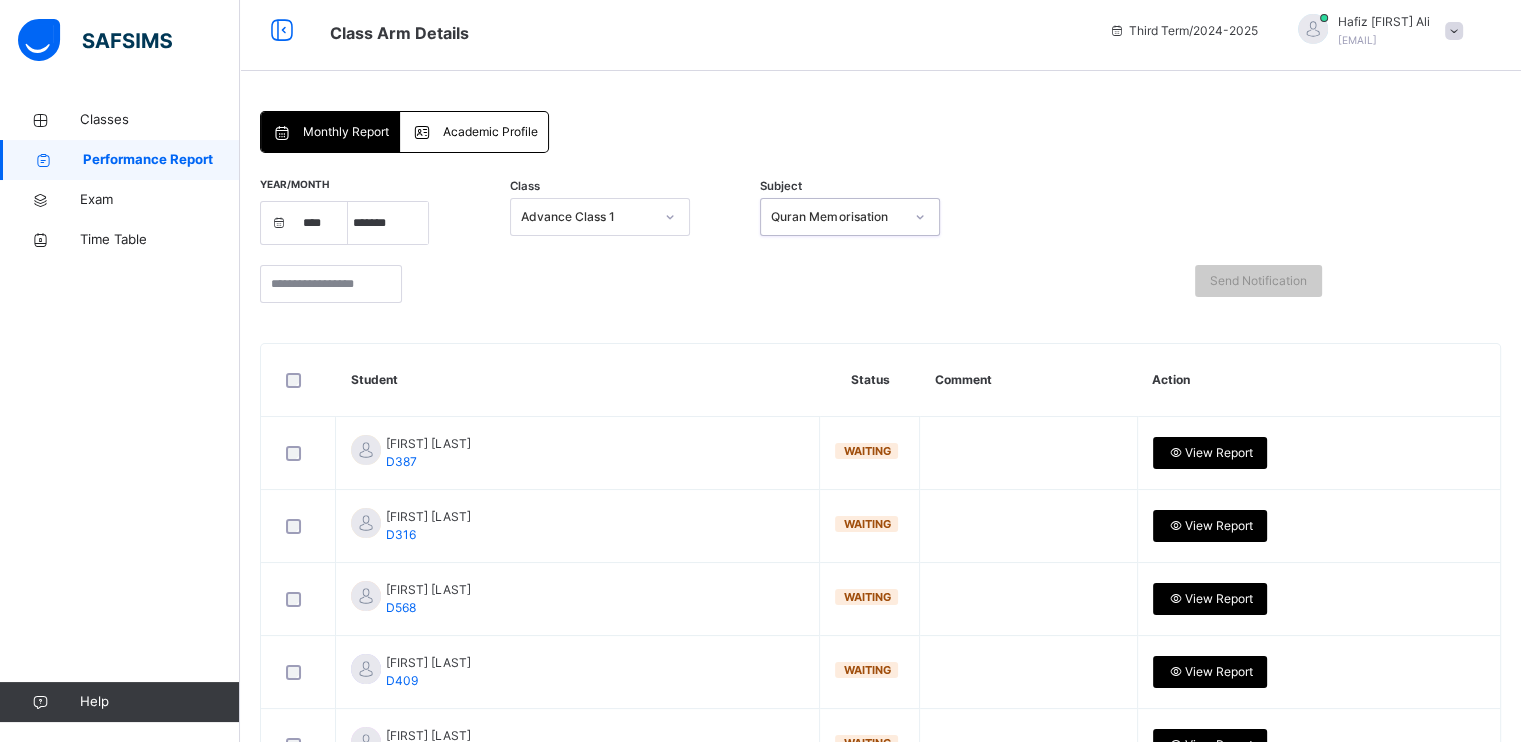 scroll, scrollTop: 0, scrollLeft: 0, axis: both 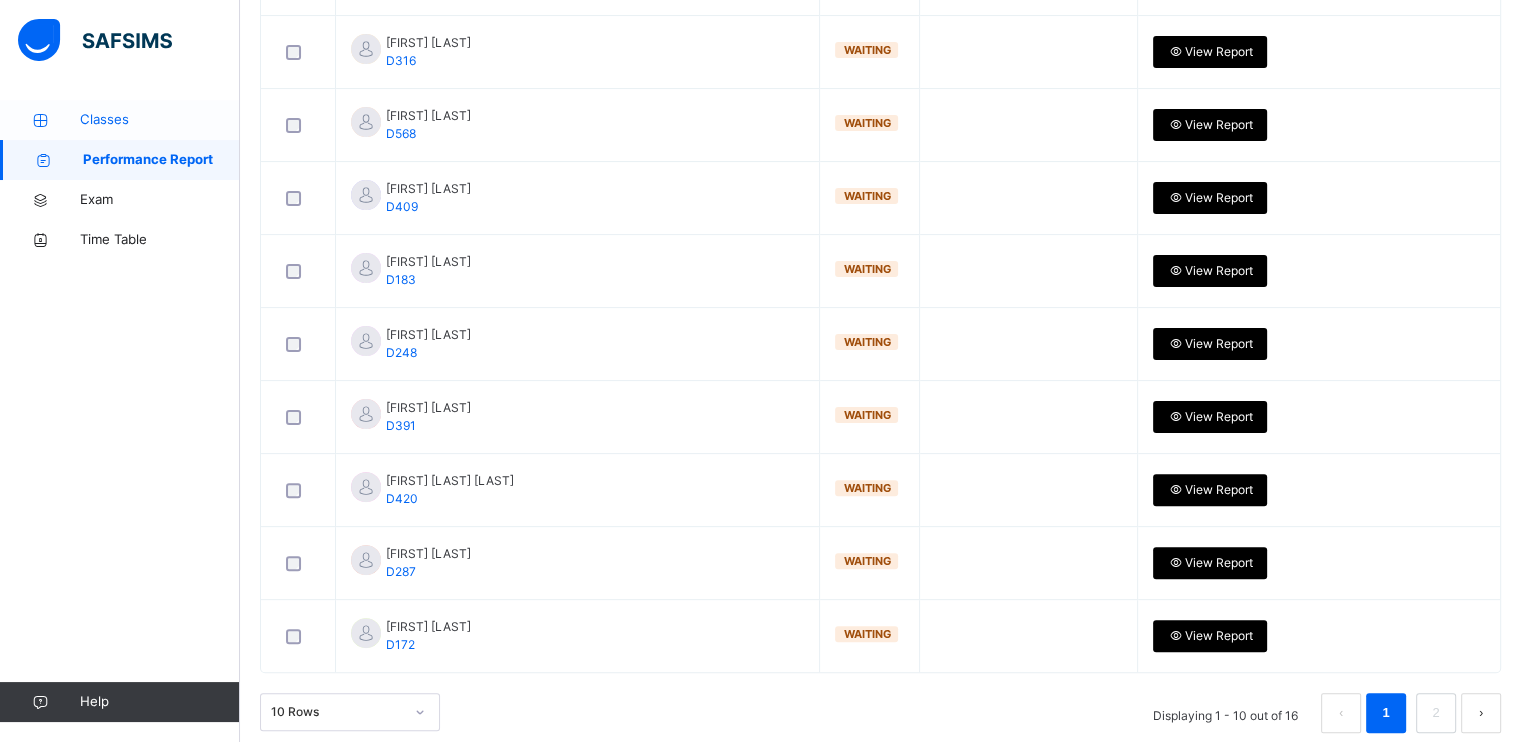 click on "Classes" at bounding box center [160, 120] 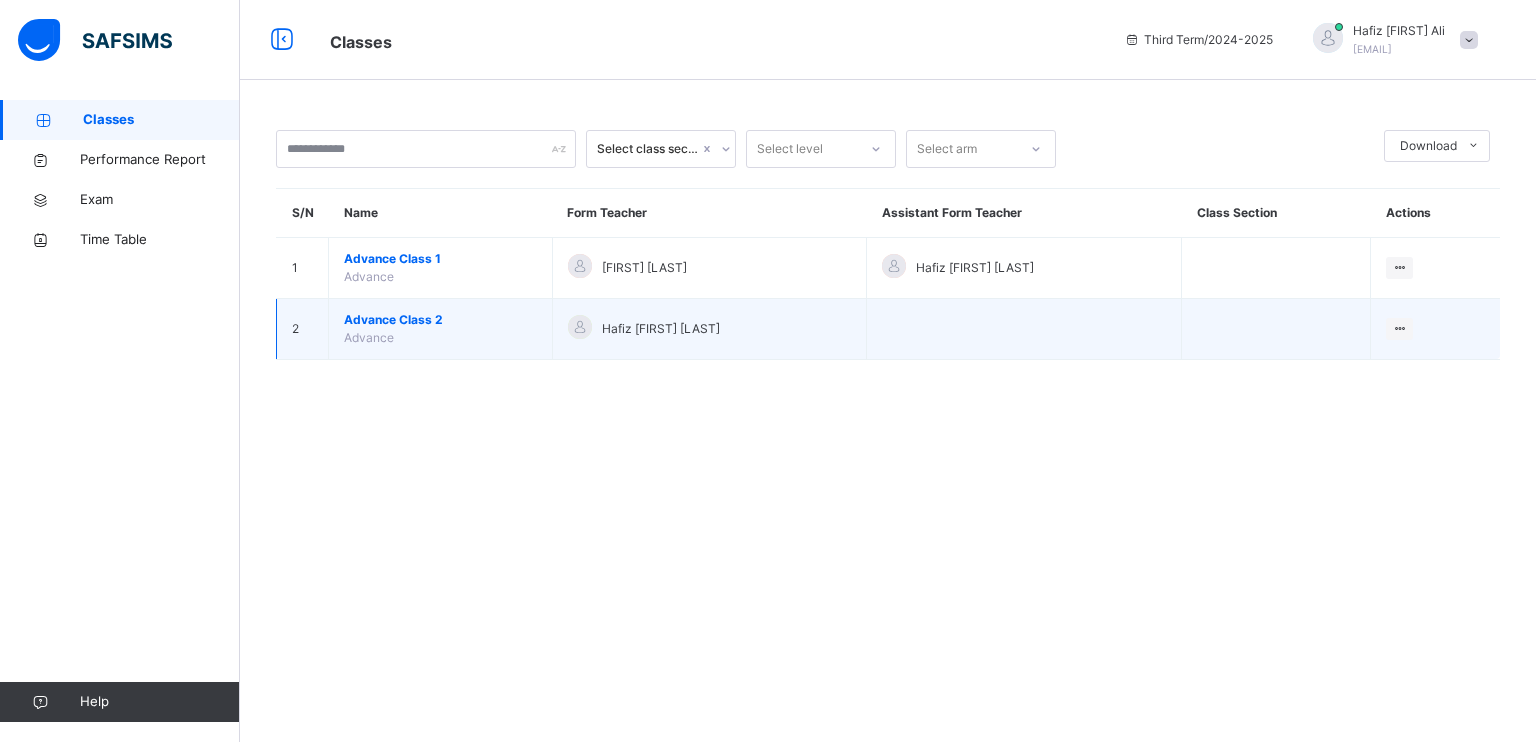 click on "Advance   Class 2   Advance" at bounding box center [441, 329] 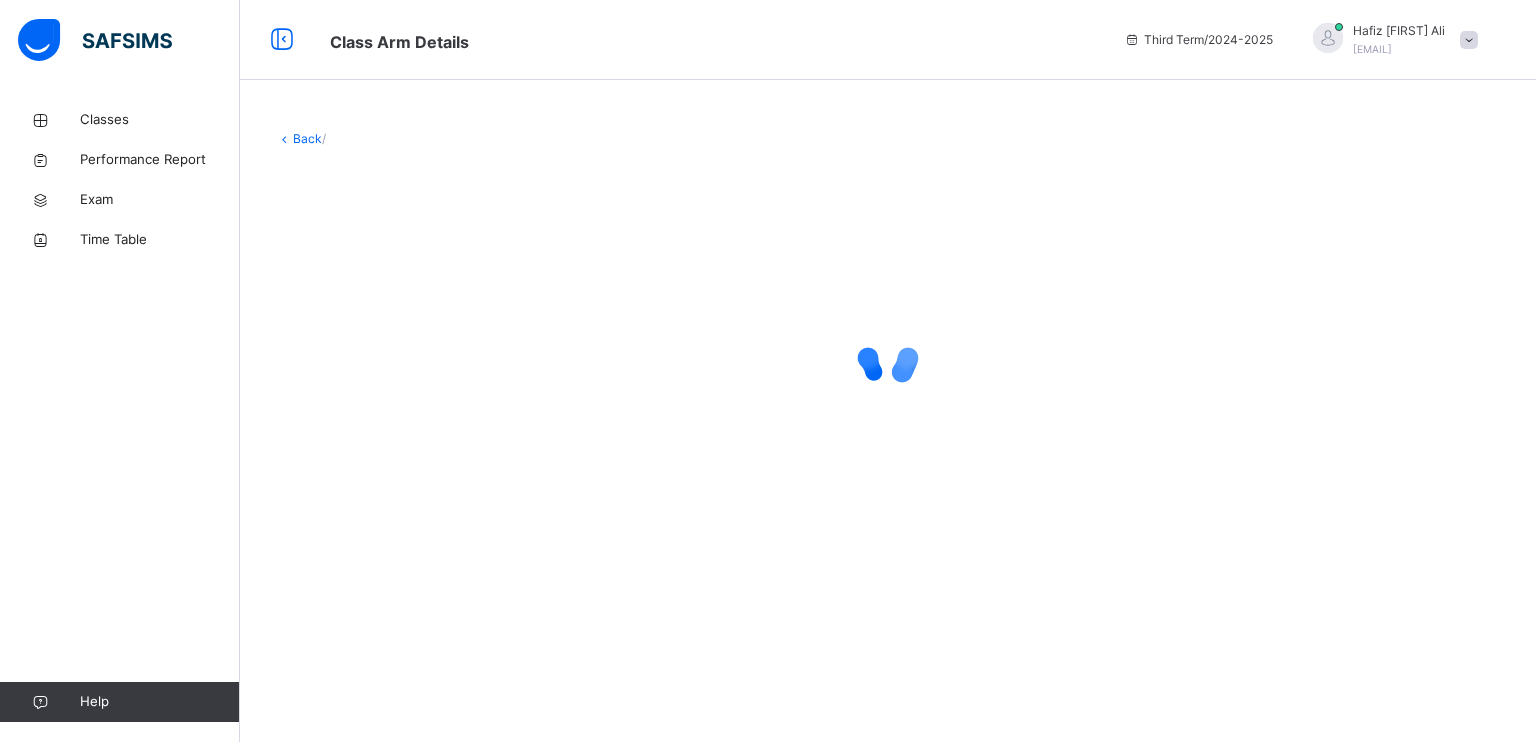 click at bounding box center (888, 358) 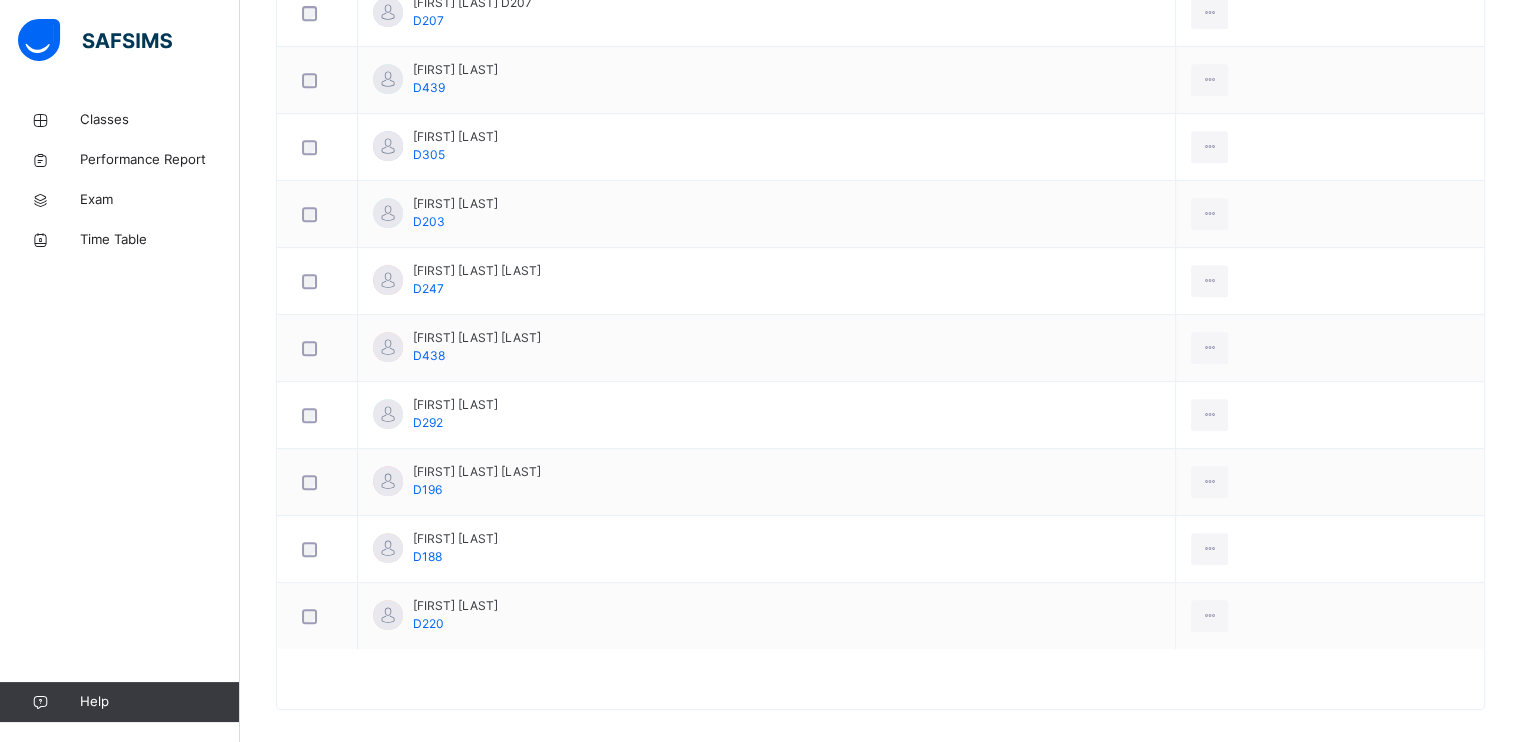 scroll, scrollTop: 957, scrollLeft: 0, axis: vertical 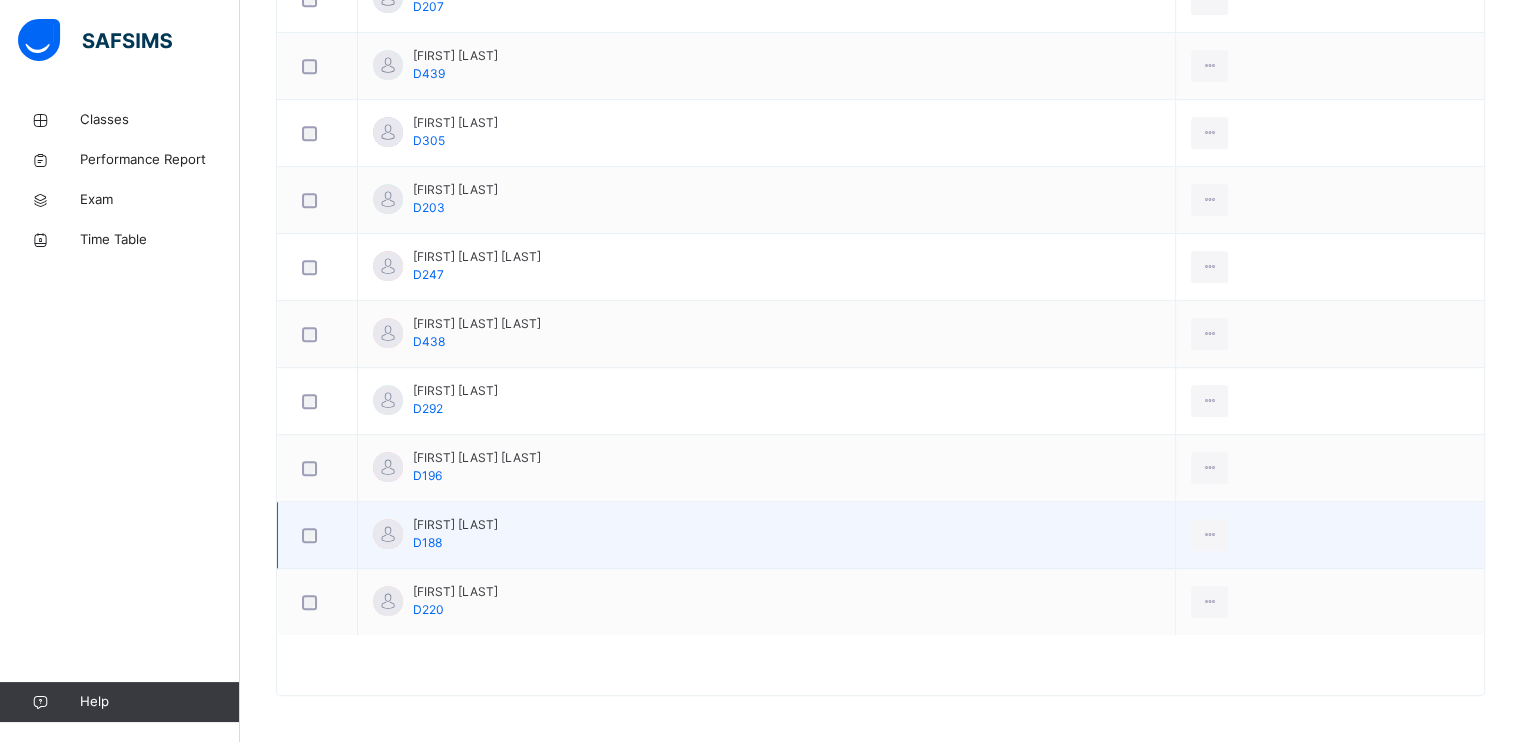click on "[FIRST]  [FIRST] D188" at bounding box center (767, 535) 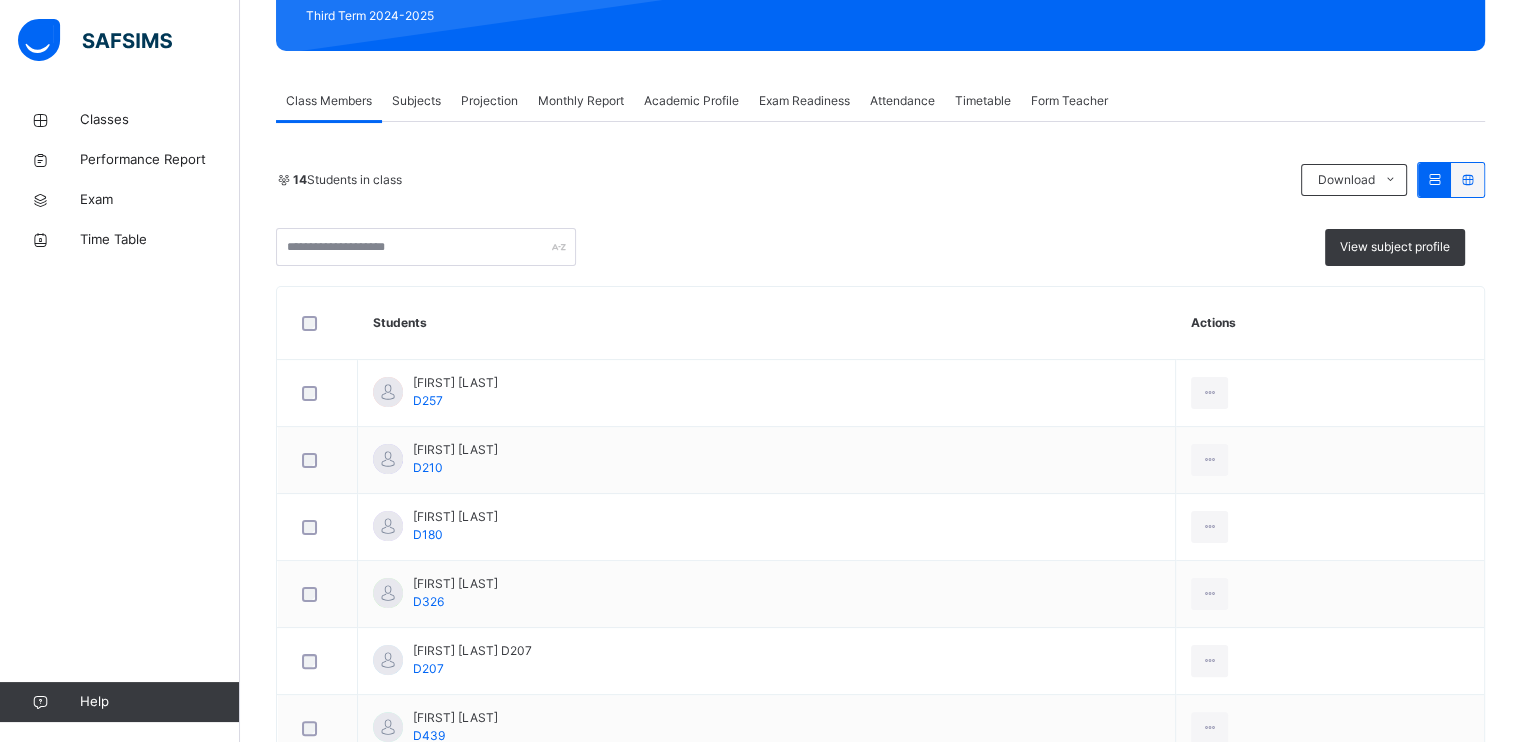click on "Subjects" at bounding box center (416, 101) 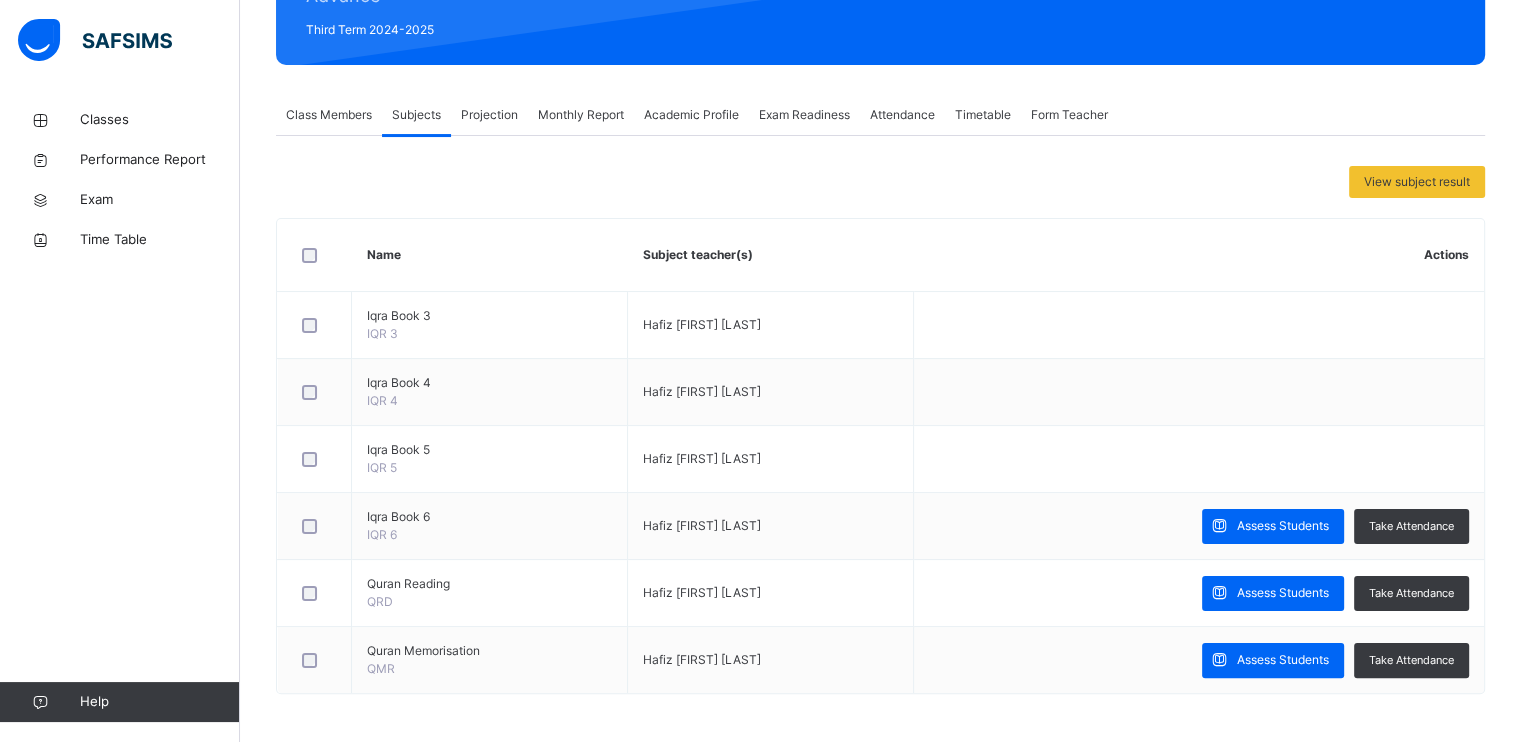 click on "Projection" at bounding box center [489, 115] 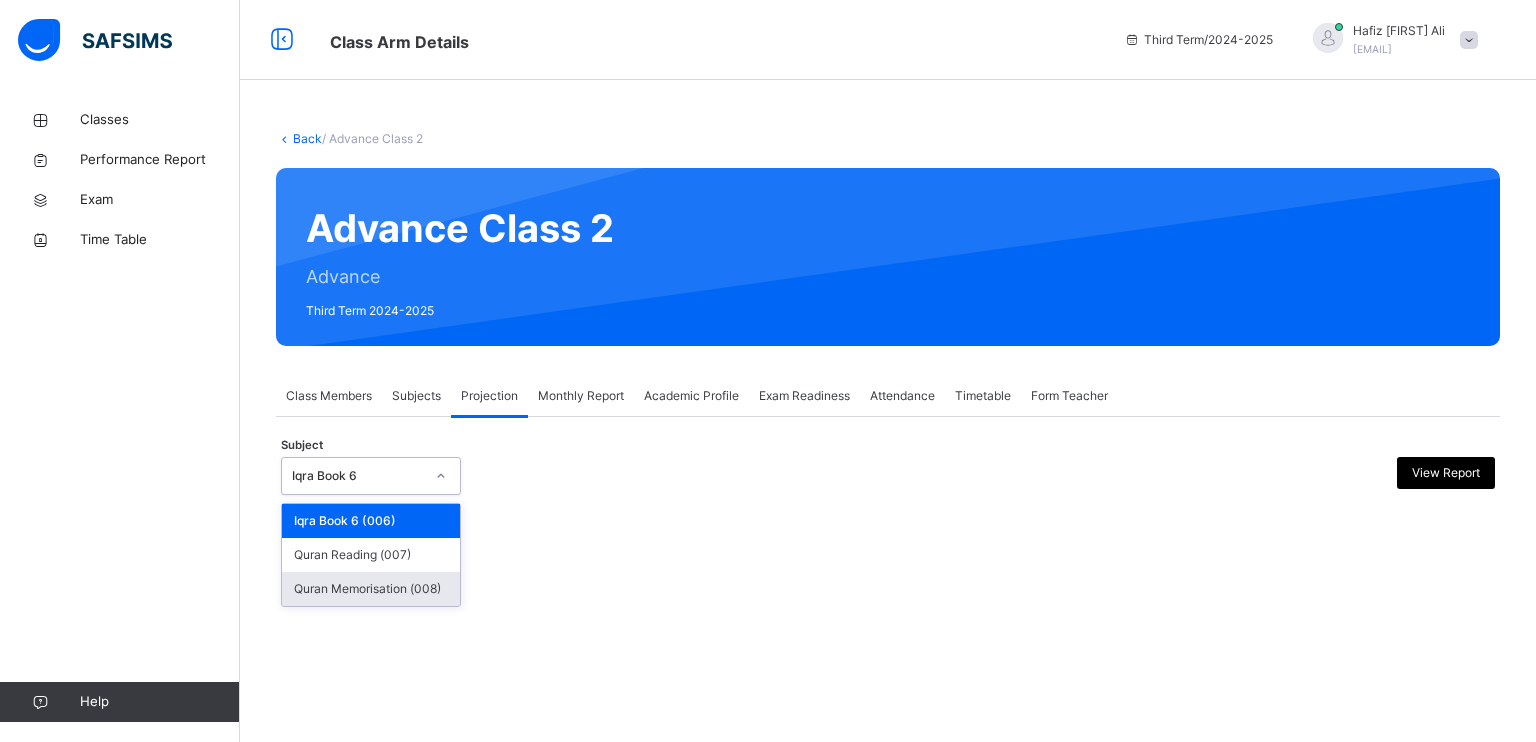 click on "Quran Memorisation (008)" at bounding box center (371, 589) 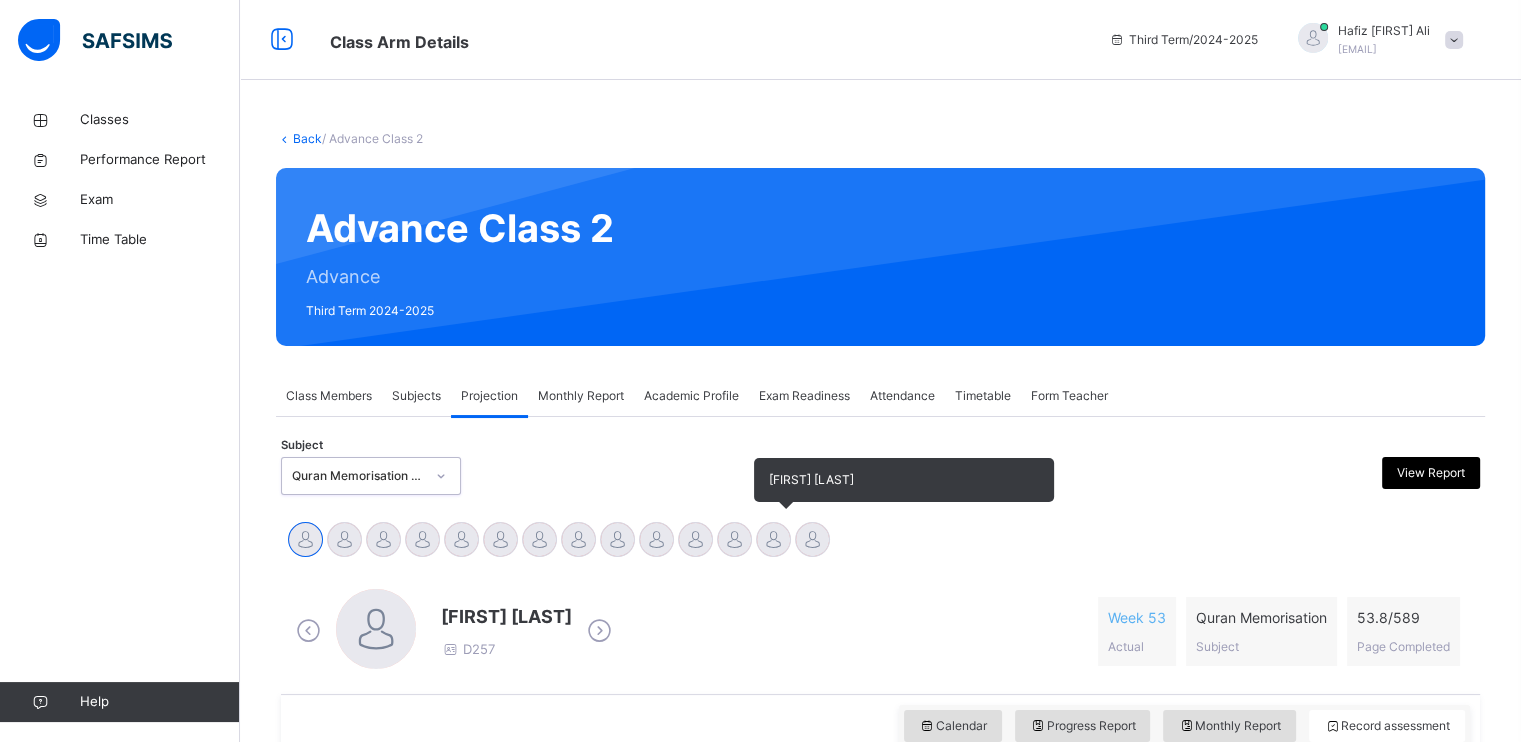 click at bounding box center [773, 539] 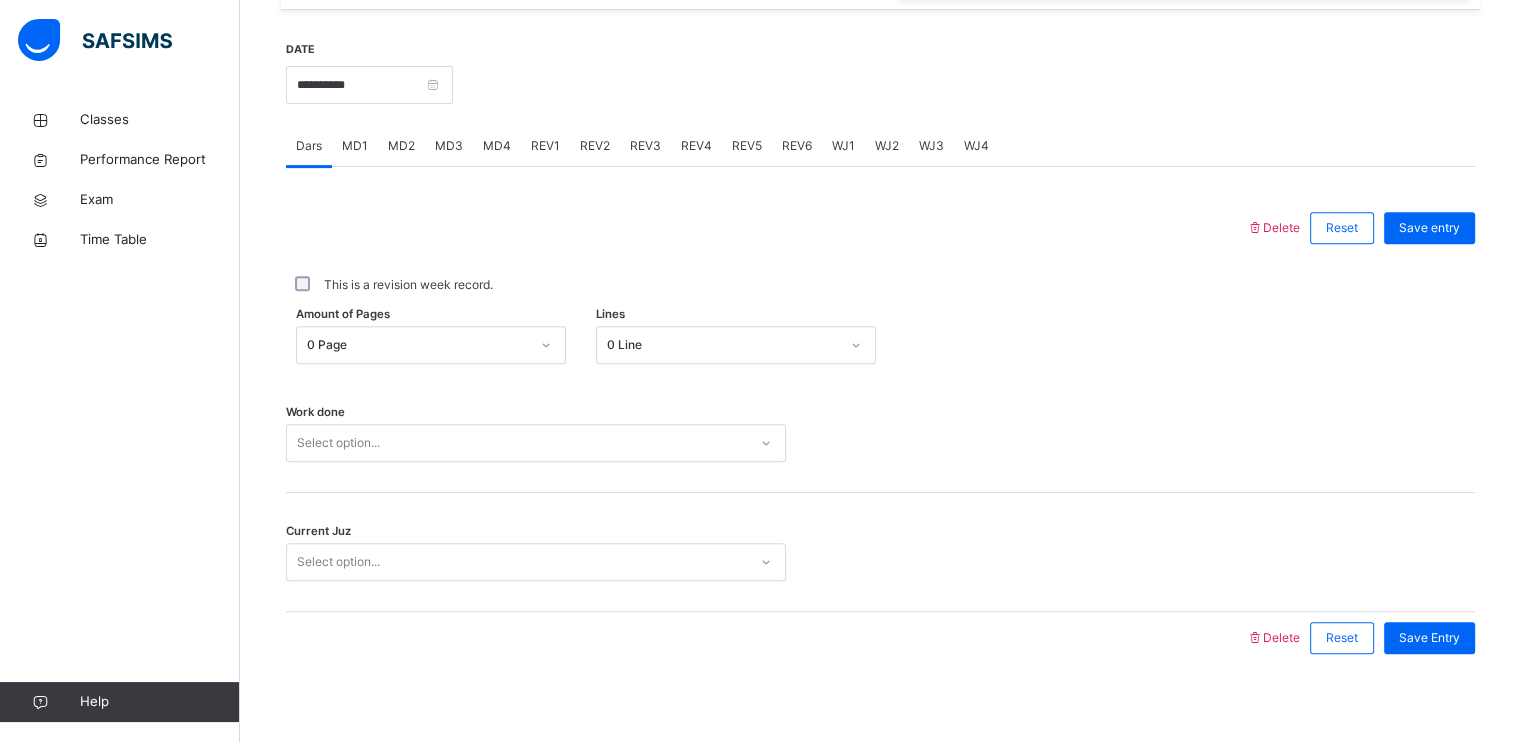 scroll, scrollTop: 760, scrollLeft: 0, axis: vertical 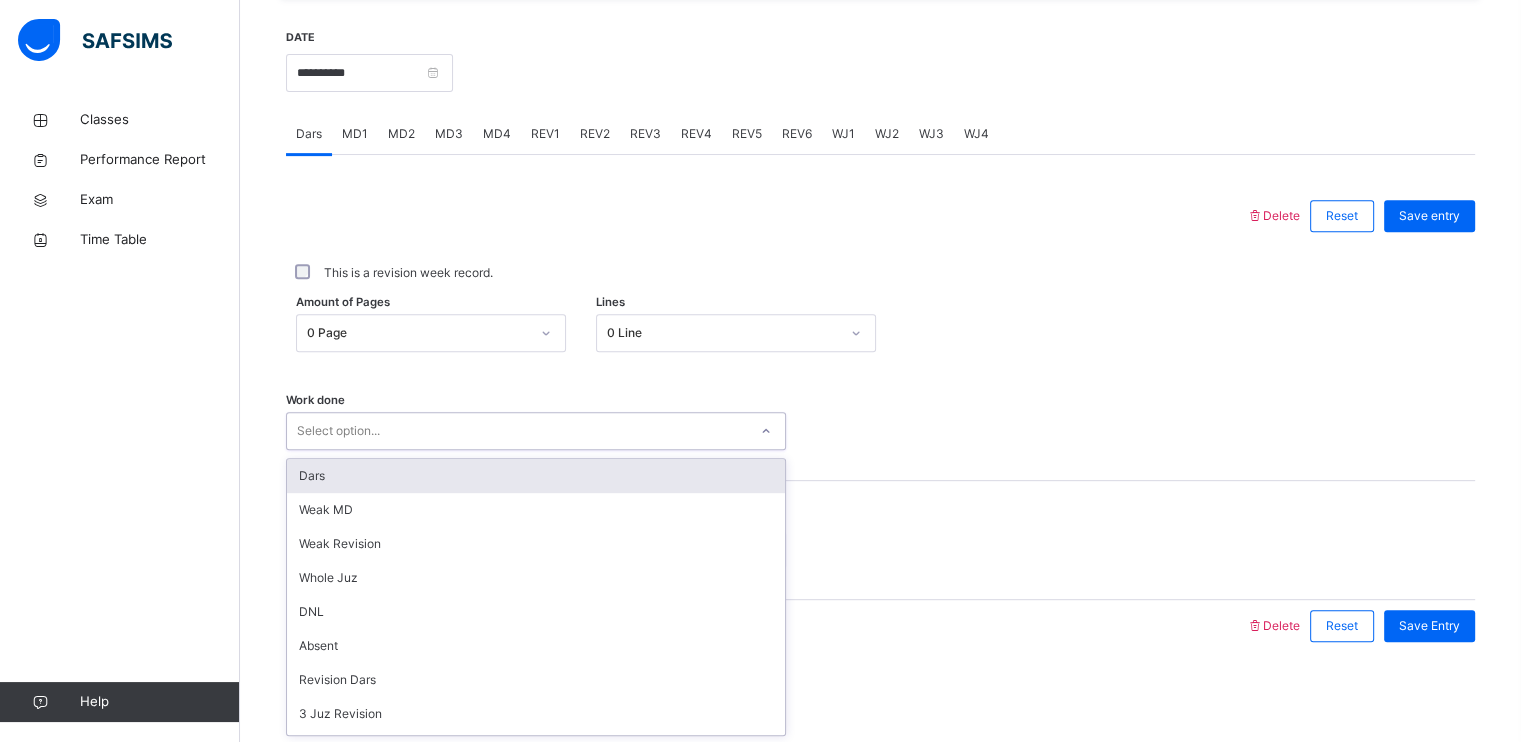 click on "Dars" at bounding box center [536, 476] 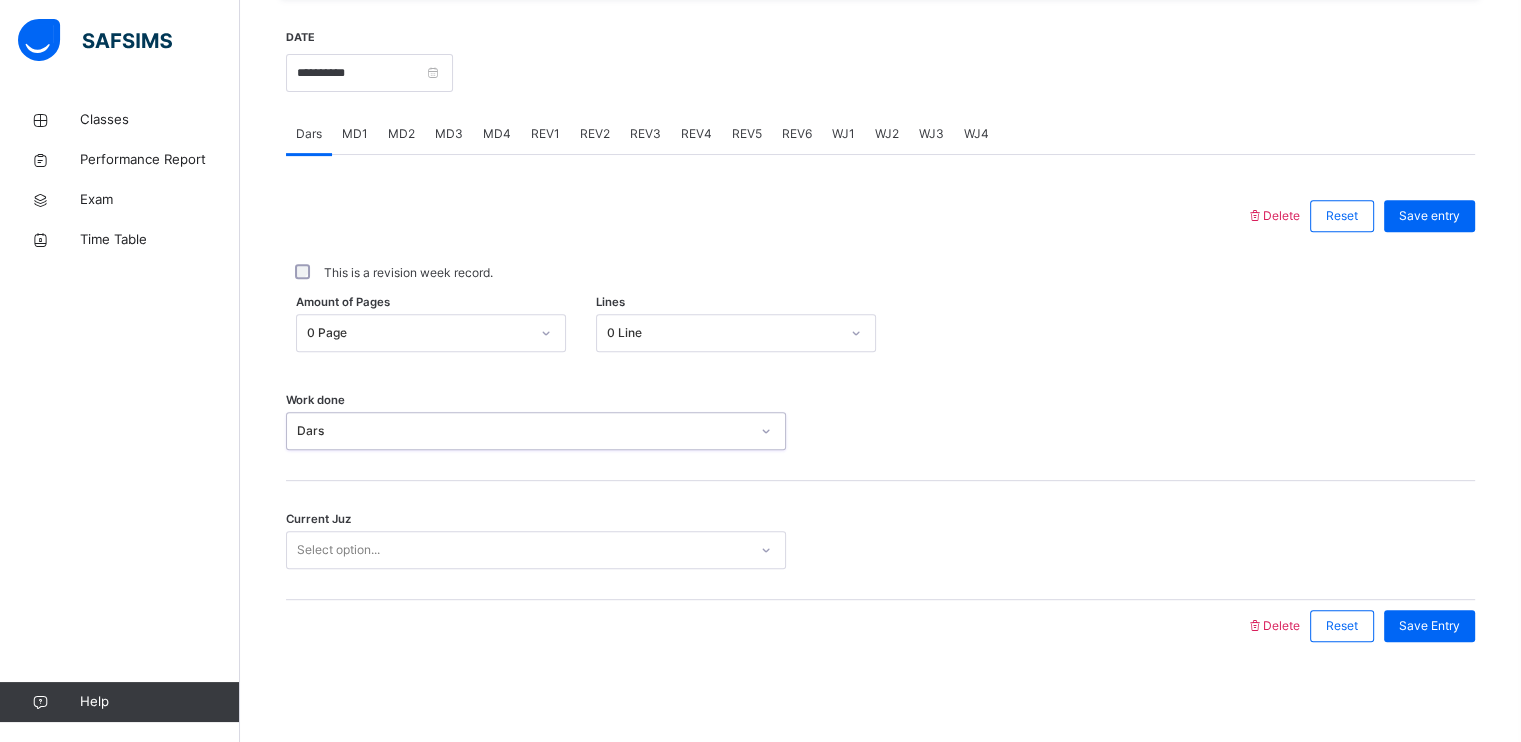 click on "0 Line" at bounding box center [723, 333] 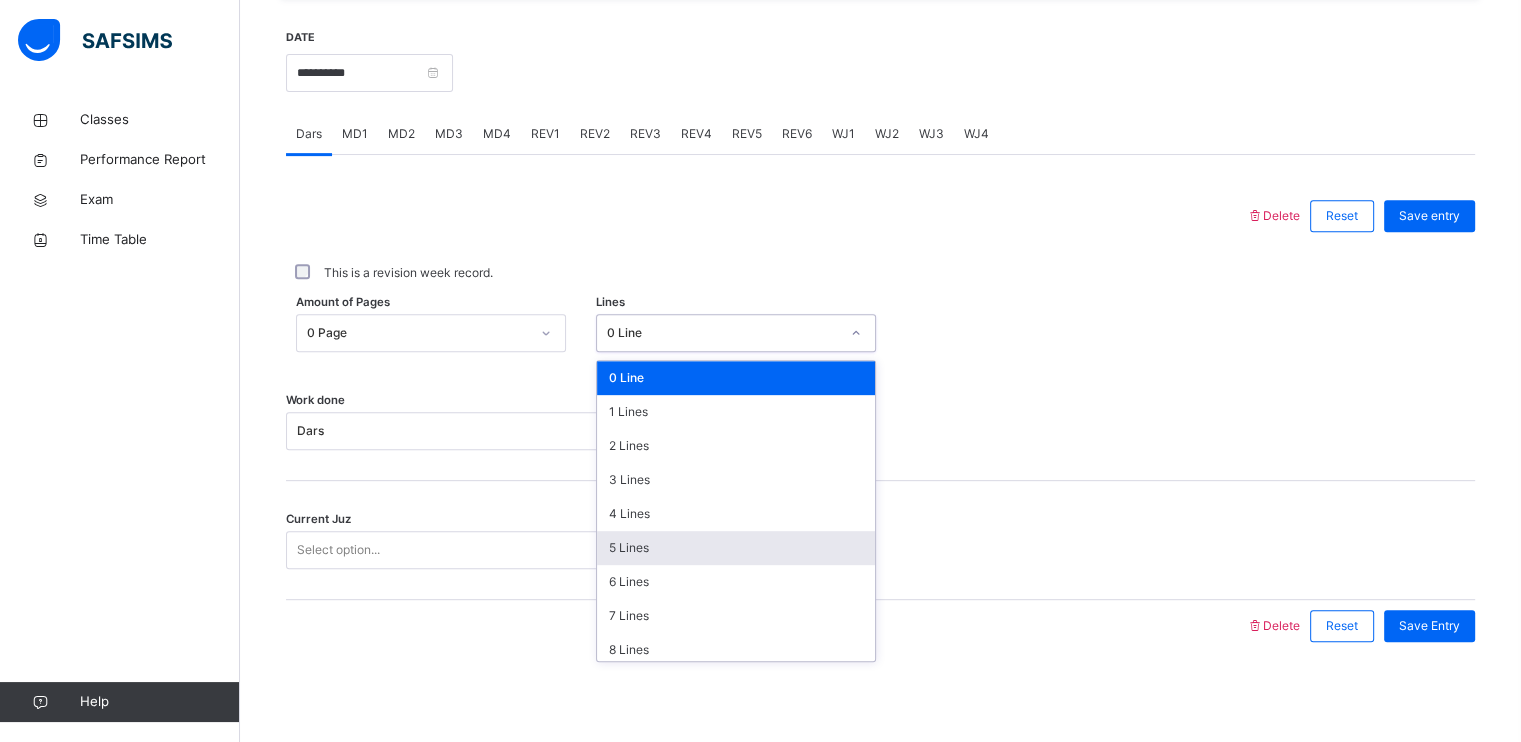 click on "5 Lines" at bounding box center [736, 548] 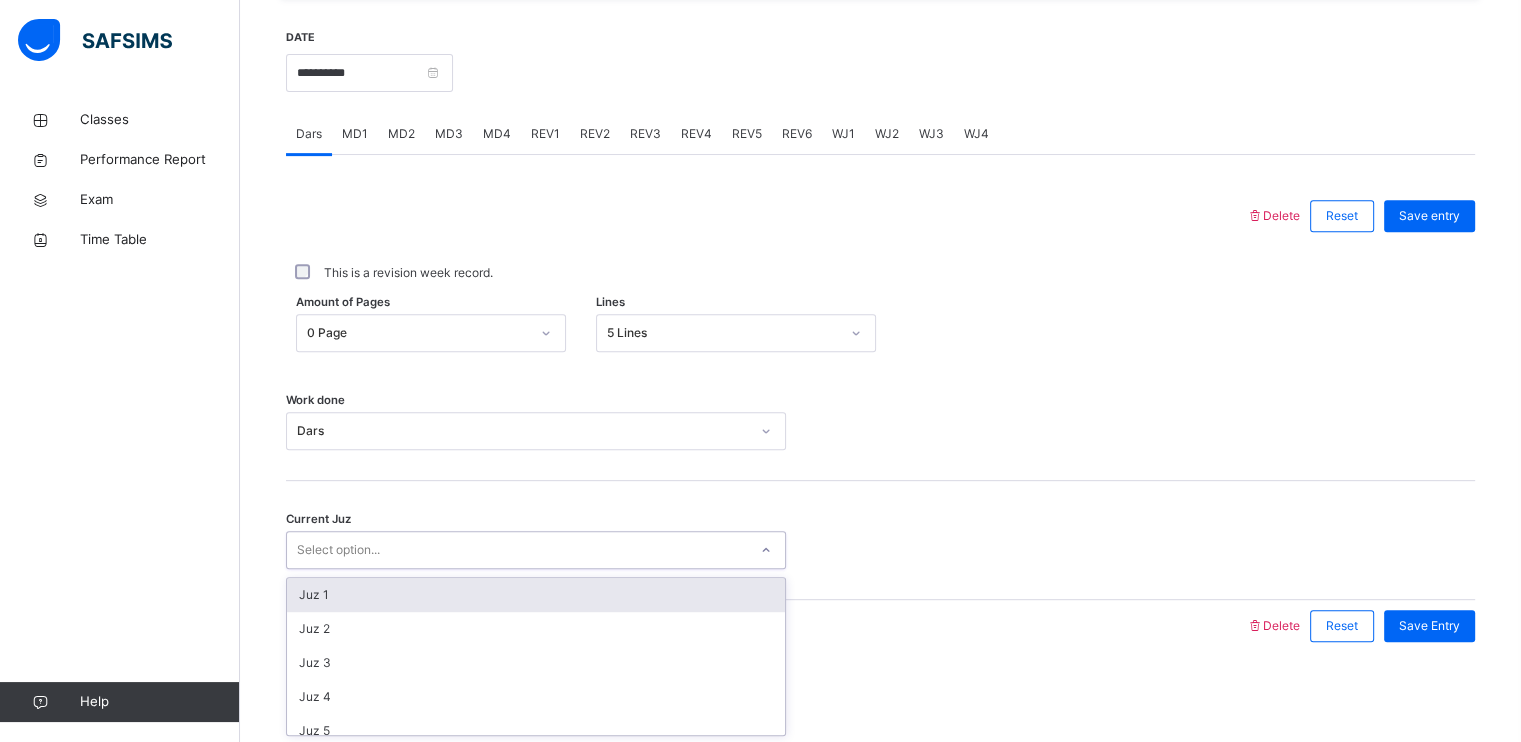 click on "Select option..." at bounding box center [517, 550] 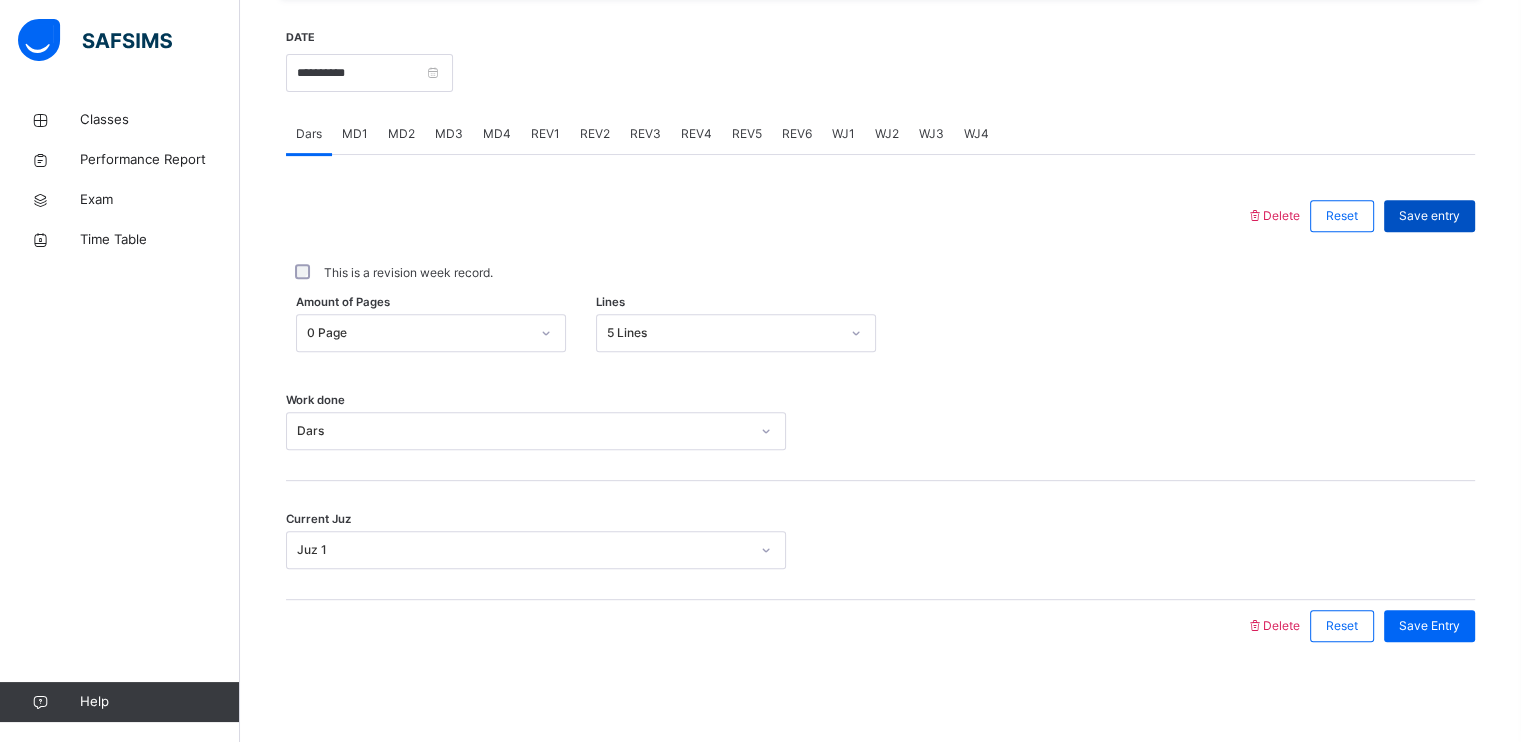 click on "Save entry" at bounding box center [1429, 216] 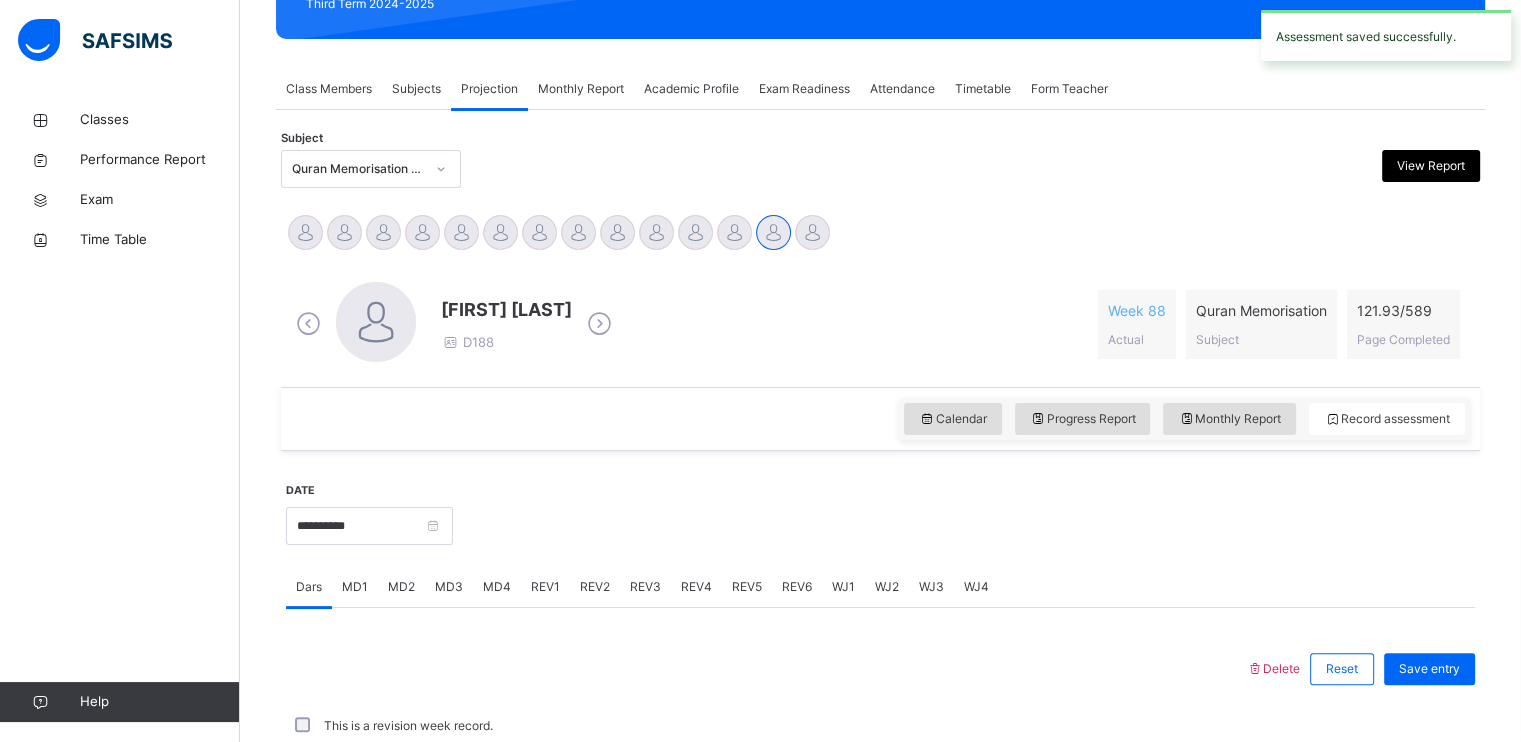 scroll, scrollTop: 760, scrollLeft: 0, axis: vertical 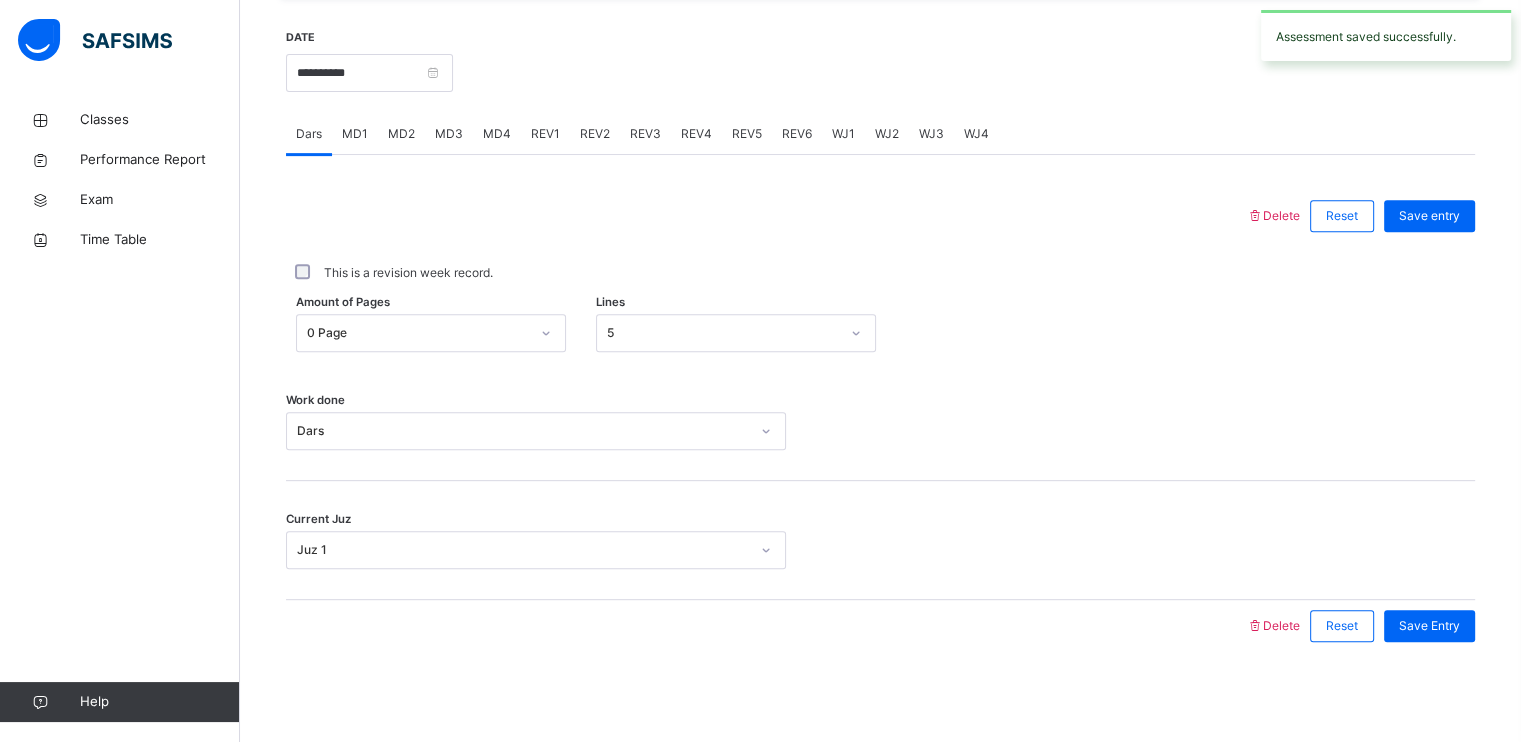 click on "MD2" at bounding box center [401, 134] 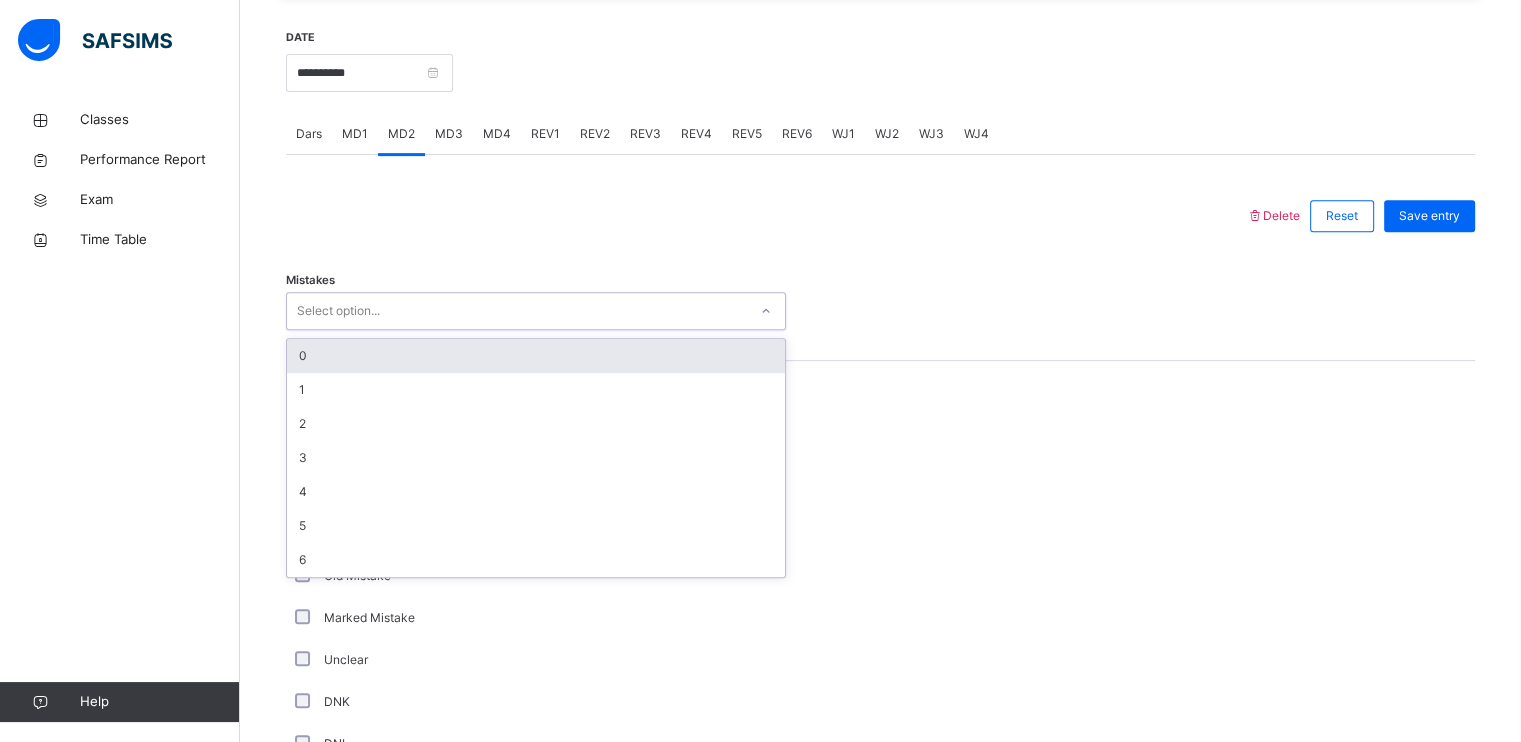 click on "Select option..." at bounding box center [517, 311] 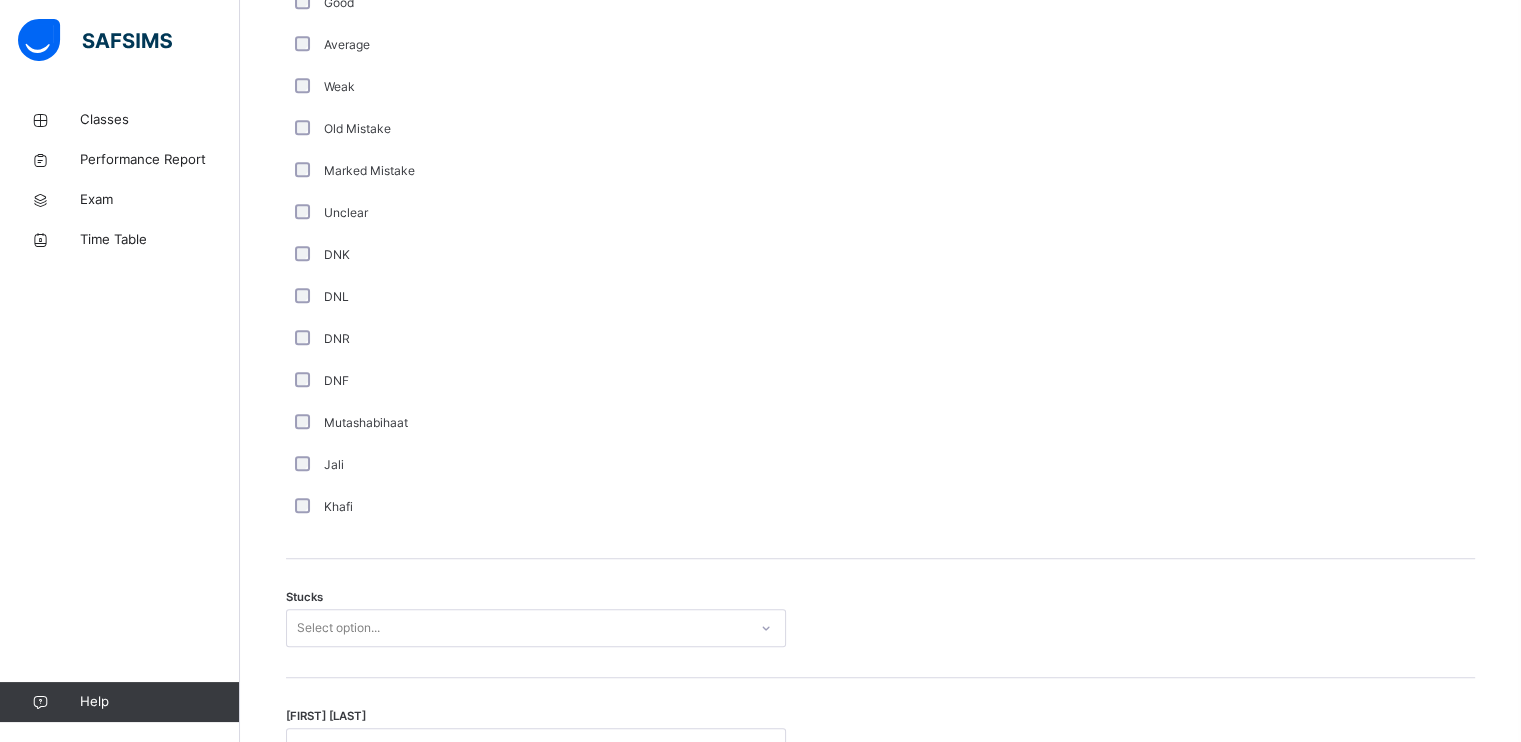 scroll, scrollTop: 1403, scrollLeft: 0, axis: vertical 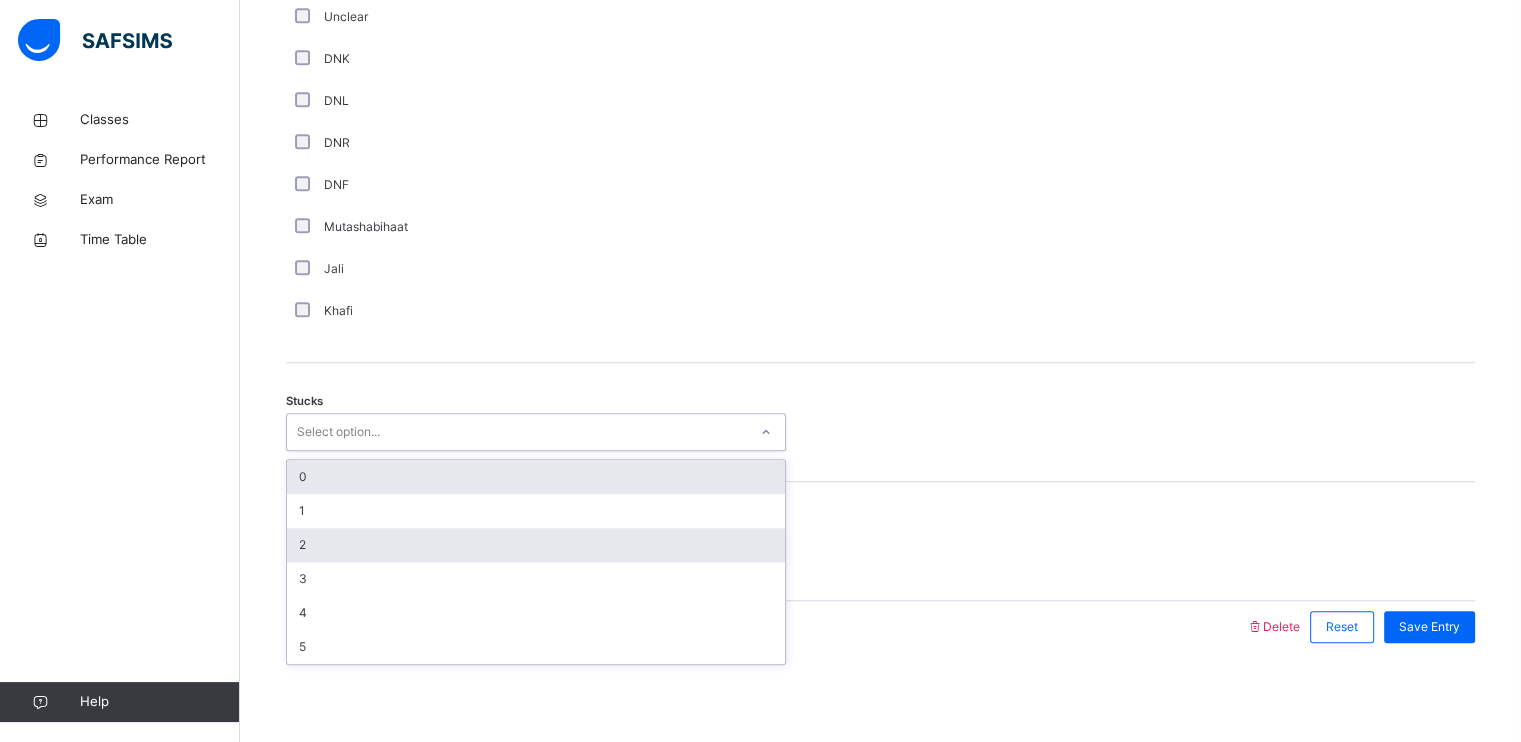 click on "2" at bounding box center [536, 545] 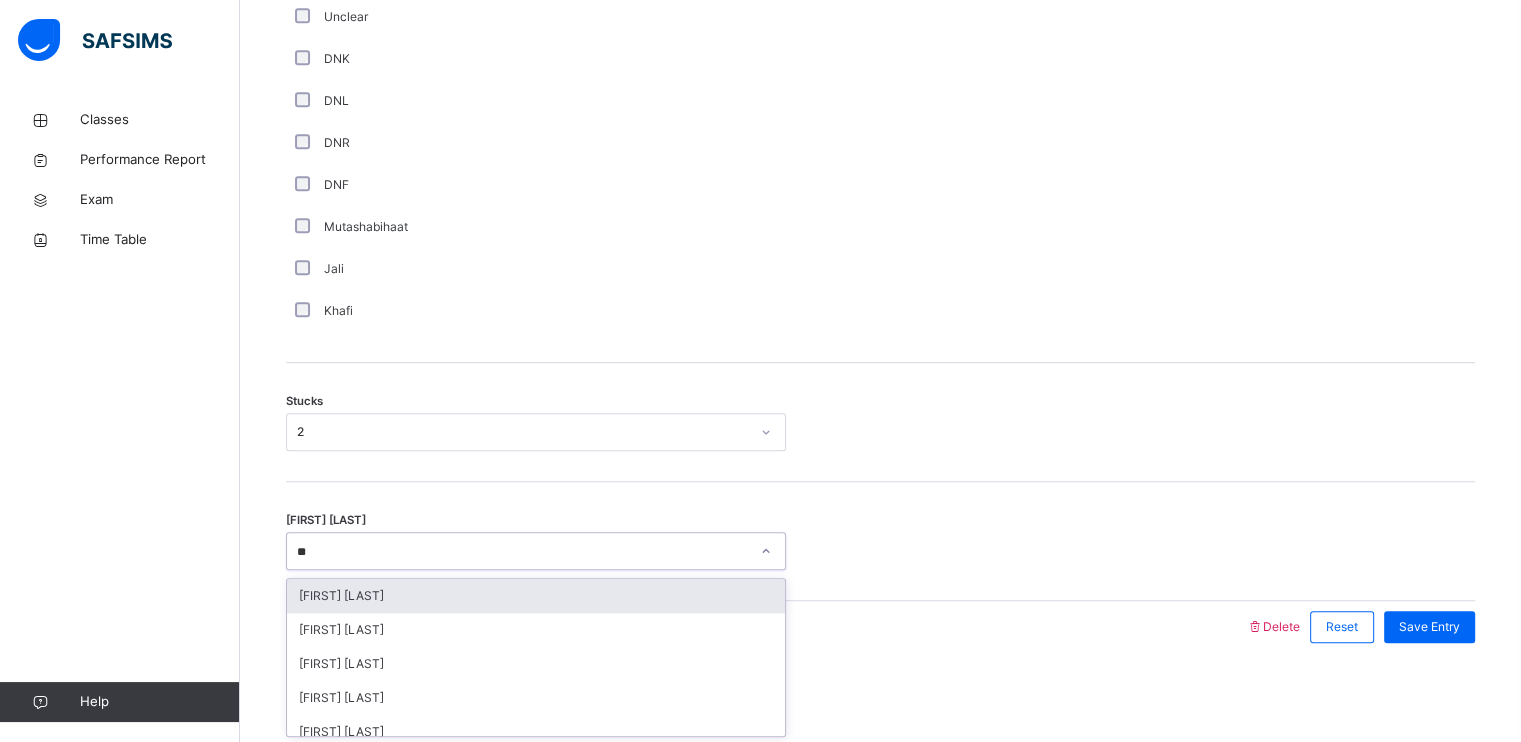 type on "***" 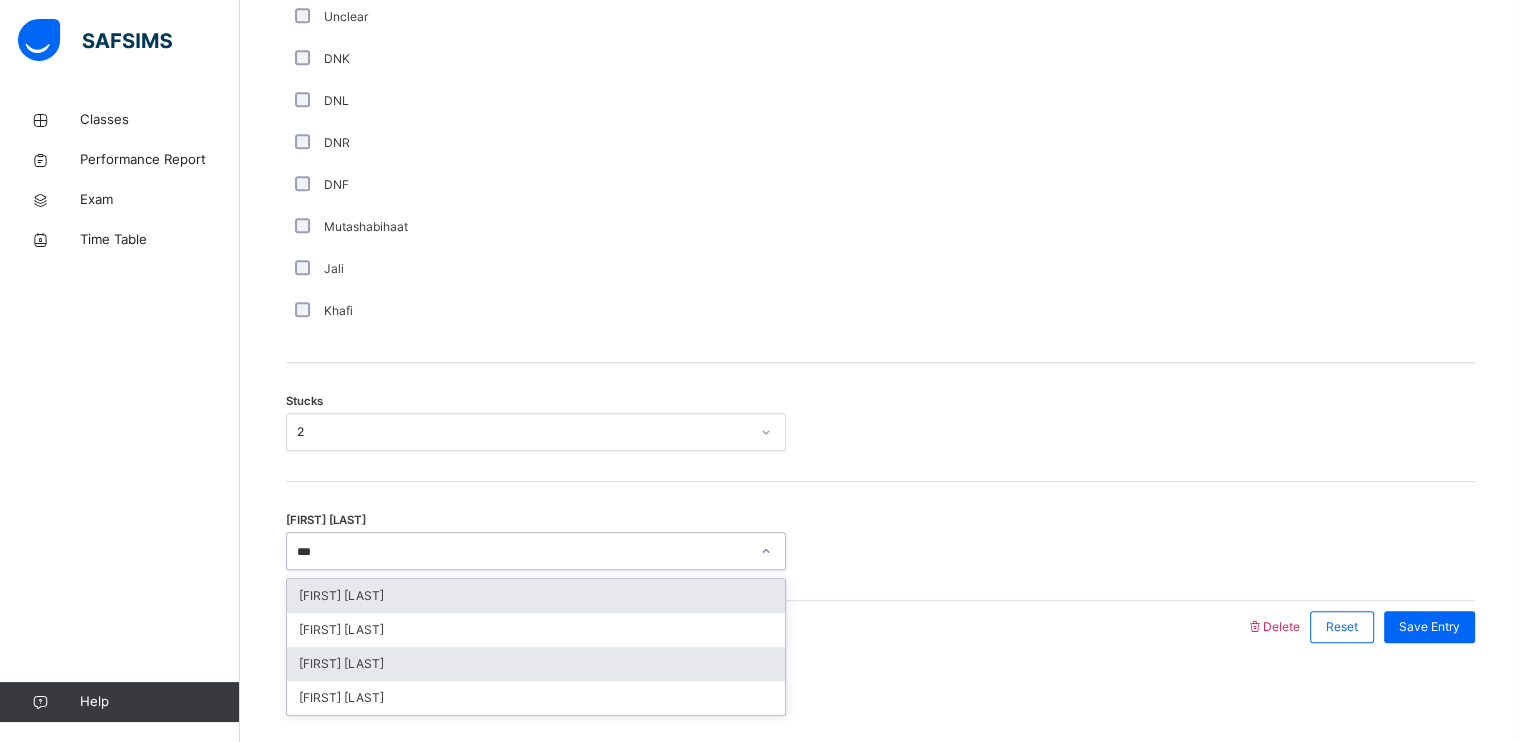 click on "[FIRST]  [LAST]" at bounding box center [536, 664] 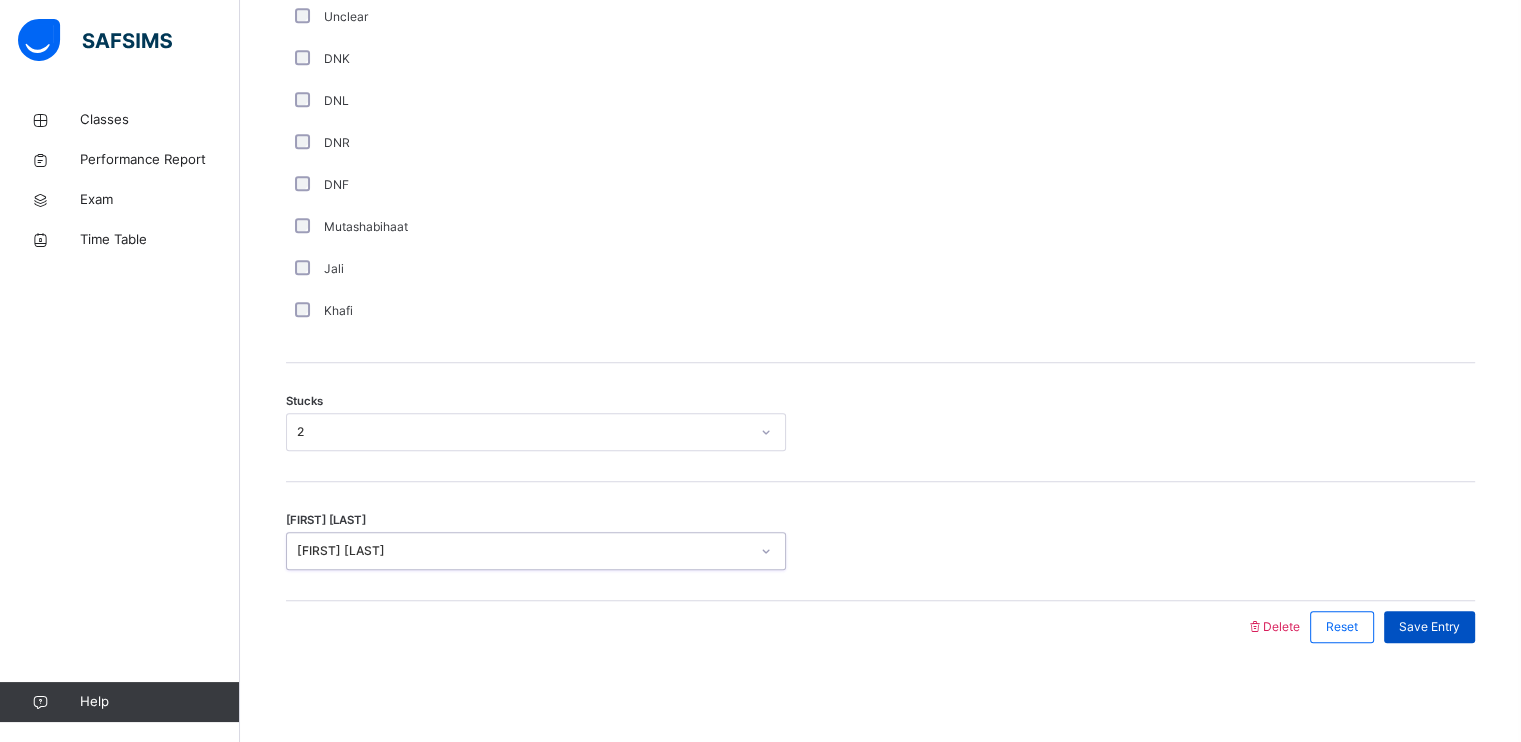 click on "Save Entry" at bounding box center [1429, 627] 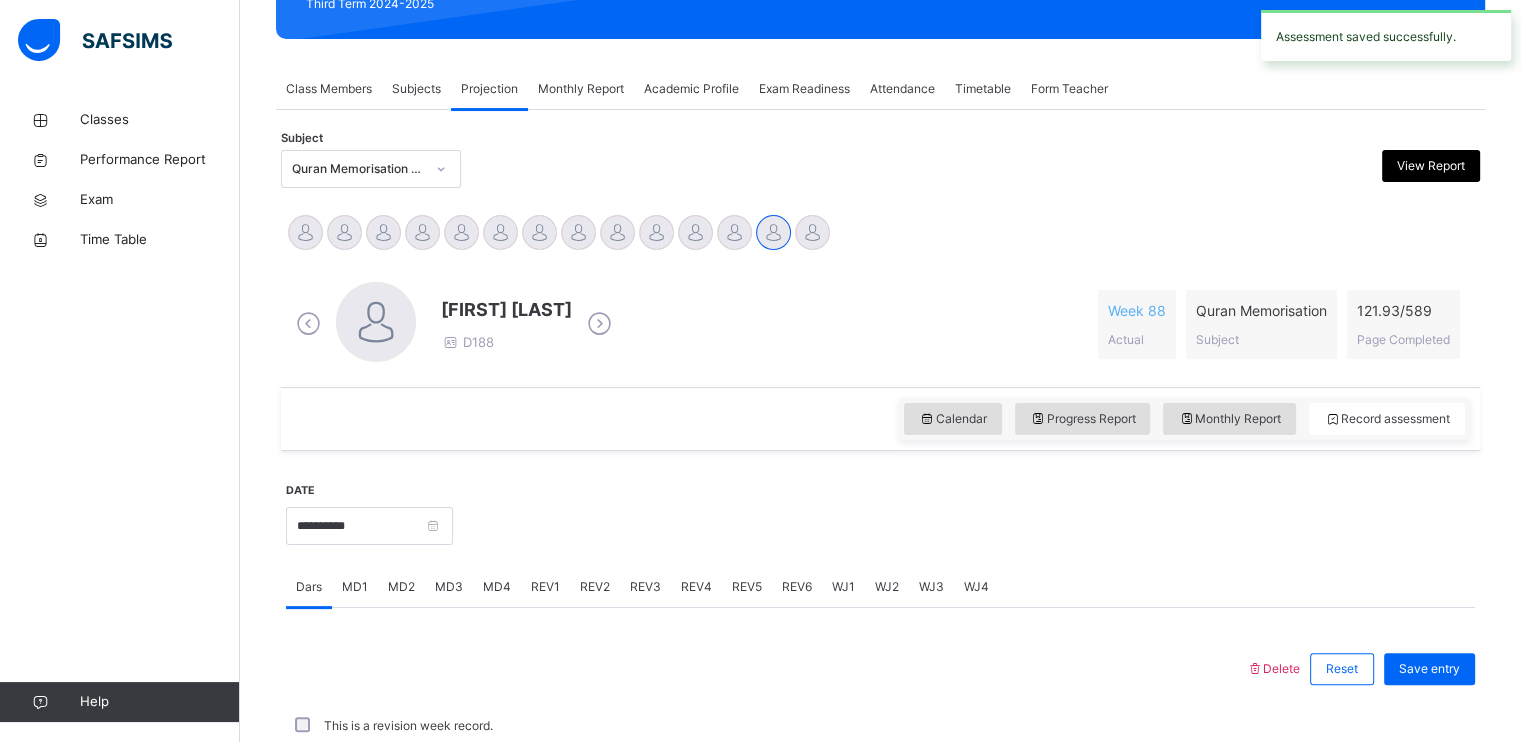 scroll, scrollTop: 760, scrollLeft: 0, axis: vertical 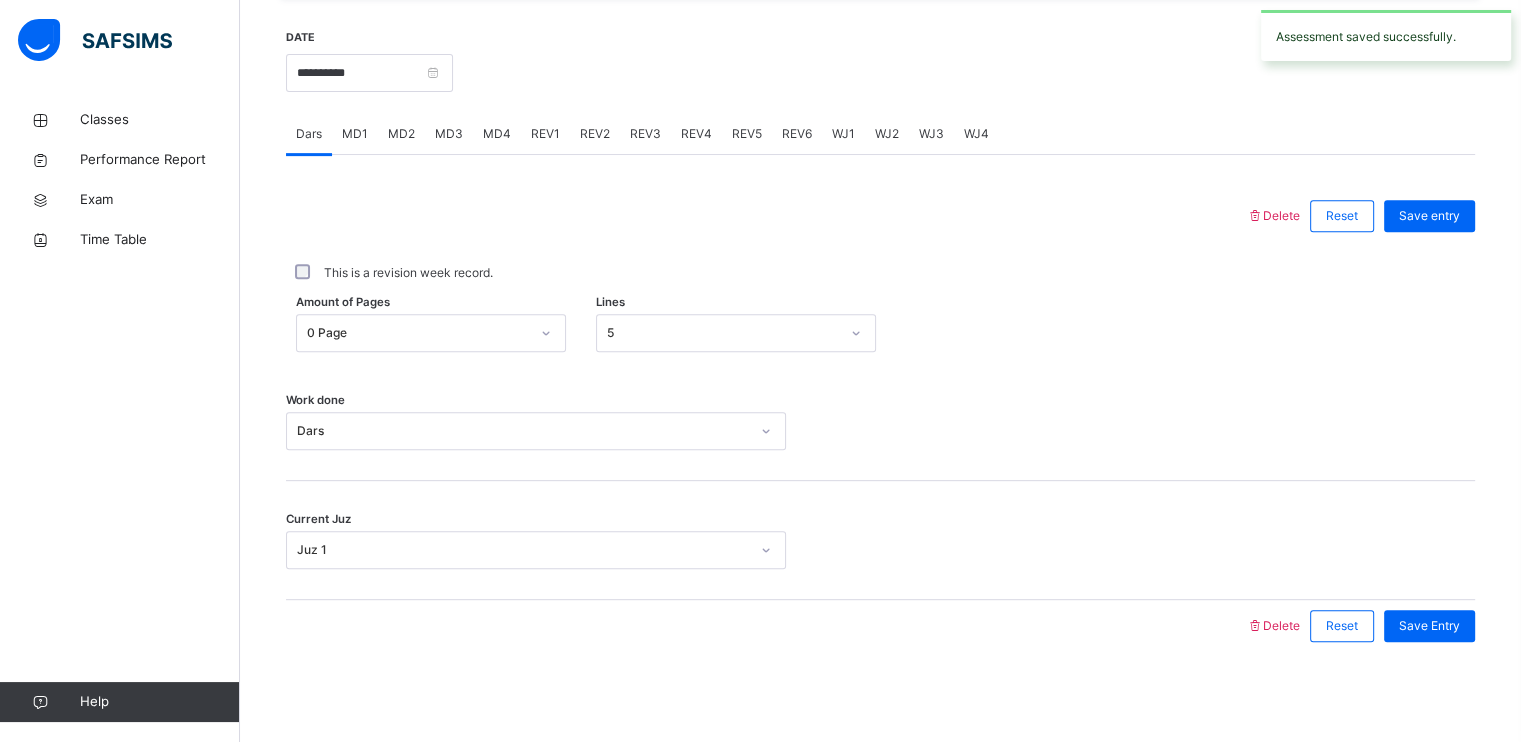 click on "MD4" at bounding box center [497, 134] 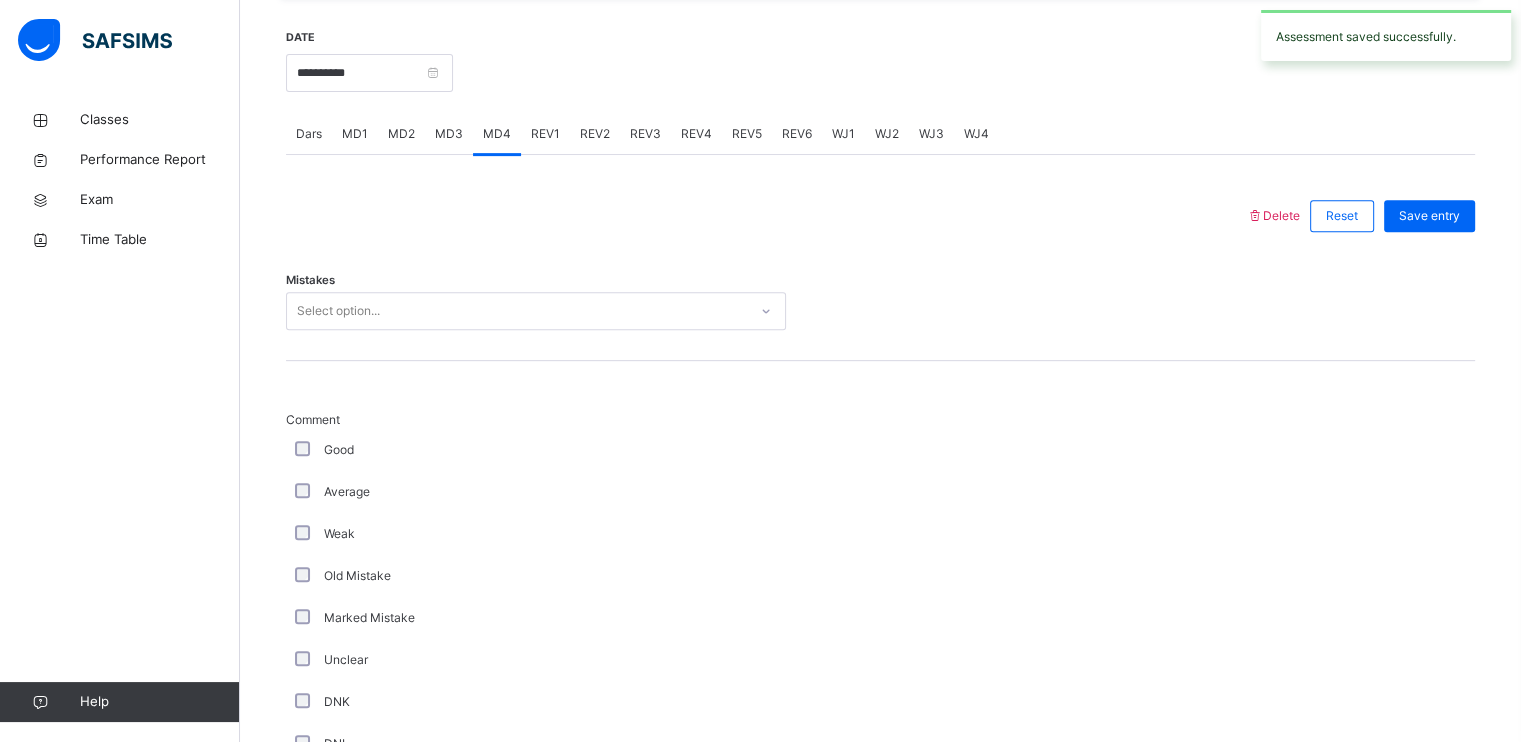 scroll, scrollTop: 1403, scrollLeft: 0, axis: vertical 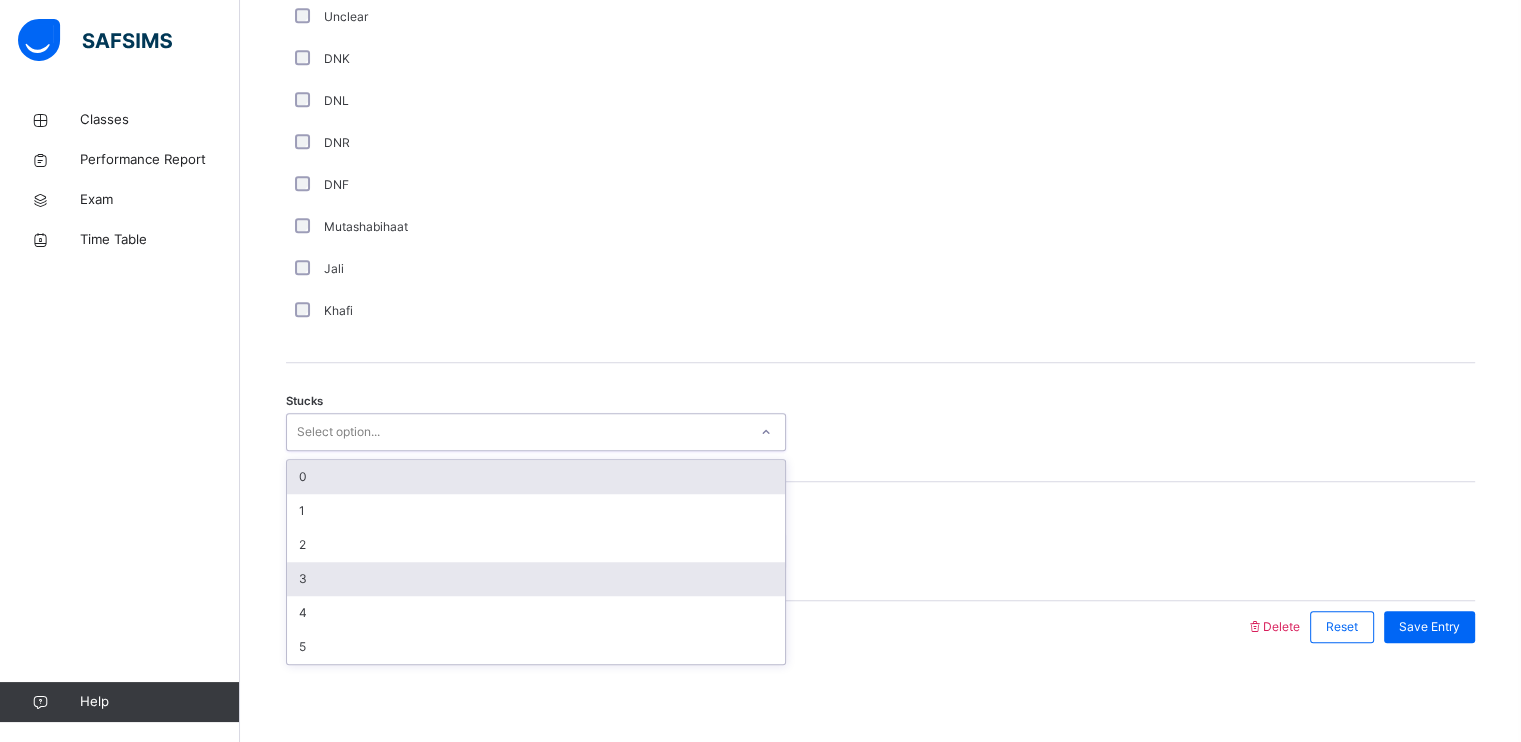 click on "3" at bounding box center (536, 579) 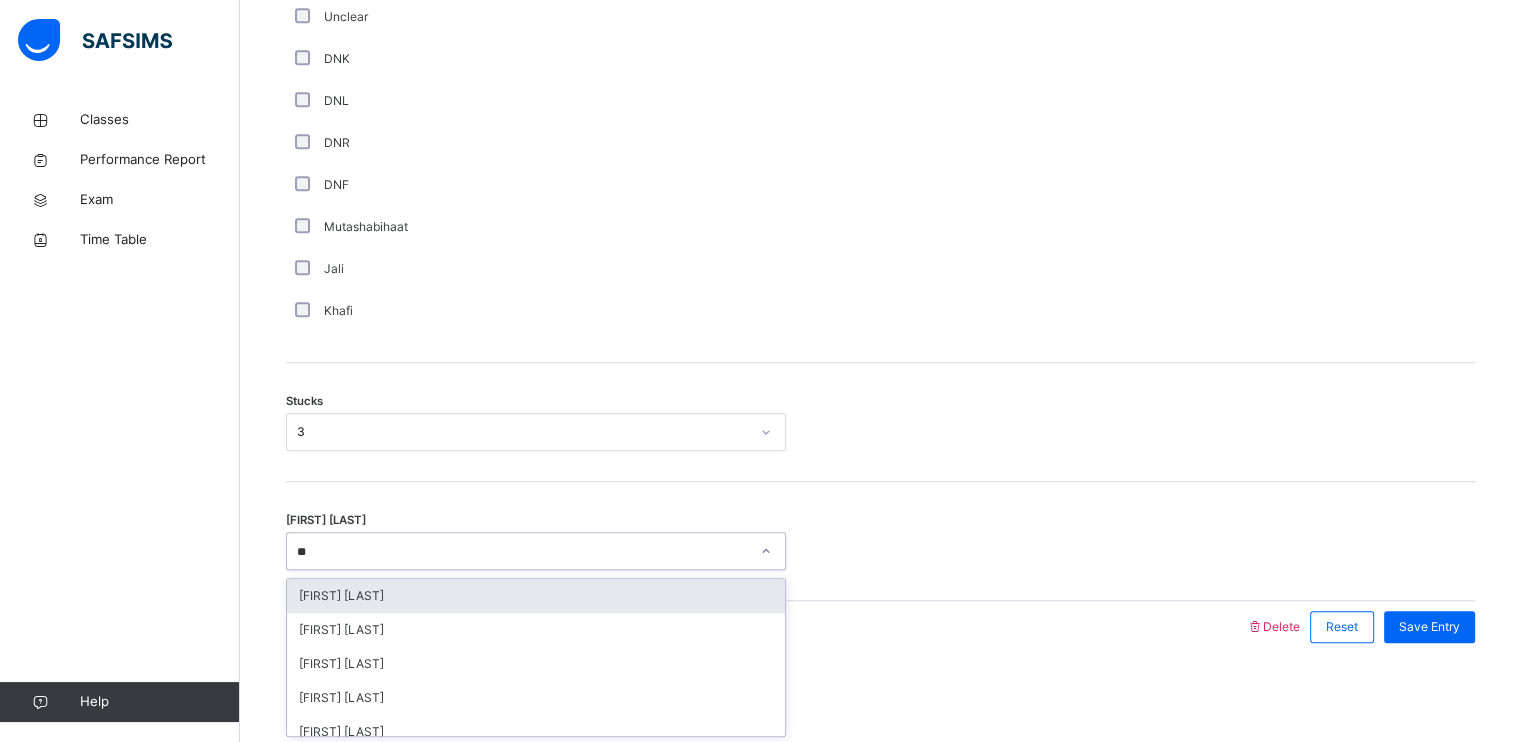 type on "***" 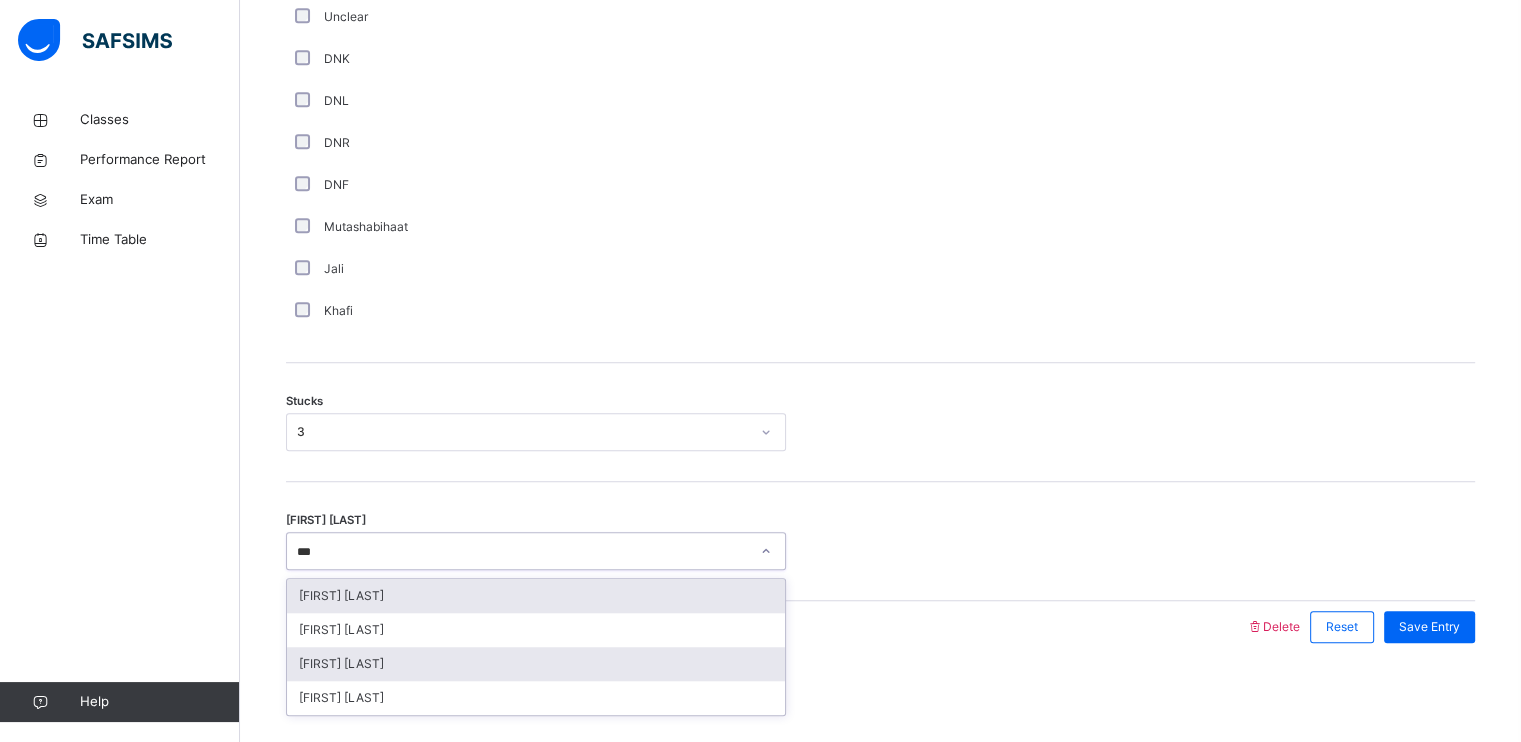 click on "[FIRST]  [LAST]" at bounding box center [536, 664] 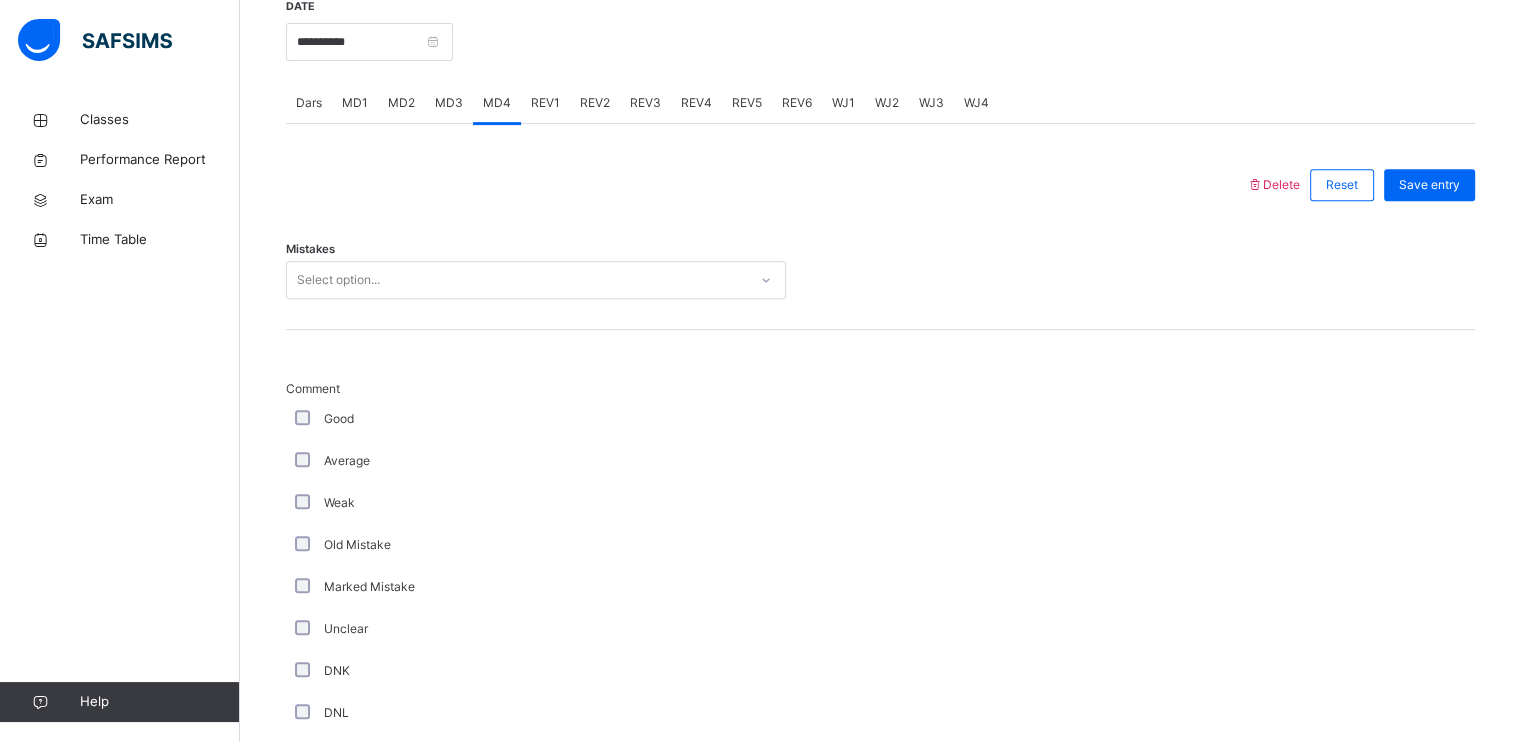 scroll, scrollTop: 787, scrollLeft: 0, axis: vertical 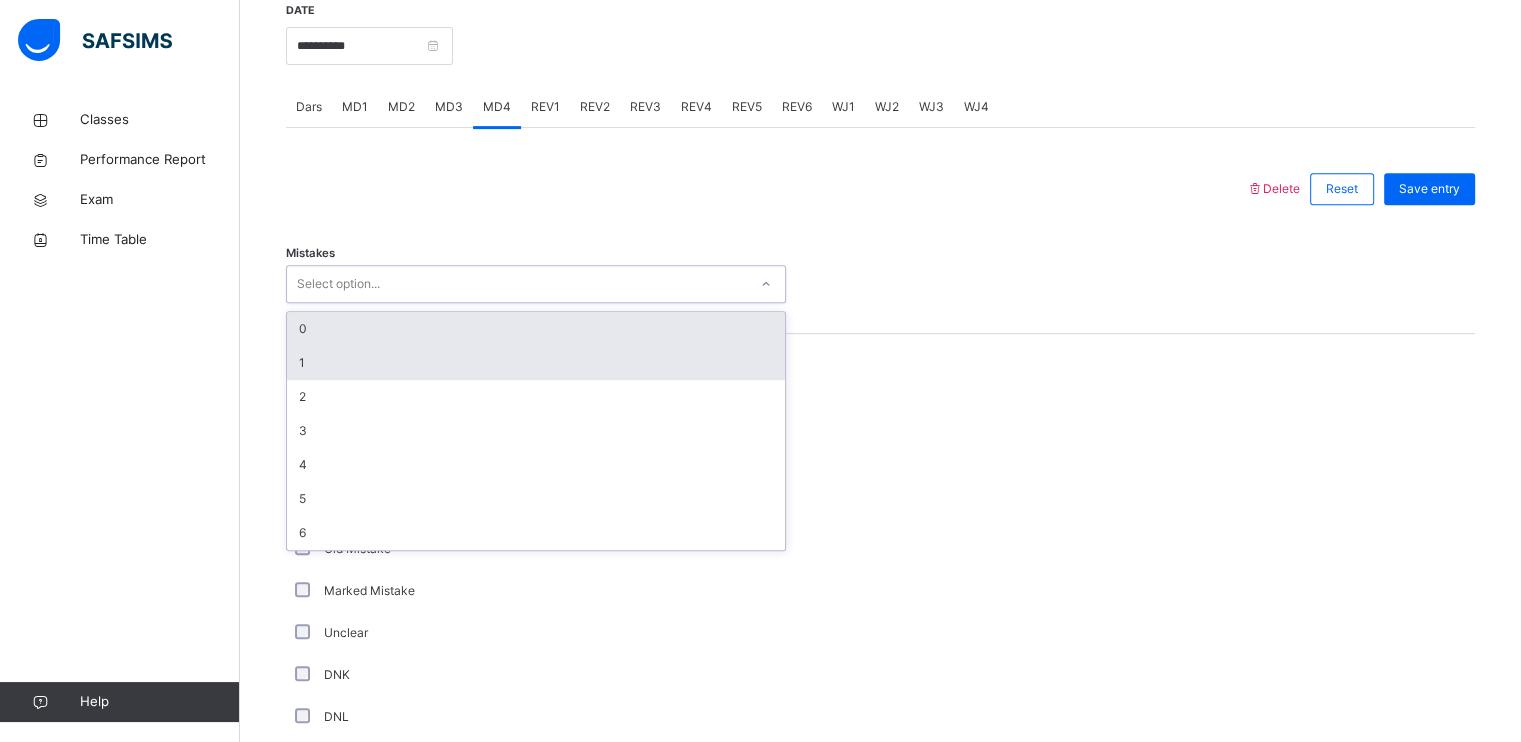 click on "1" at bounding box center (536, 363) 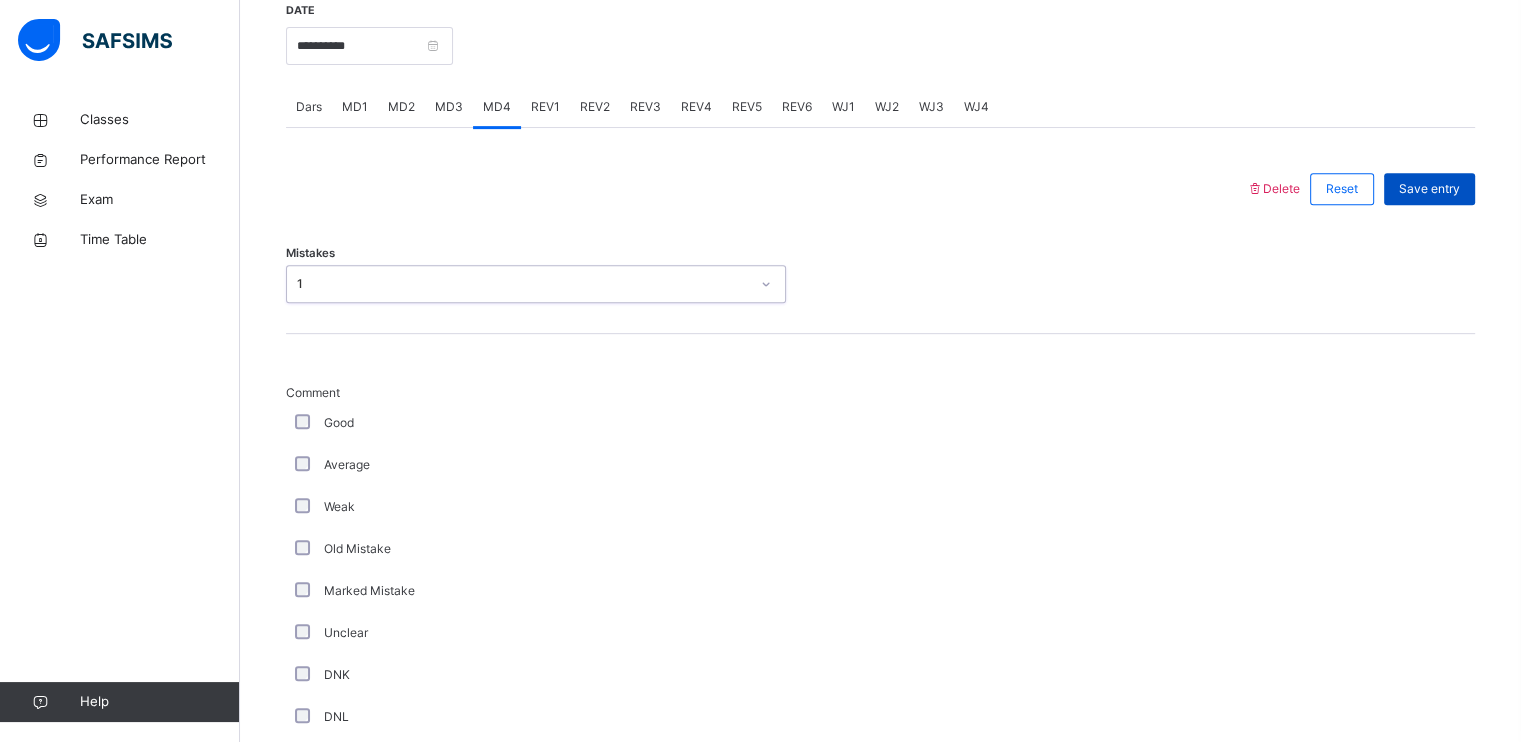 click on "Save entry" at bounding box center [1429, 189] 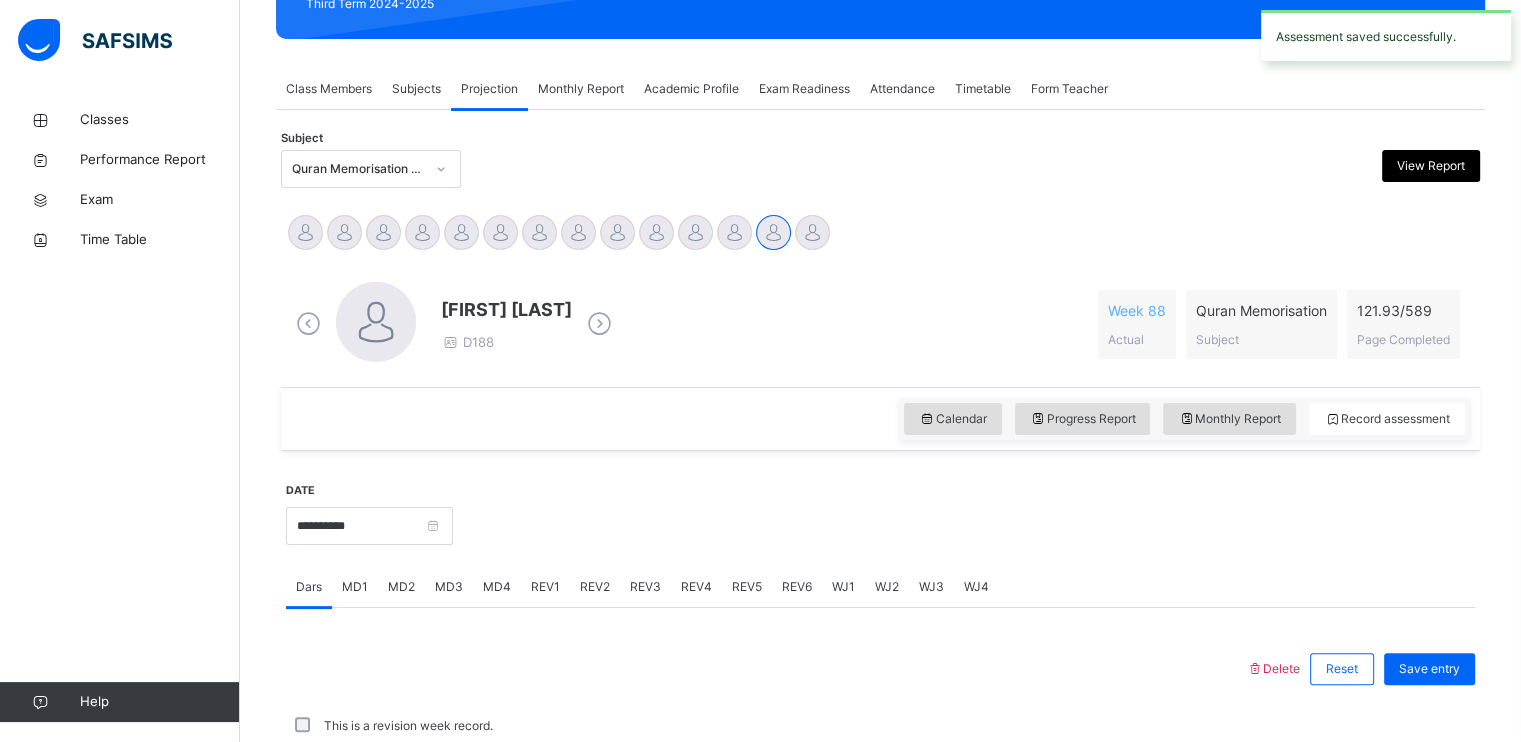 scroll, scrollTop: 760, scrollLeft: 0, axis: vertical 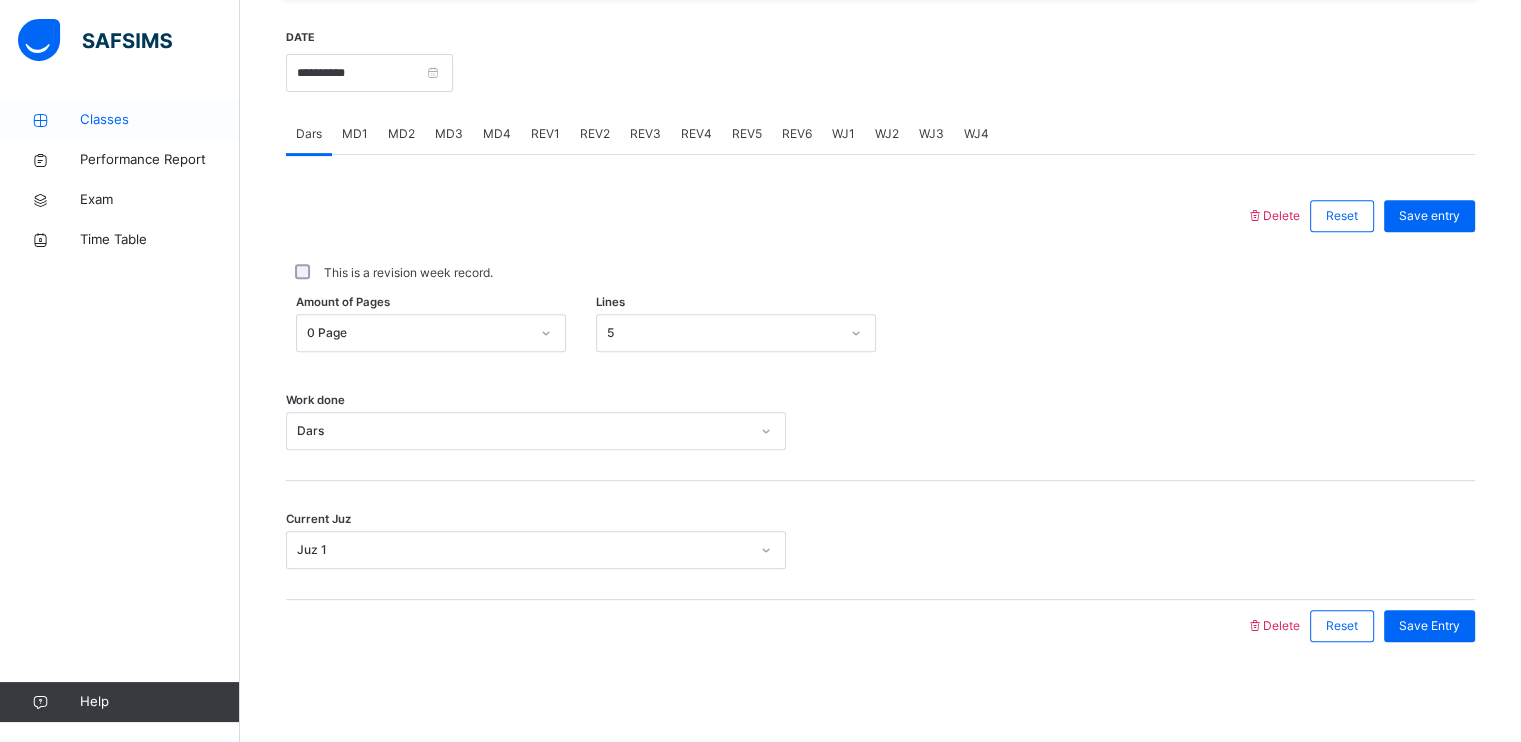 click on "Classes" at bounding box center (160, 120) 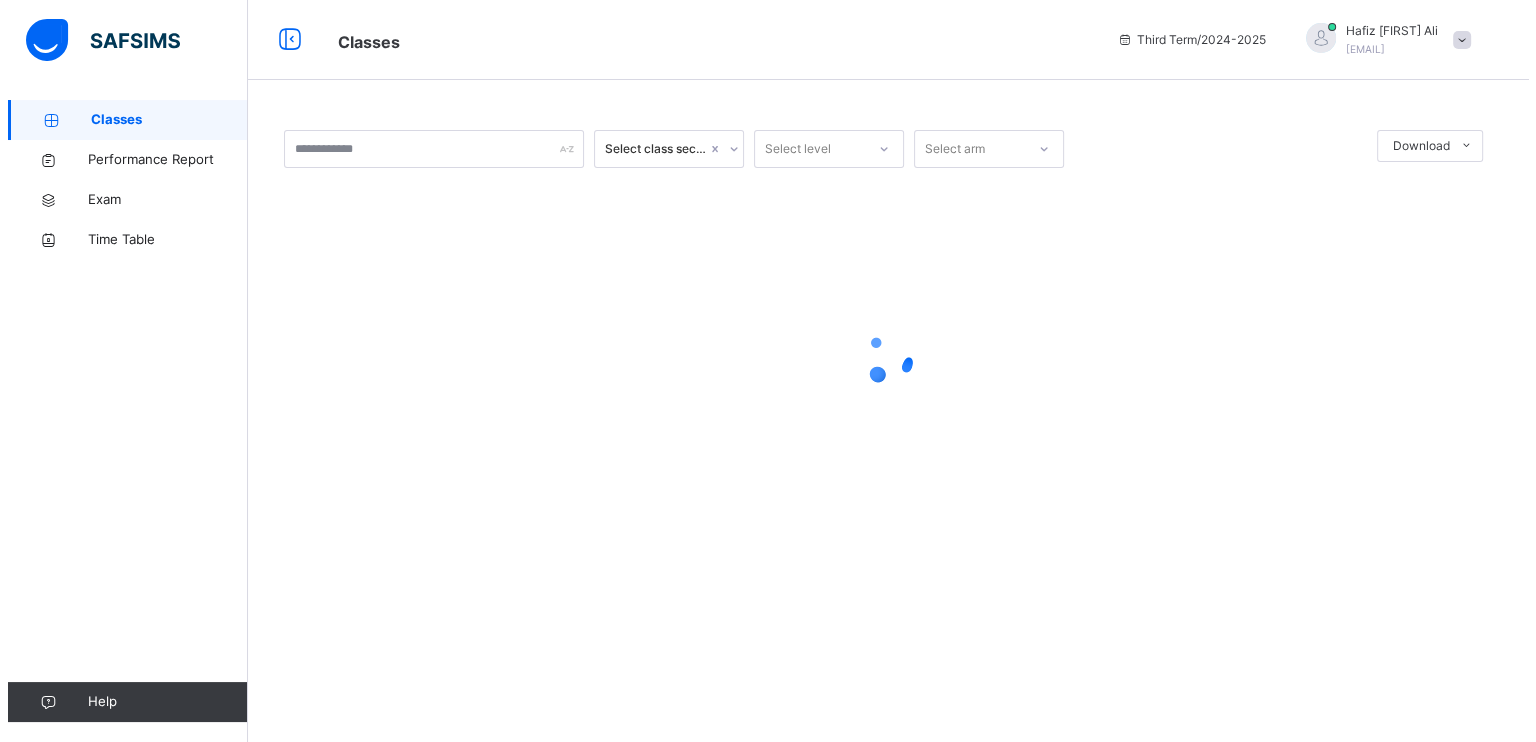 scroll, scrollTop: 0, scrollLeft: 0, axis: both 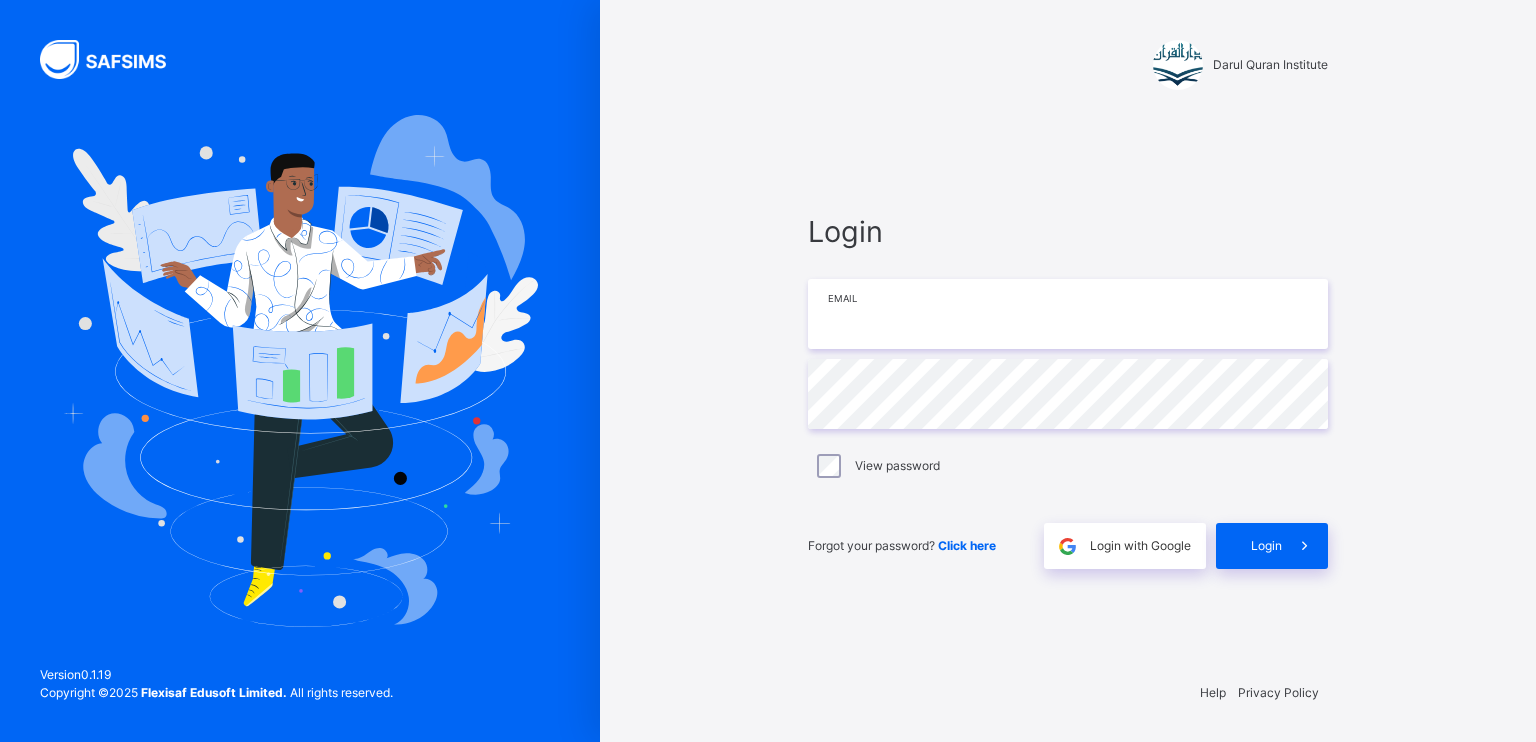 type on "**********" 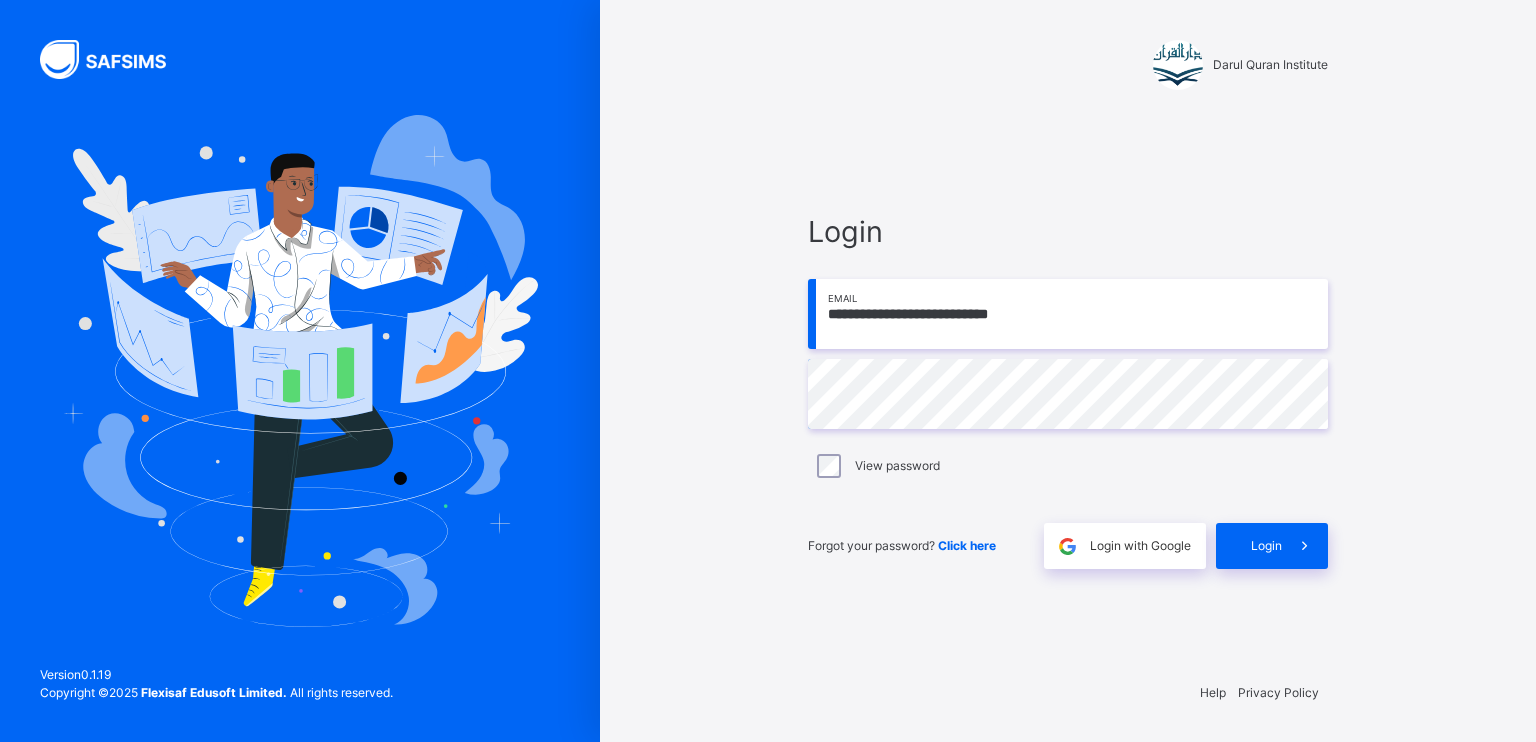 click on "**********" at bounding box center (1068, 314) 